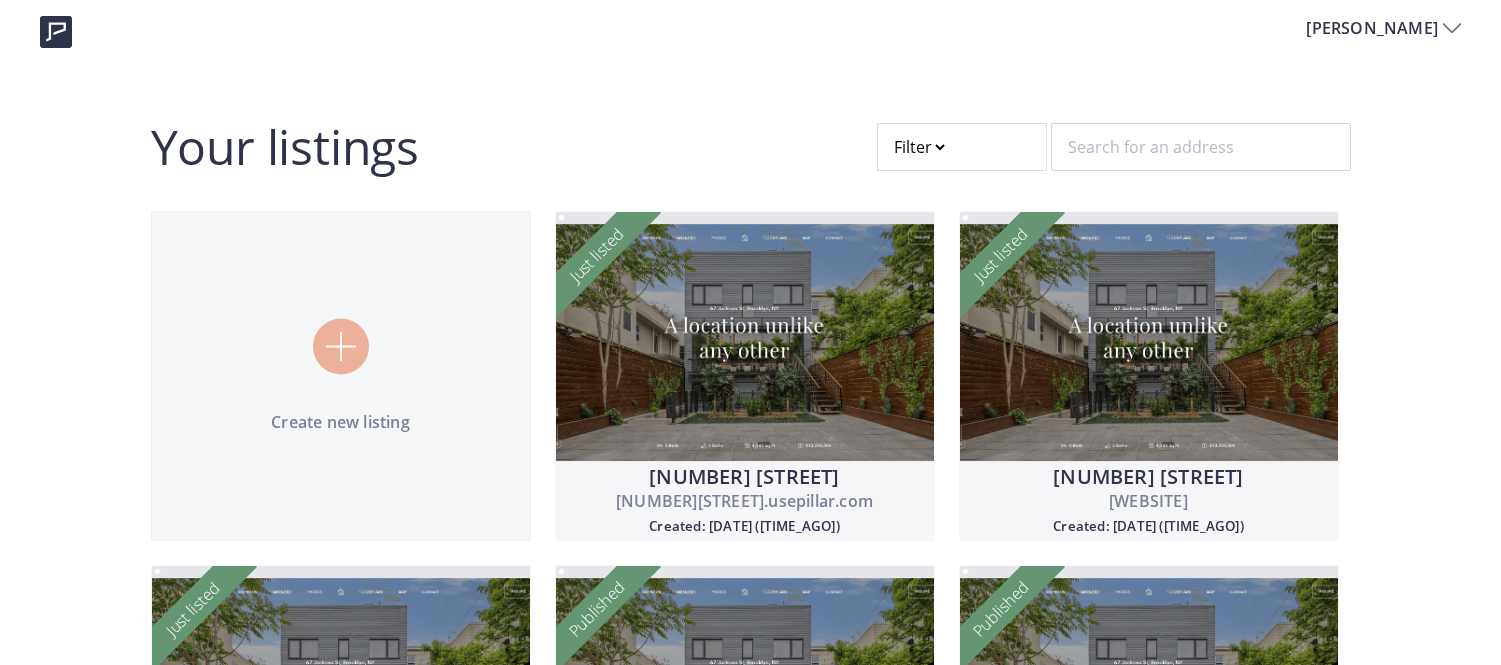 scroll, scrollTop: 0, scrollLeft: 0, axis: both 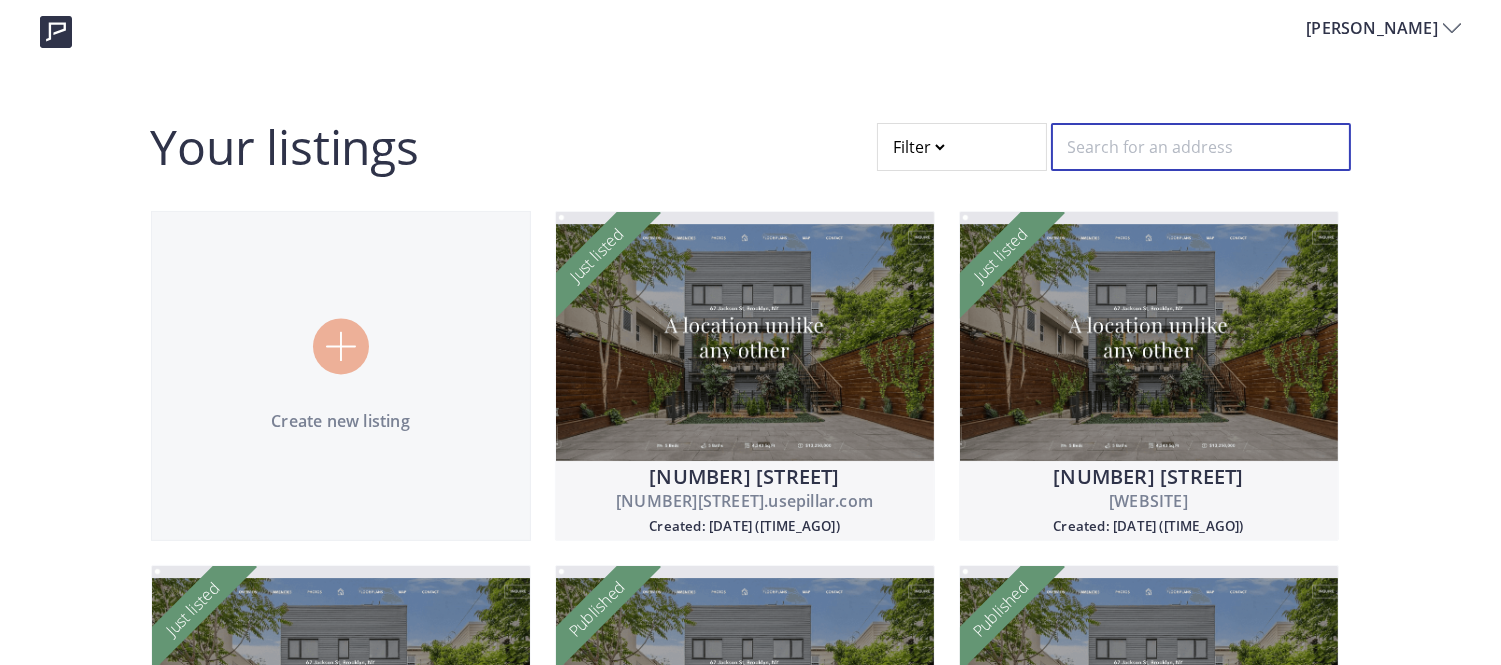 click at bounding box center [1201, 147] 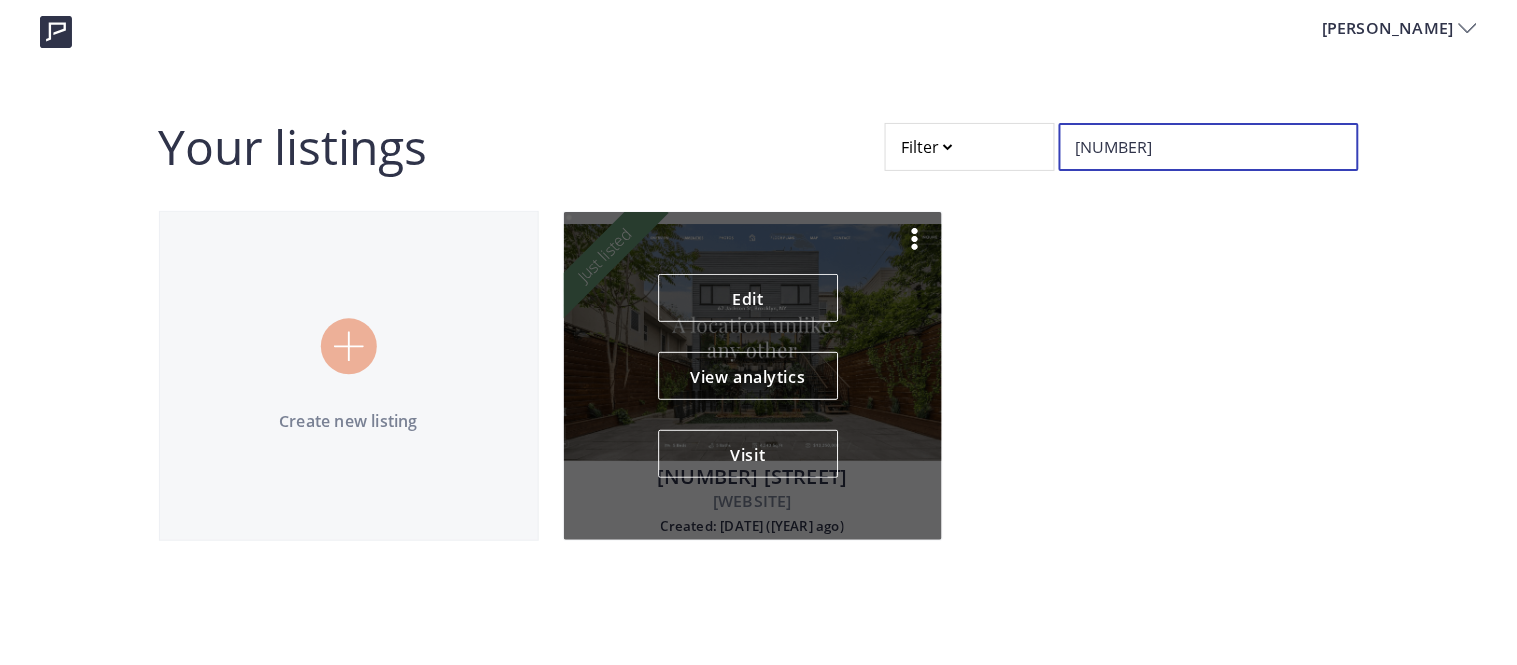 type on "988" 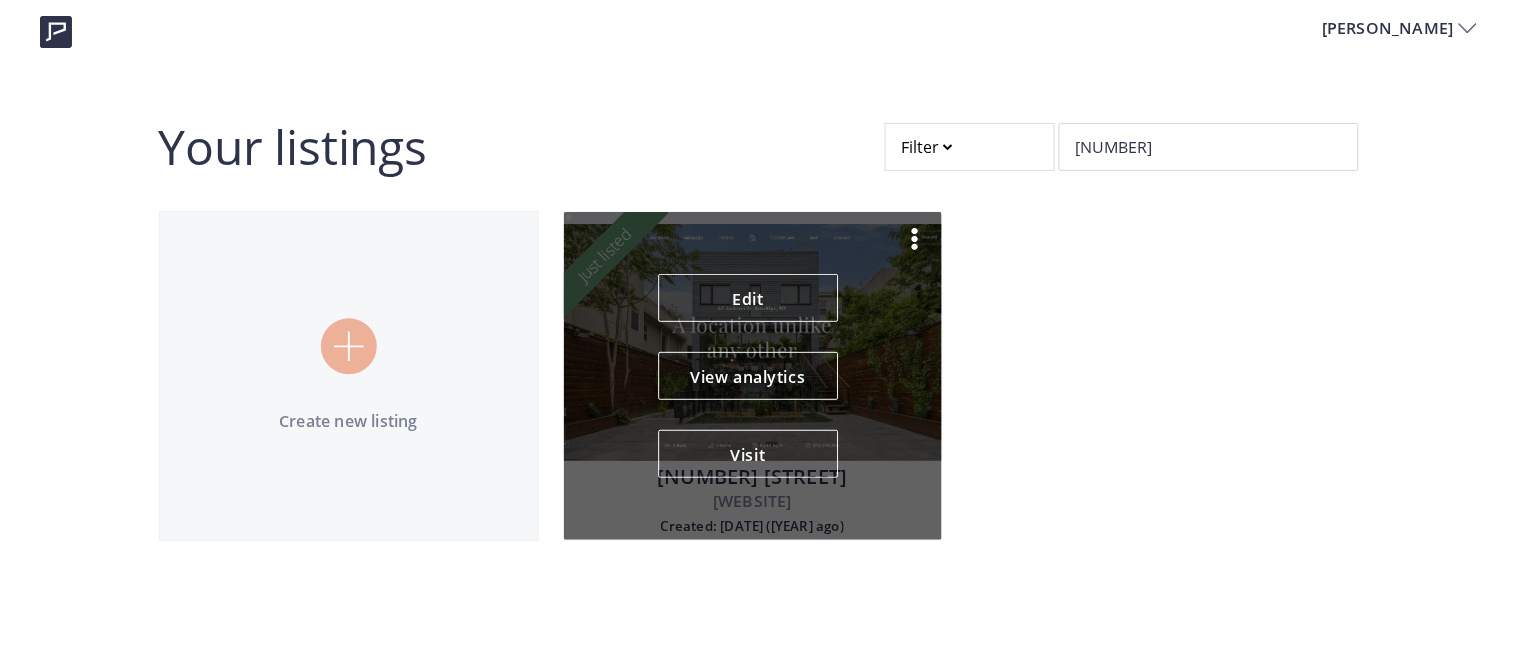 click at bounding box center [915, 239] 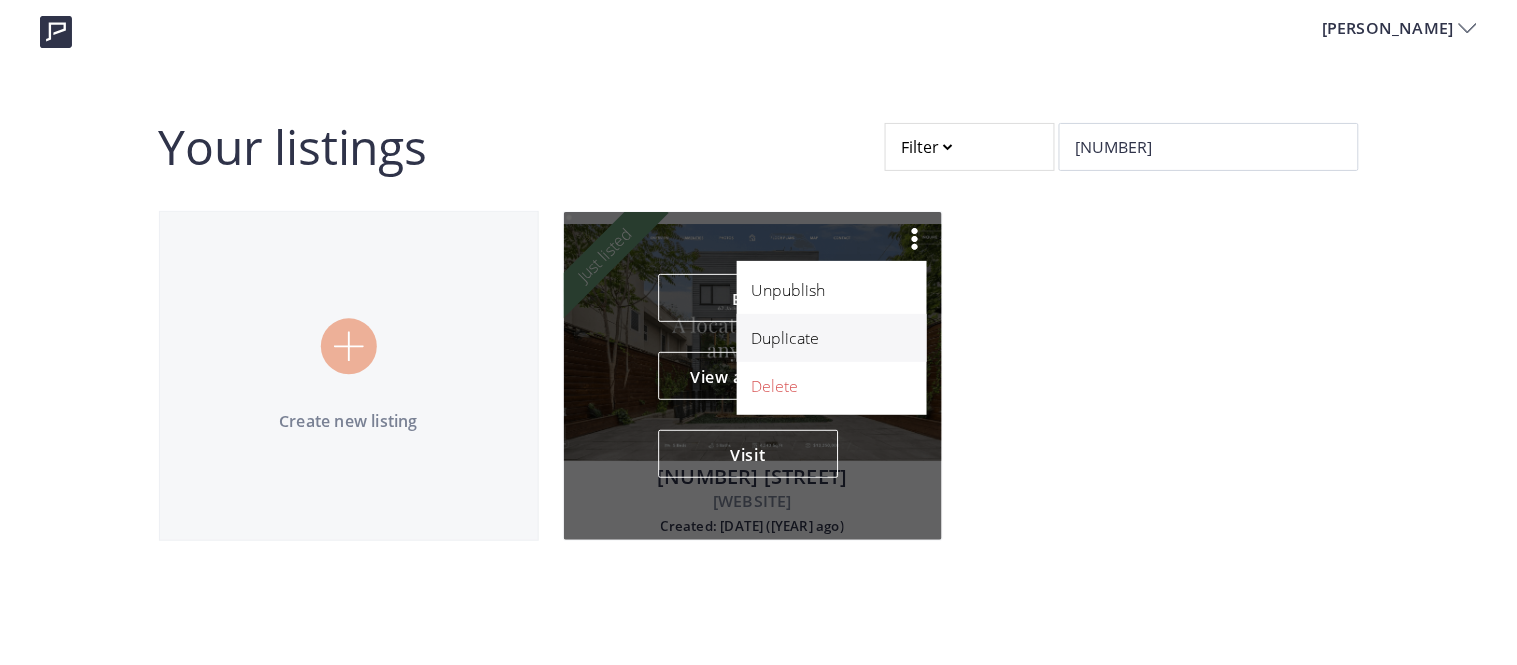 click on "Duplicate" at bounding box center [821, 338] 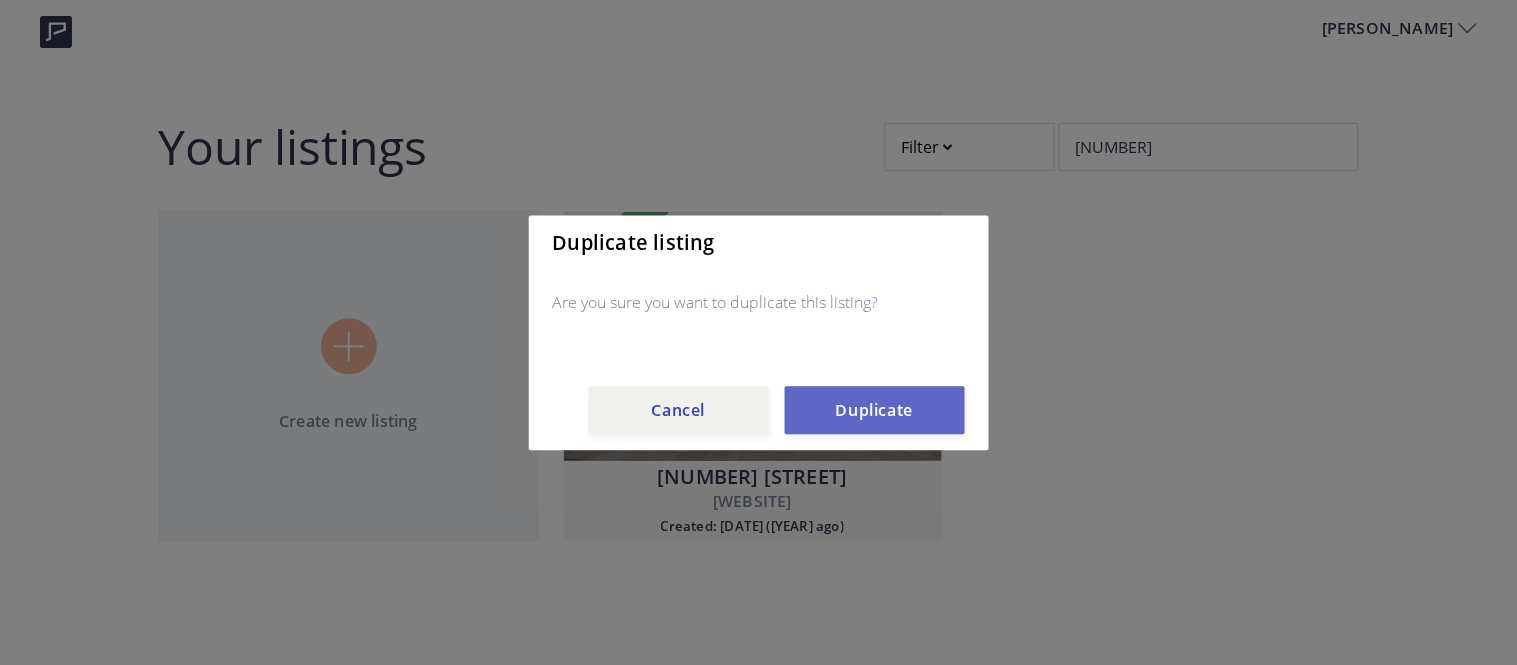 click on "Duplicate" at bounding box center (875, 410) 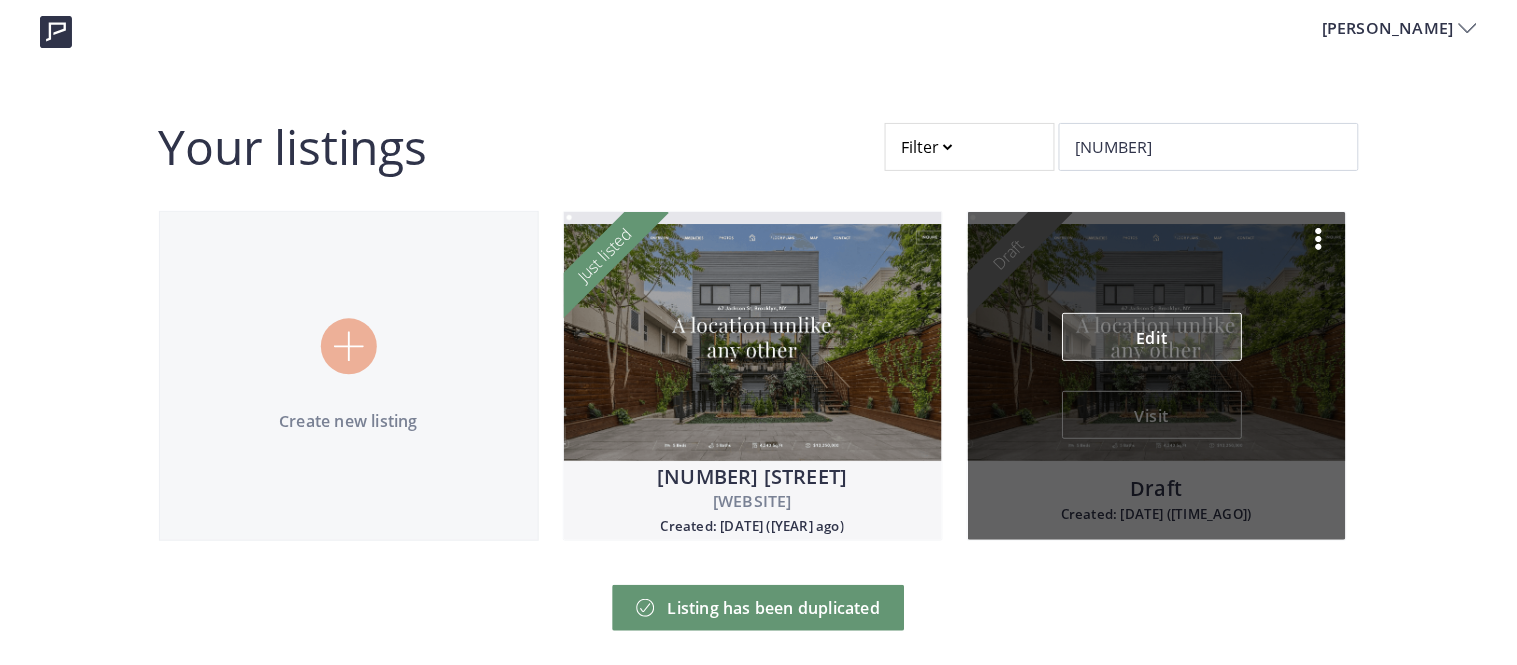 click on "Edit" at bounding box center [1152, 337] 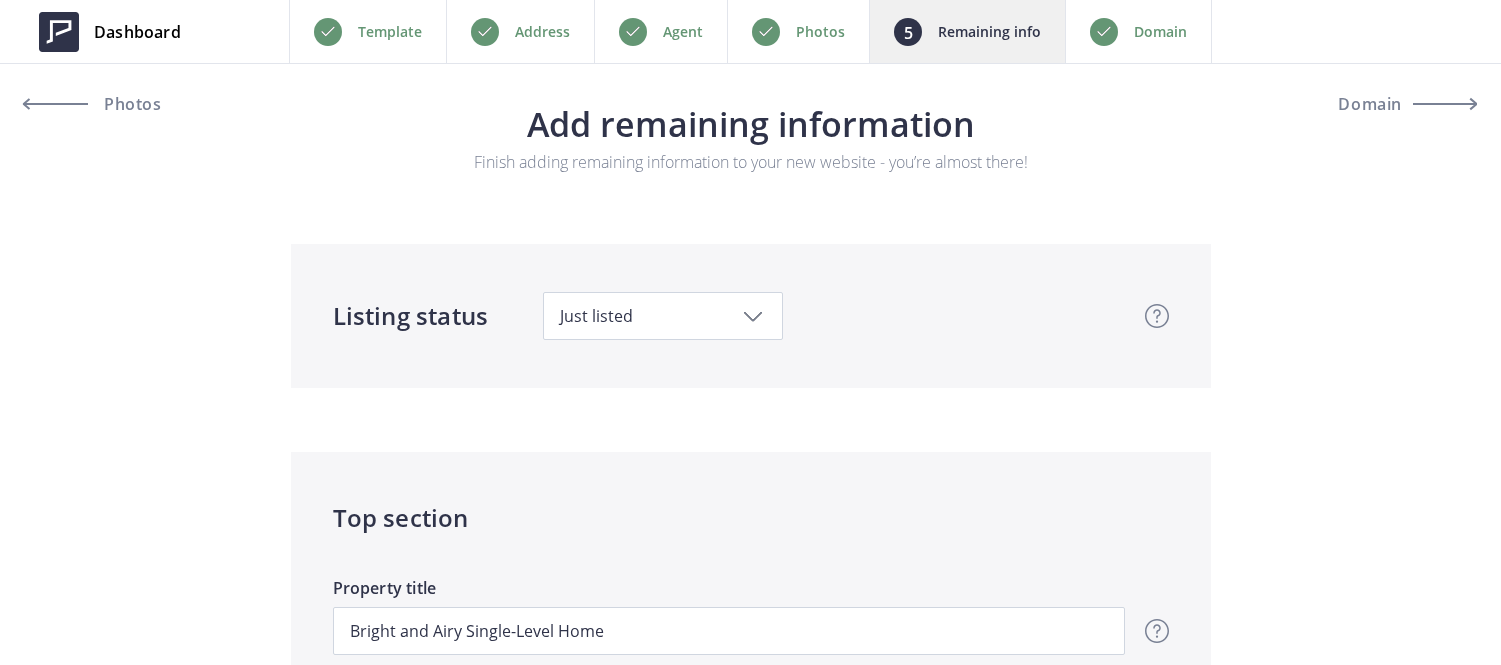 scroll, scrollTop: 0, scrollLeft: 0, axis: both 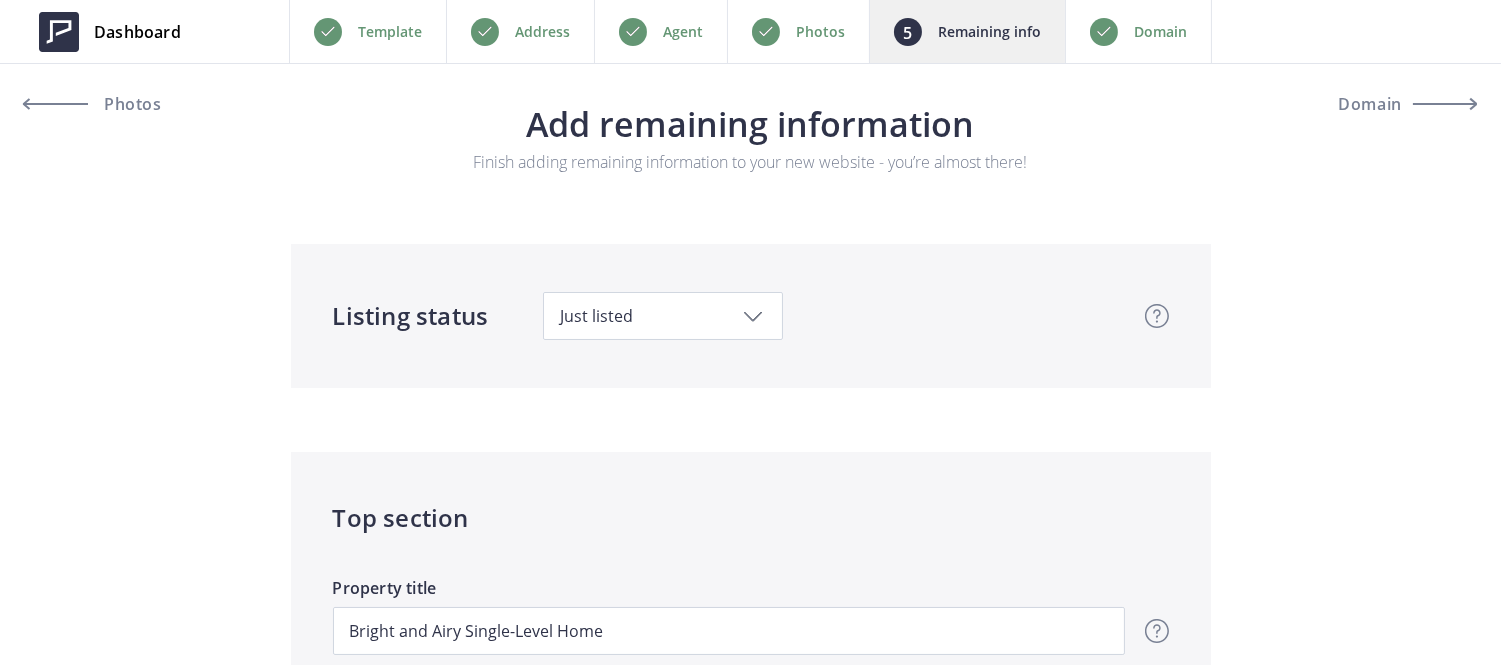 click on "Agent" at bounding box center (660, 31) 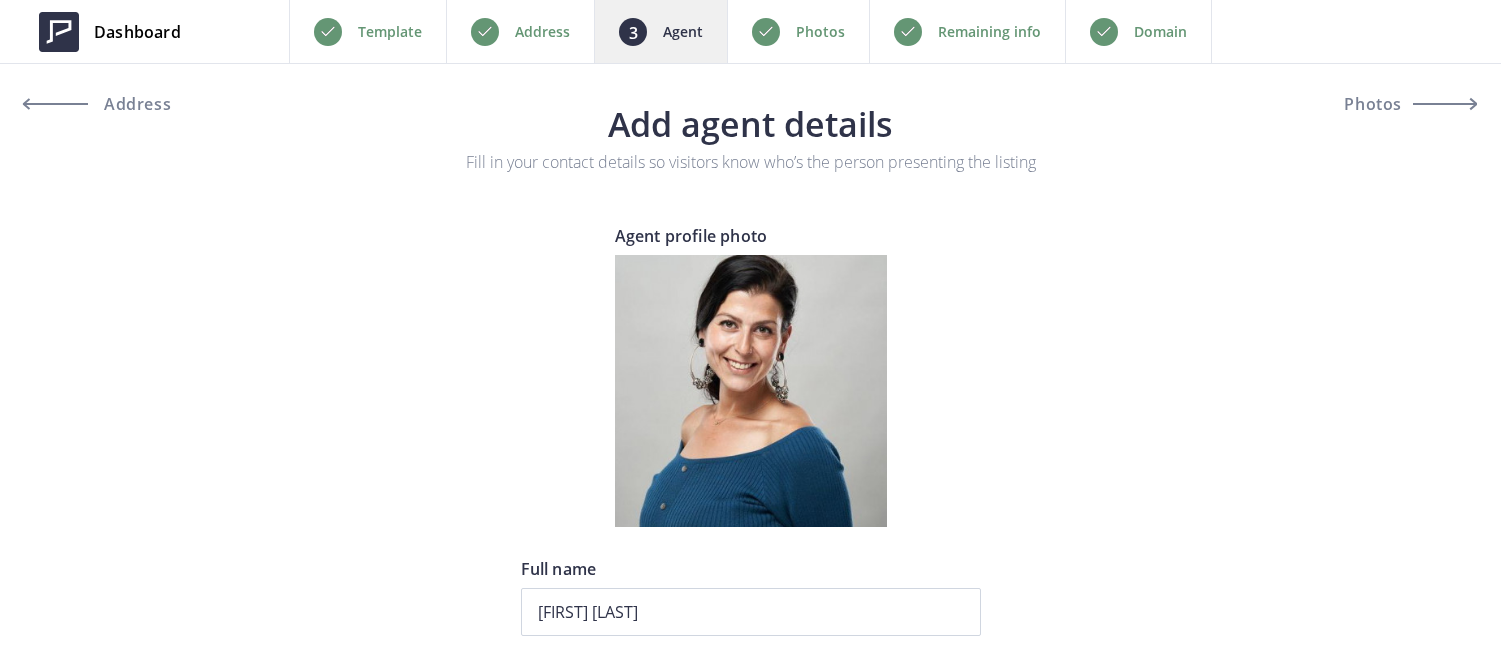 scroll, scrollTop: 0, scrollLeft: 0, axis: both 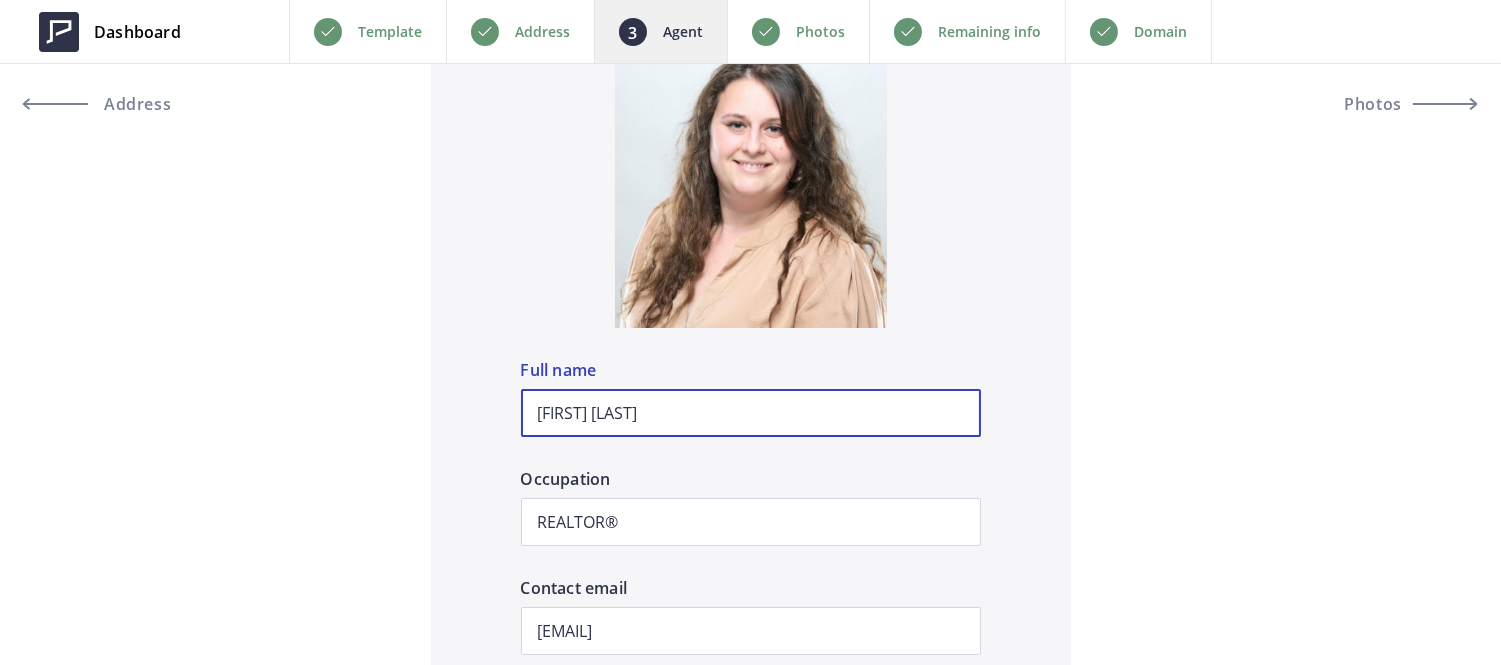 click on "Inna Lehman" at bounding box center [751, 413] 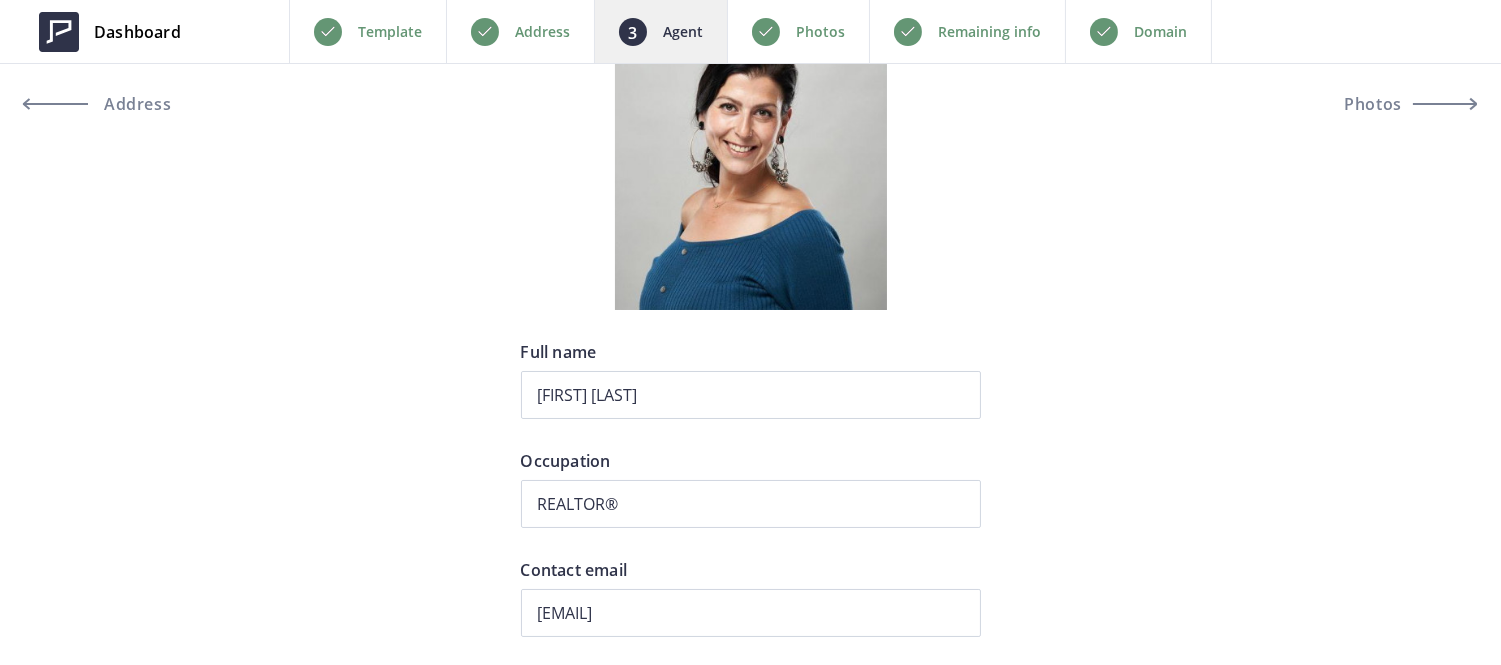 scroll, scrollTop: 218, scrollLeft: 0, axis: vertical 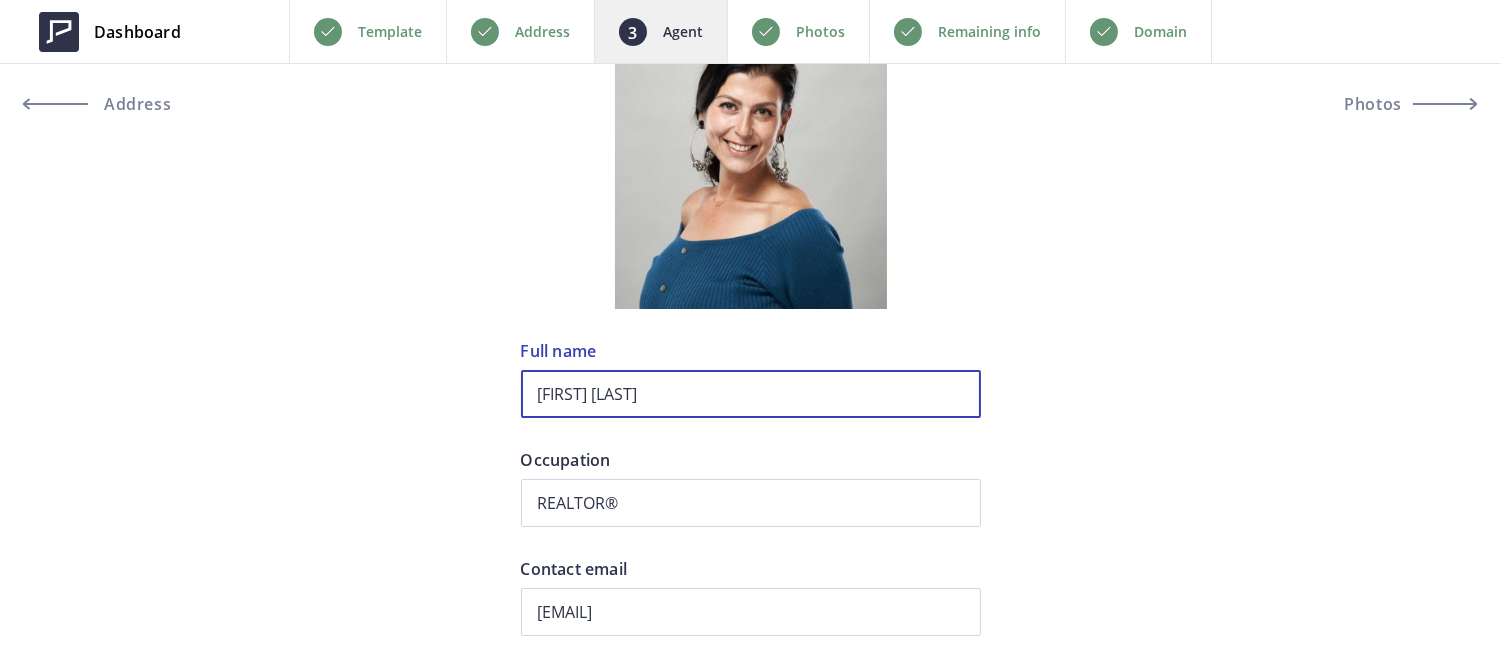 click on "Ilona Campbell" at bounding box center [751, 394] 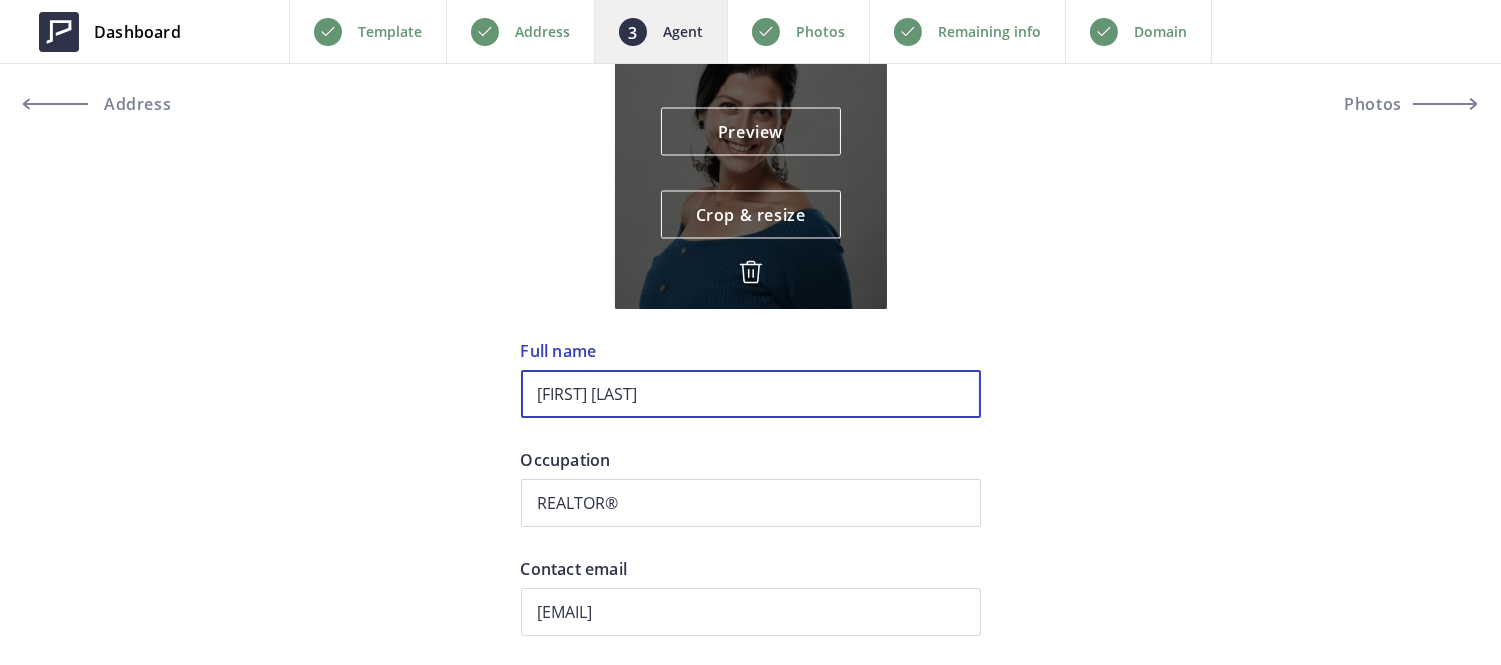 type on "Inna Lehman" 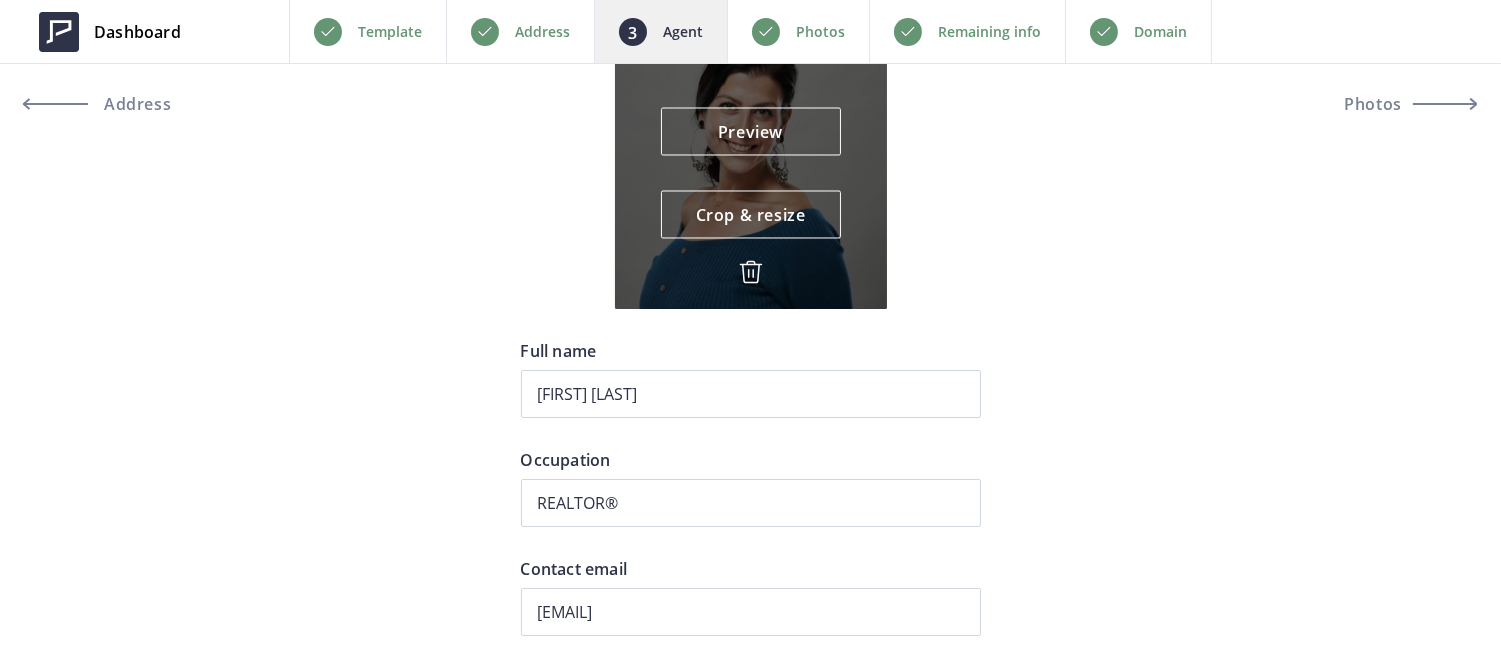 click at bounding box center (751, 272) 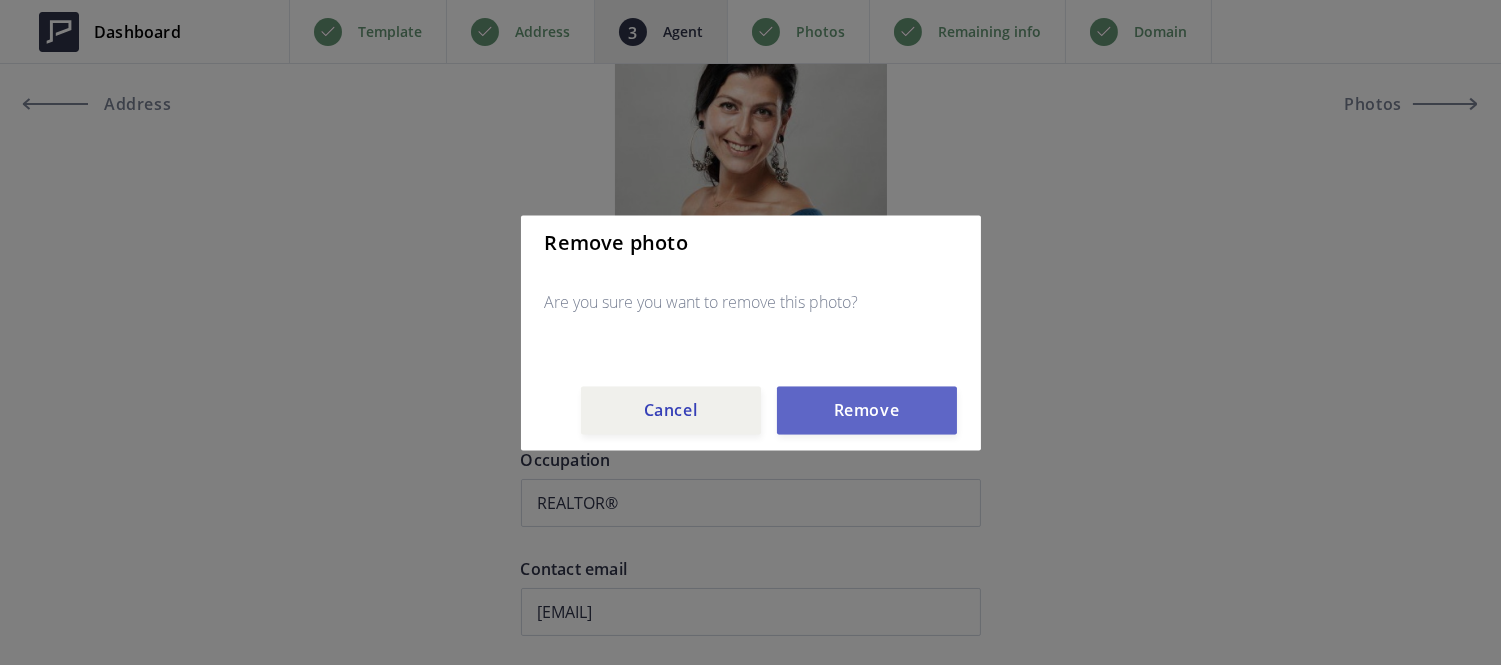 click on "Remove" at bounding box center [867, 410] 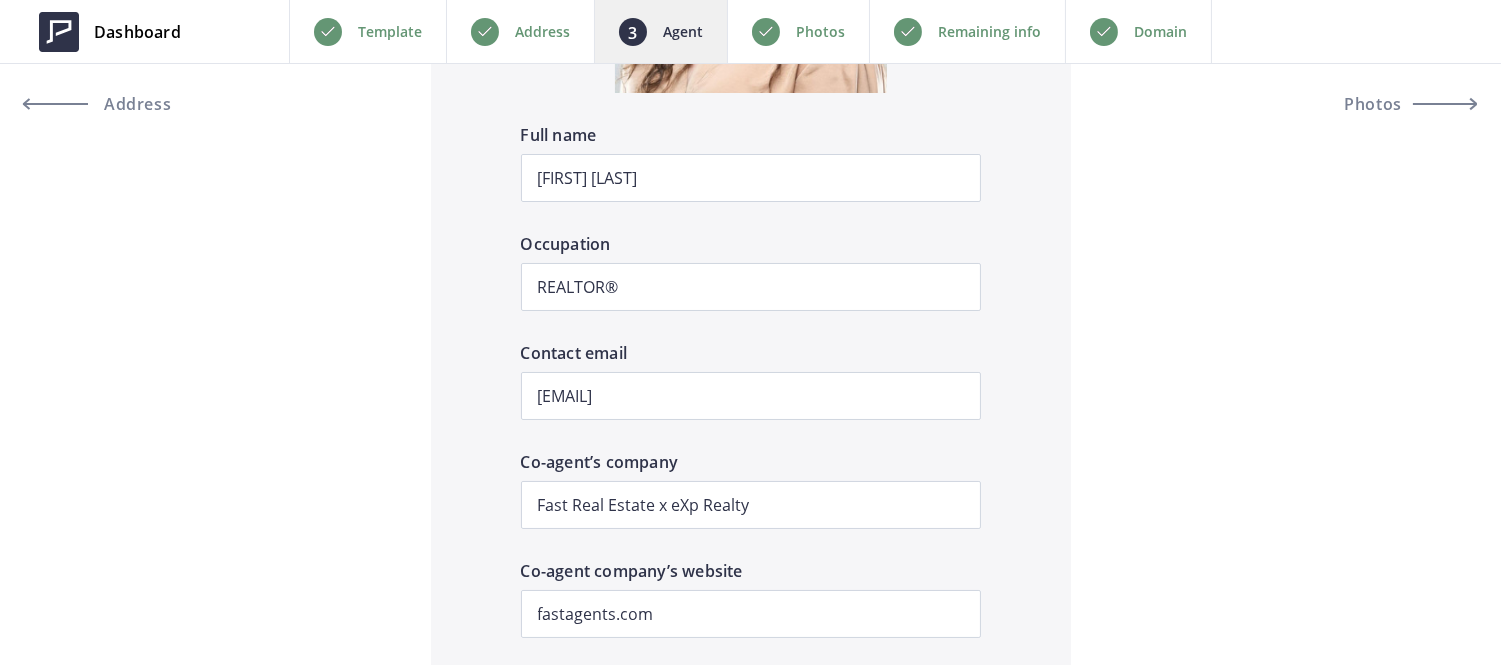 scroll, scrollTop: 2338, scrollLeft: 0, axis: vertical 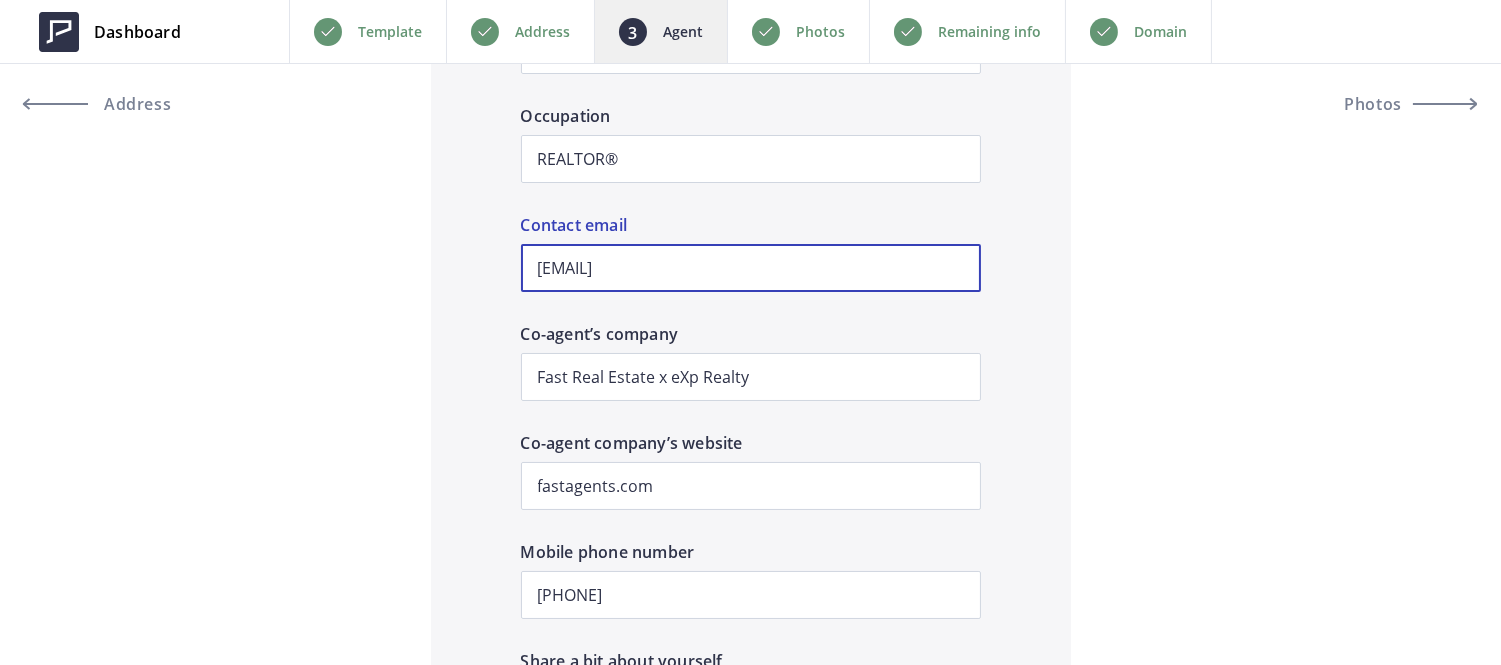 click on "inna@fastagents.com" at bounding box center [751, 268] 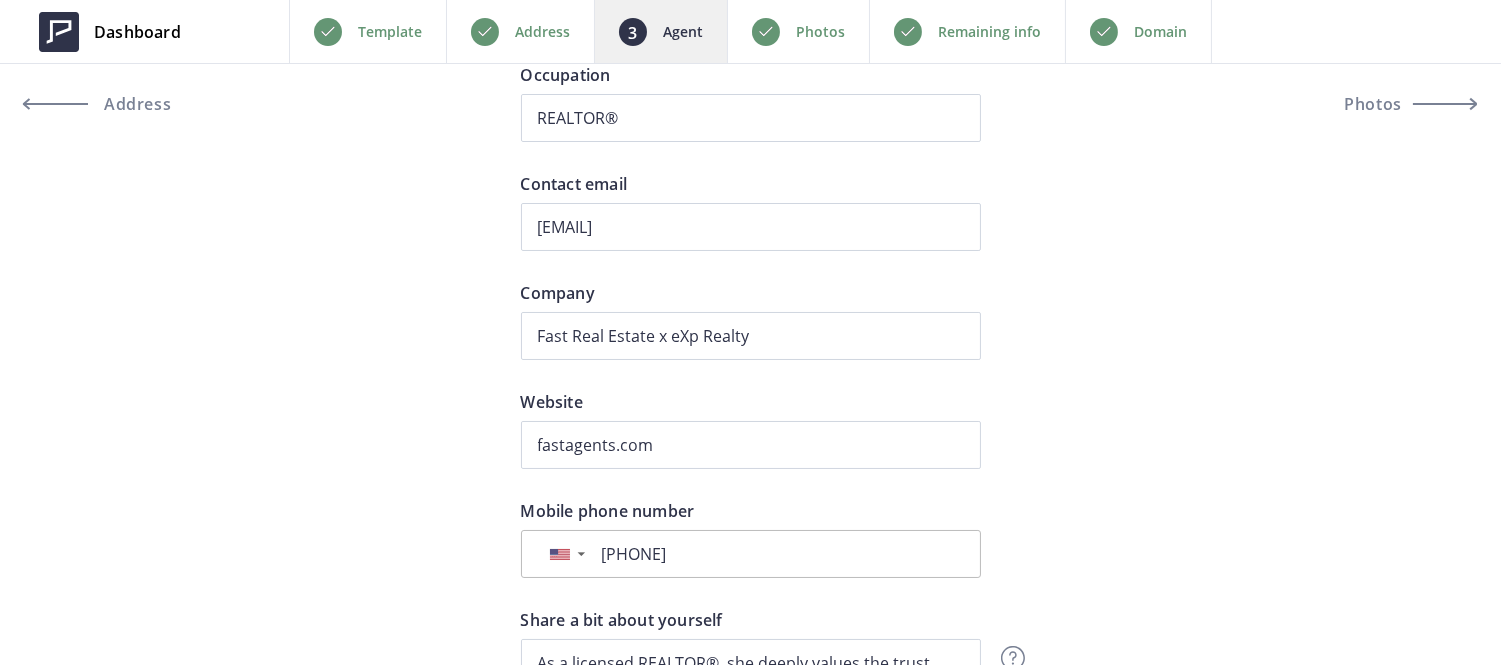scroll, scrollTop: 602, scrollLeft: 0, axis: vertical 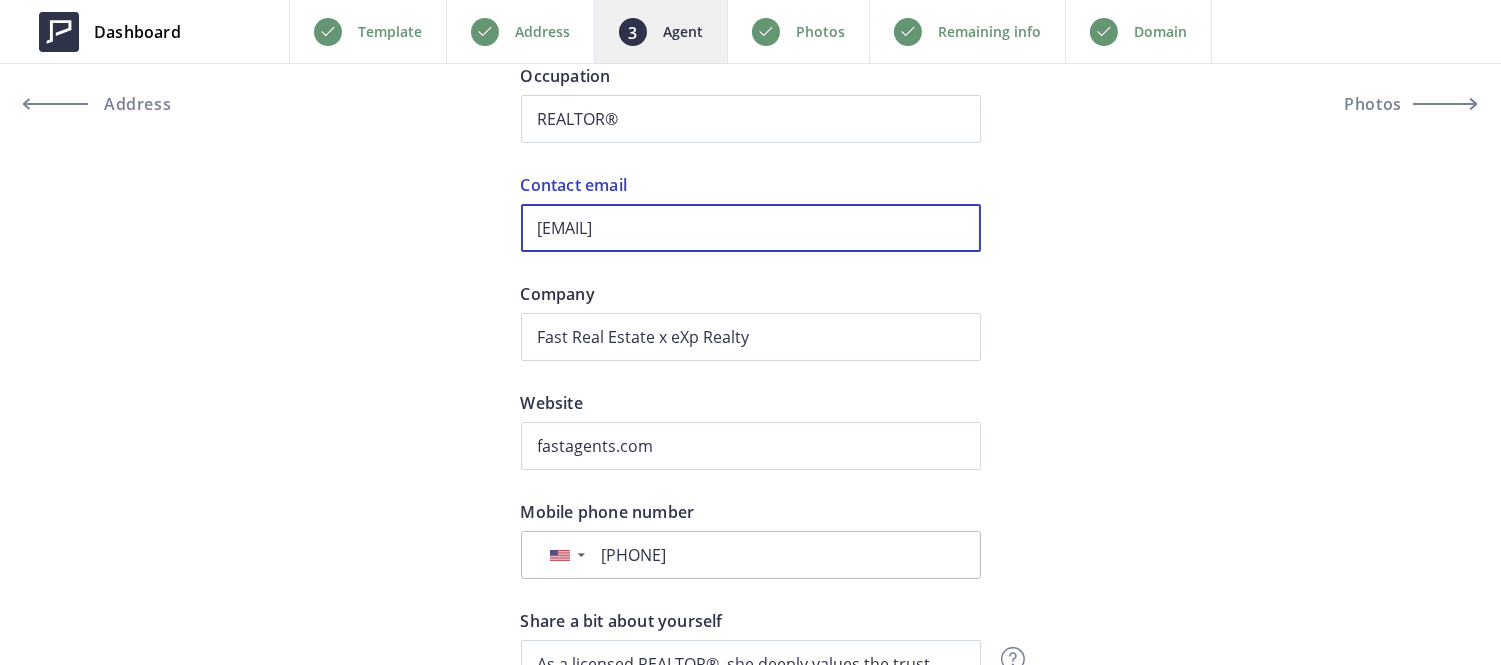 click on "ilona@fastagents.com" at bounding box center [751, 228] 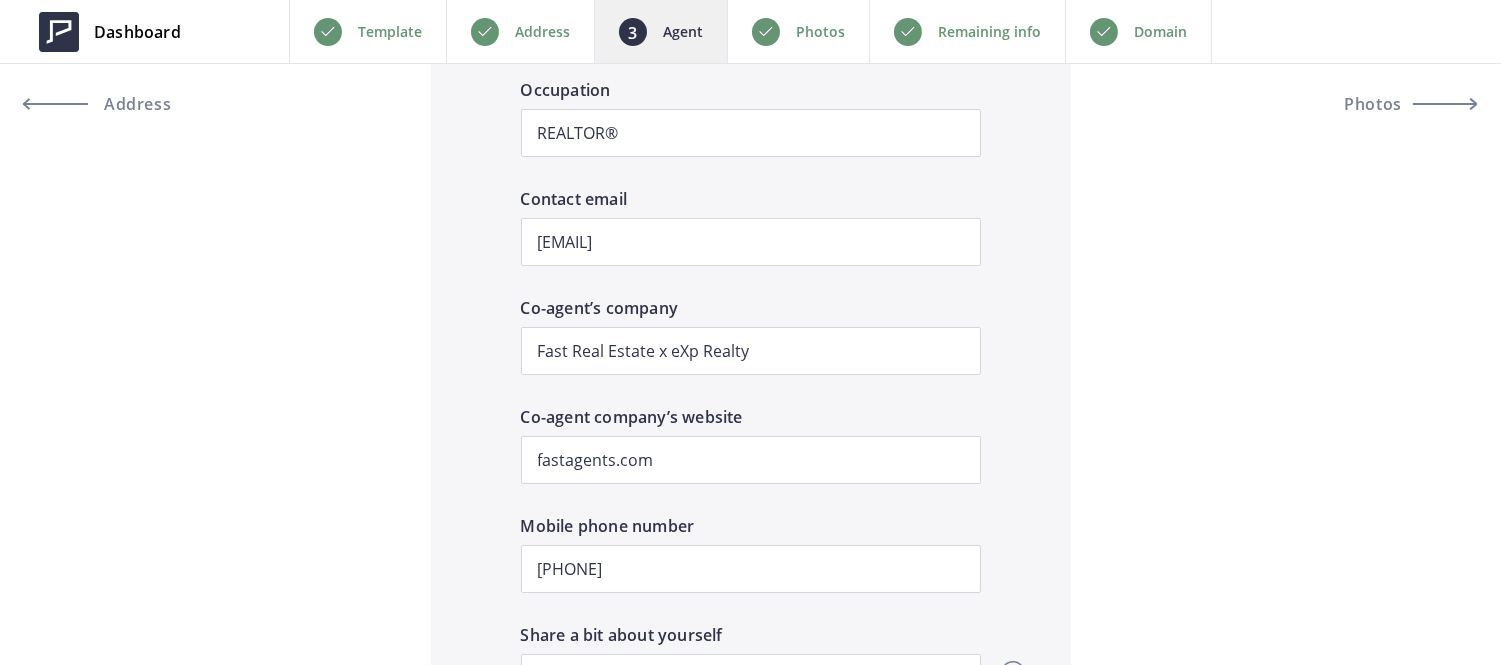 scroll, scrollTop: 2365, scrollLeft: 0, axis: vertical 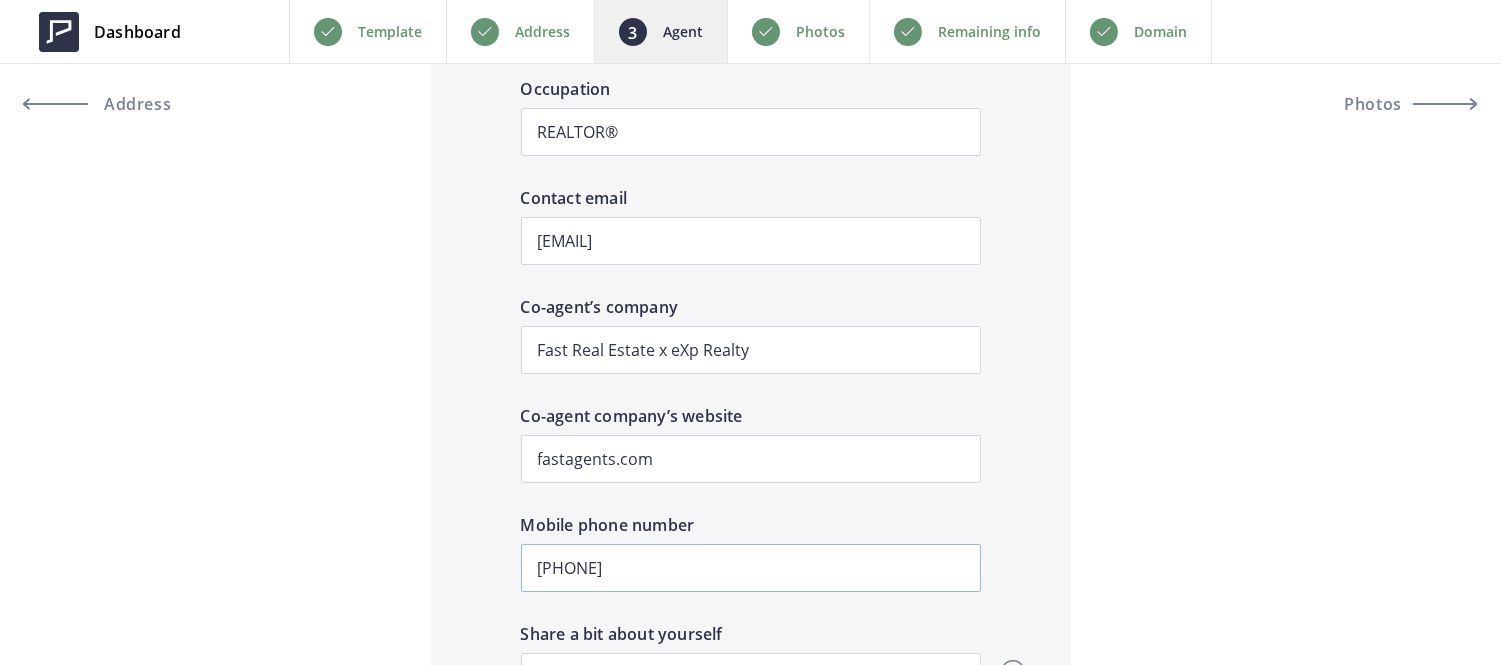 type on "inna@fastagents.com" 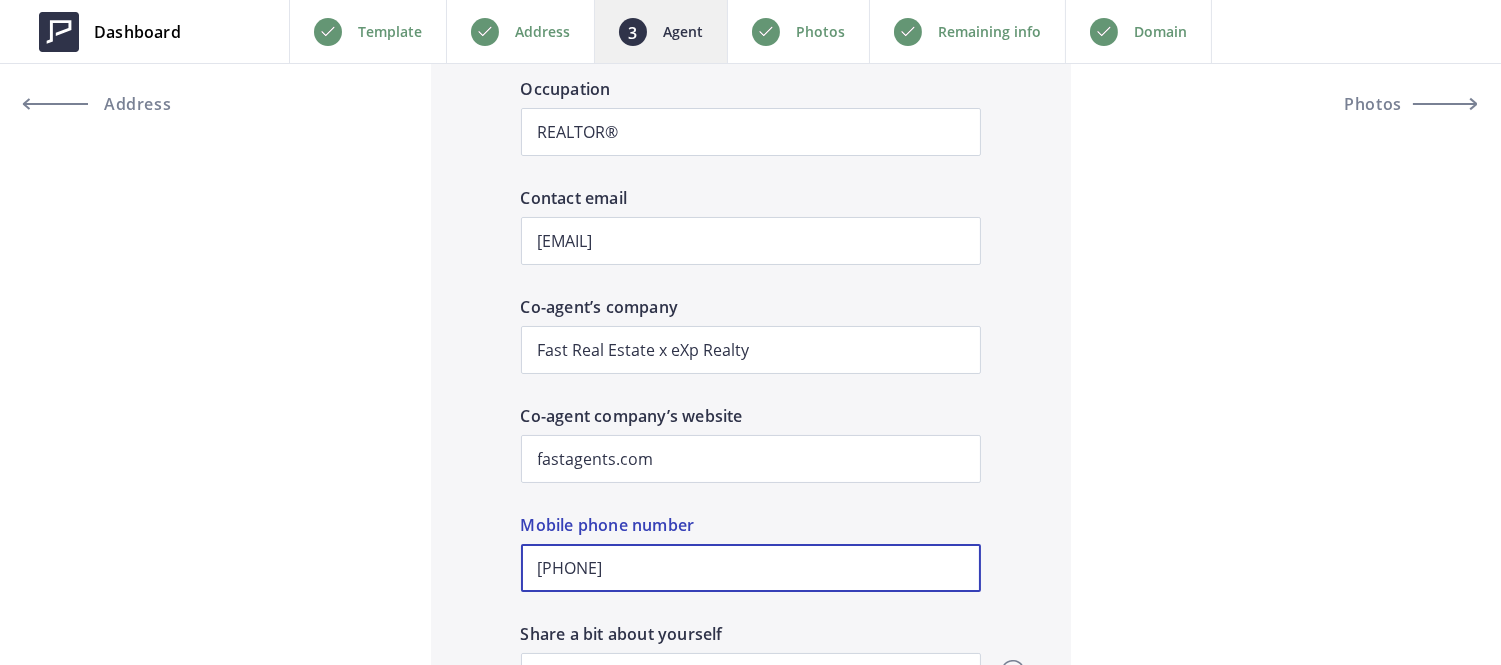 drag, startPoint x: 536, startPoint y: 571, endPoint x: 672, endPoint y: 604, distance: 139.94641 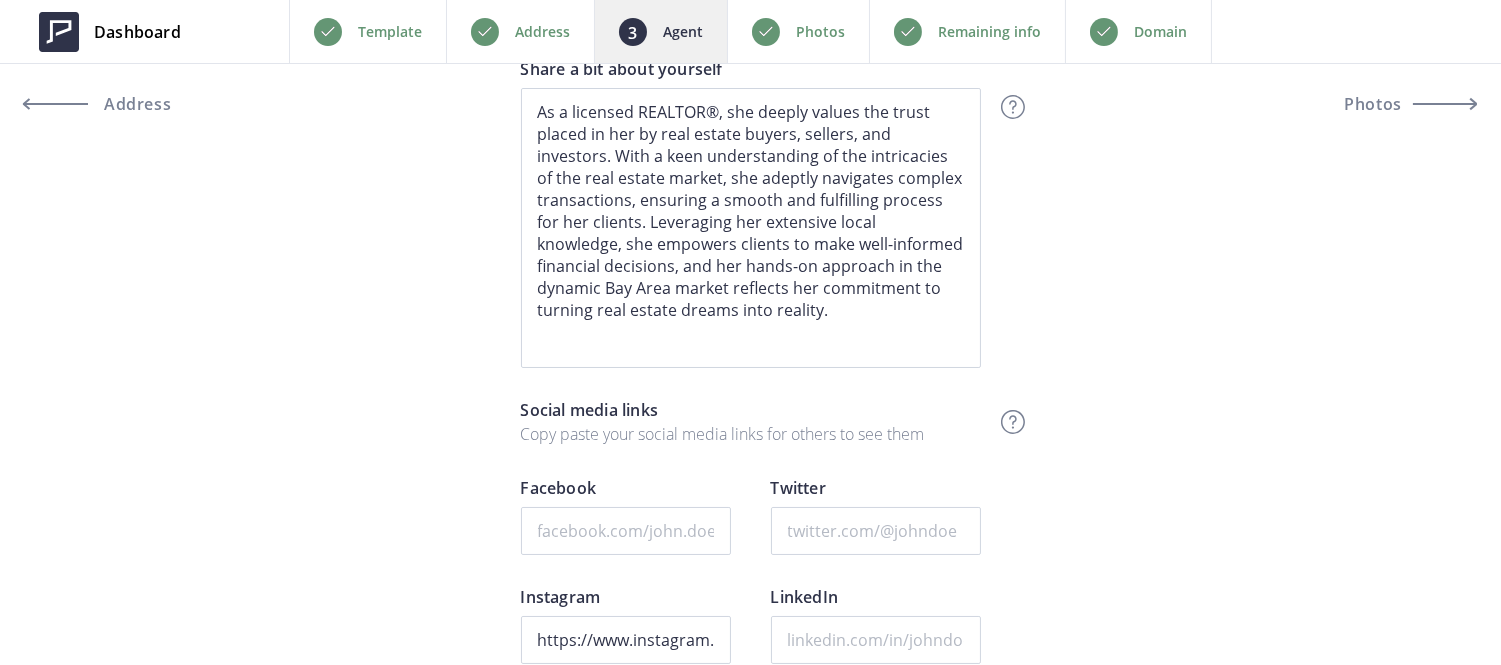 scroll, scrollTop: 1172, scrollLeft: 0, axis: vertical 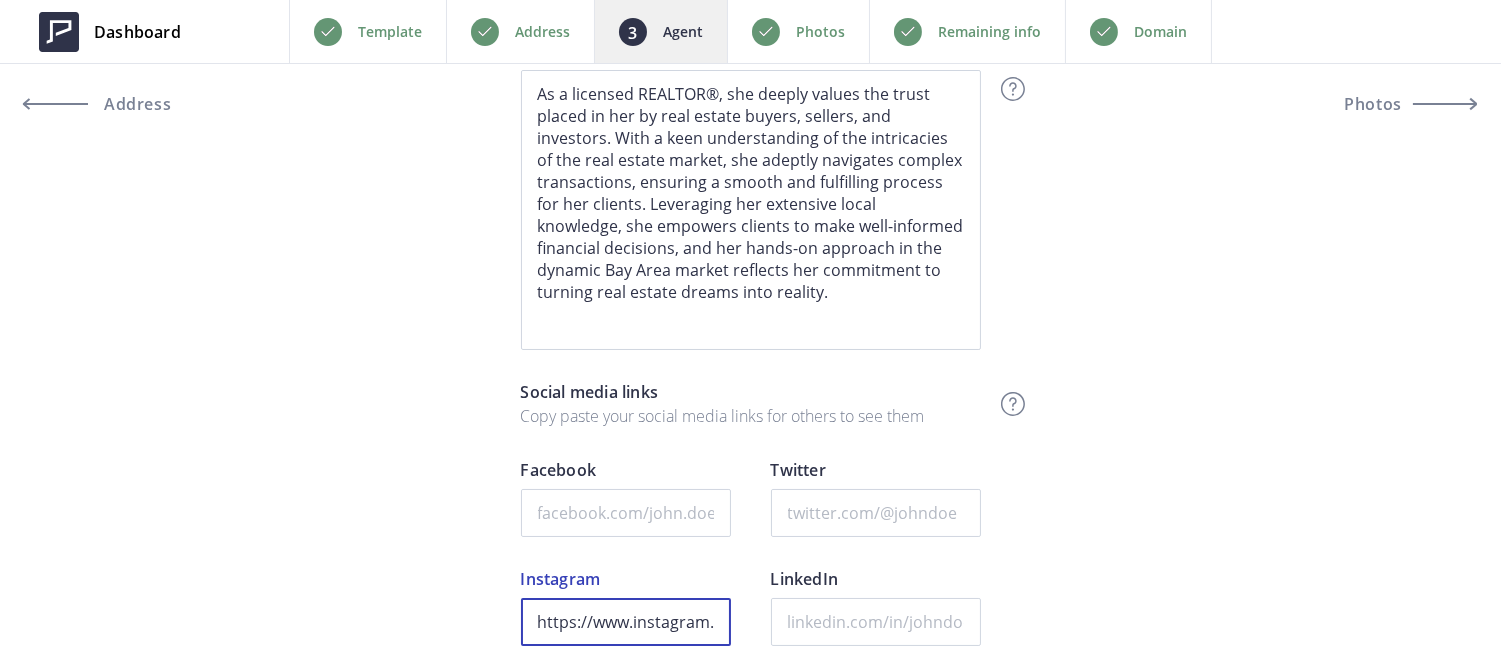 click on "https://www.instagram.com/campbellsellsthebay/" at bounding box center (626, 622) 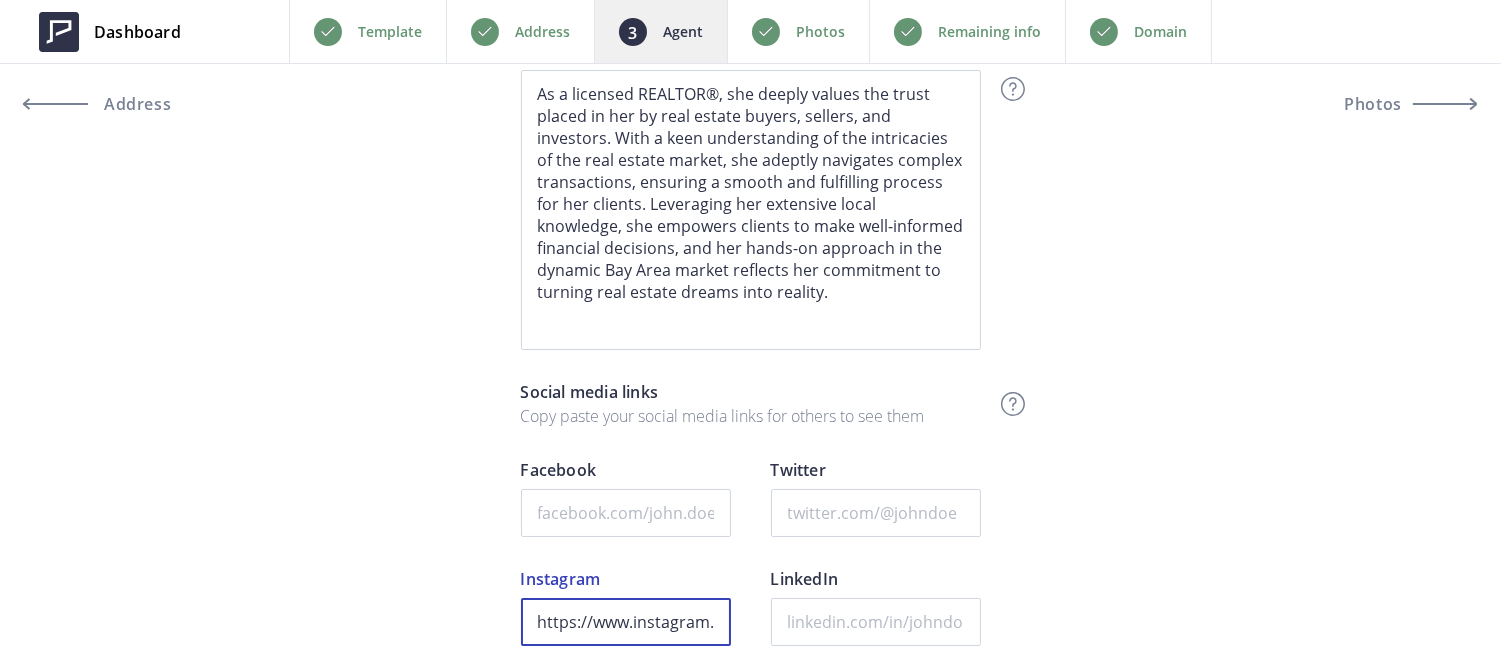 click on "https://www.instagram.com/campbellsellsthebay/" at bounding box center (626, 622) 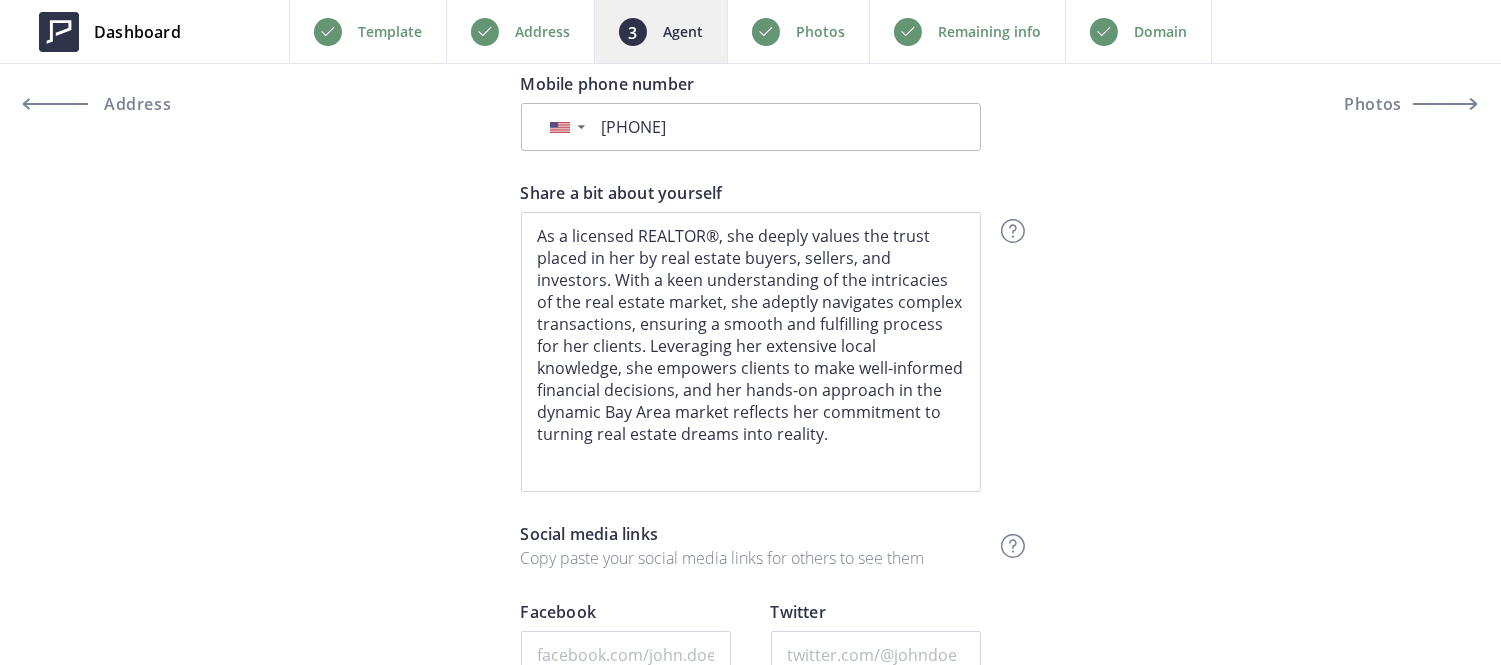 scroll, scrollTop: 1028, scrollLeft: 0, axis: vertical 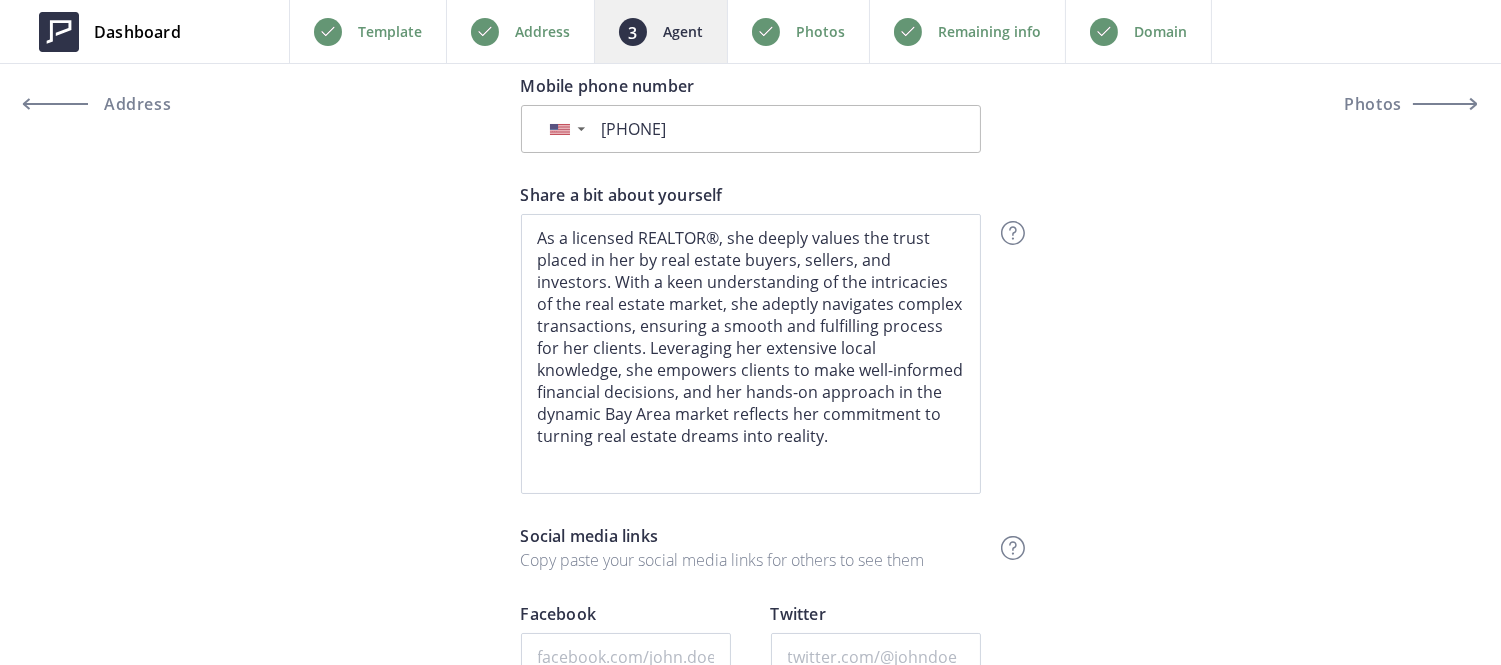 type 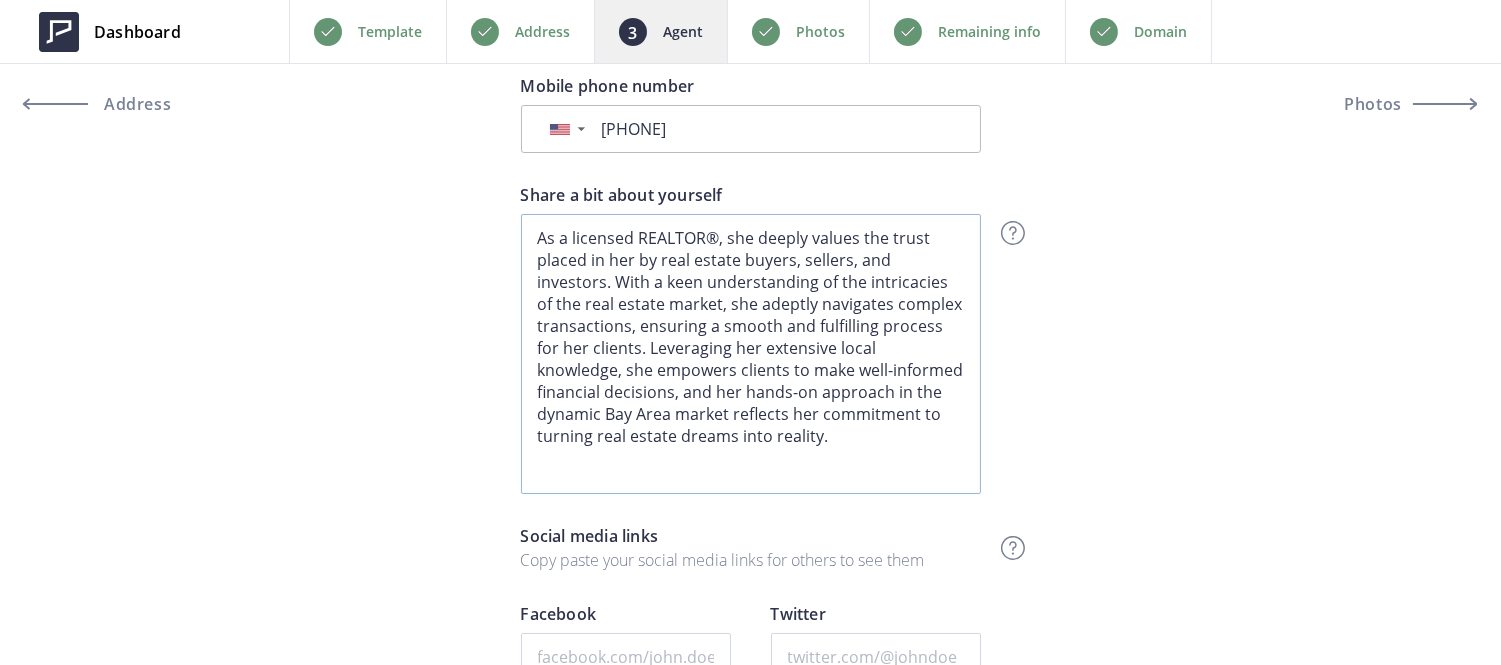 drag, startPoint x: 663, startPoint y: 497, endPoint x: 532, endPoint y: 248, distance: 281.35742 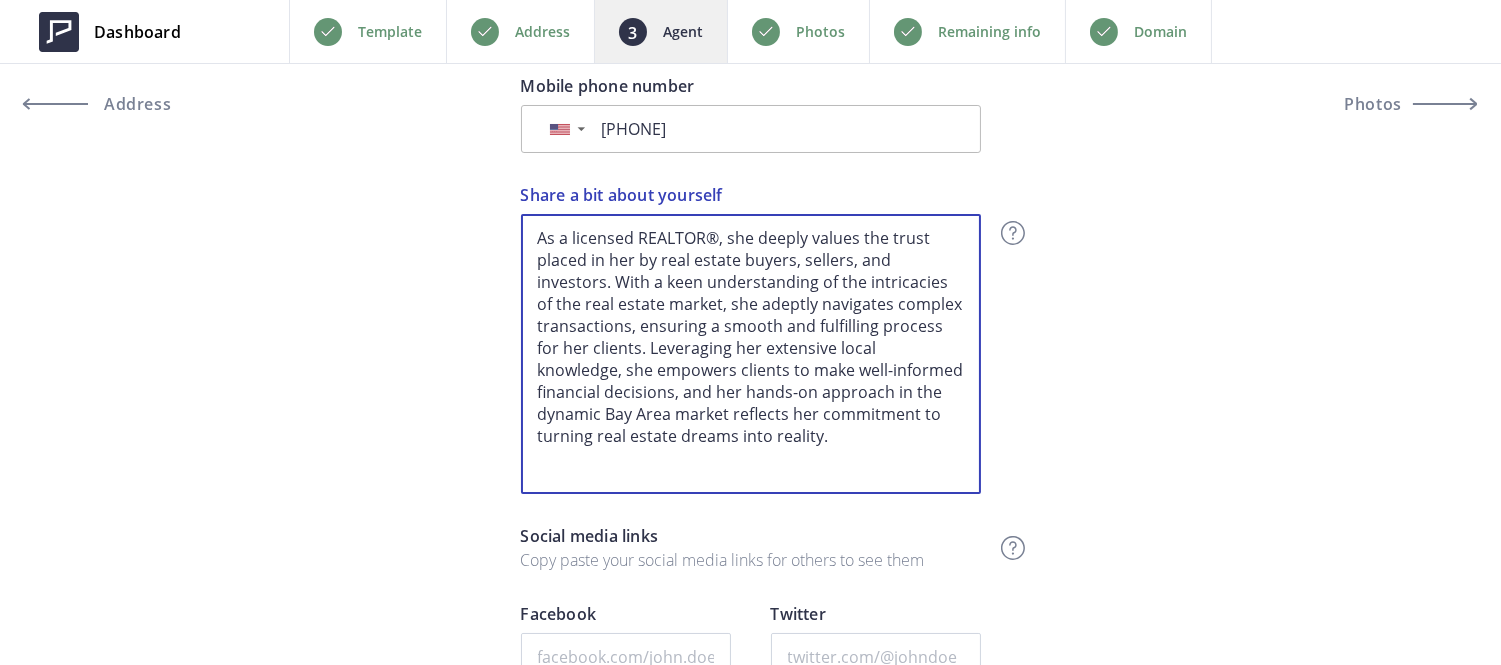 drag, startPoint x: 650, startPoint y: 378, endPoint x: 518, endPoint y: 206, distance: 216.81328 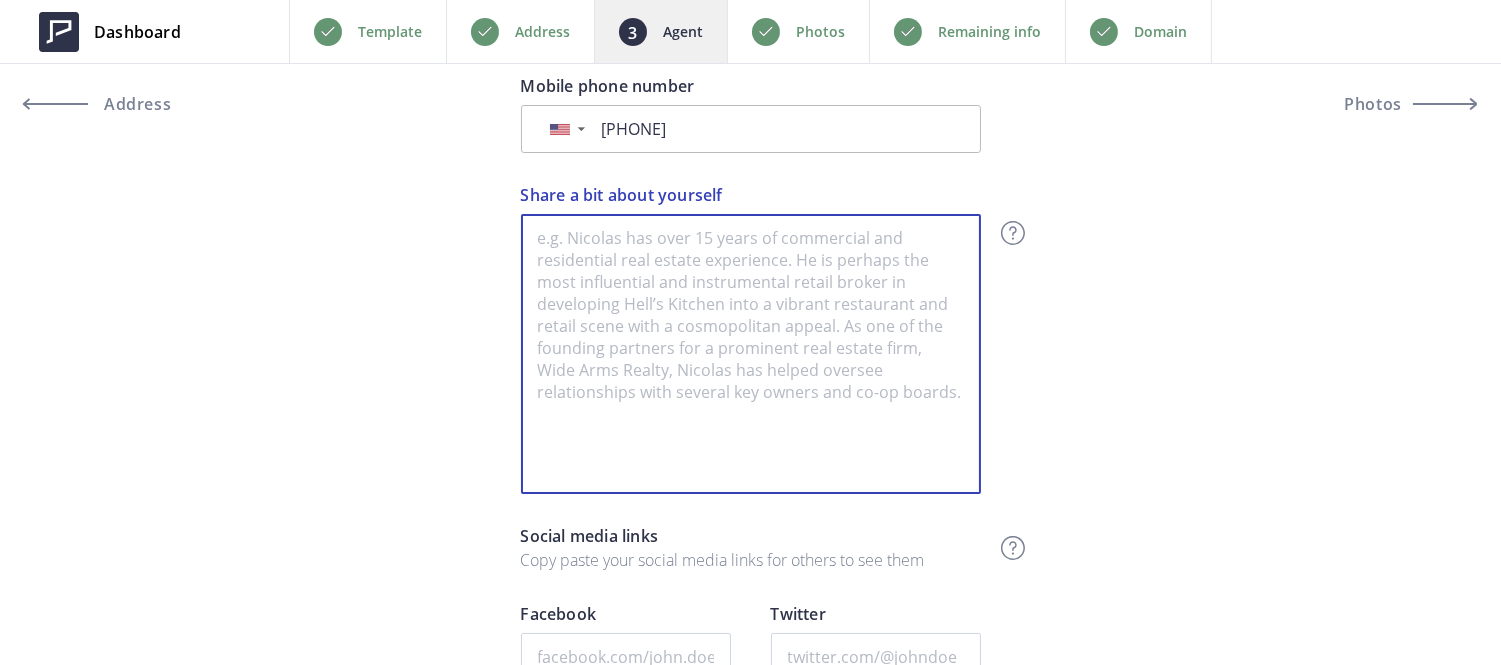 paste on "415-279-2222" 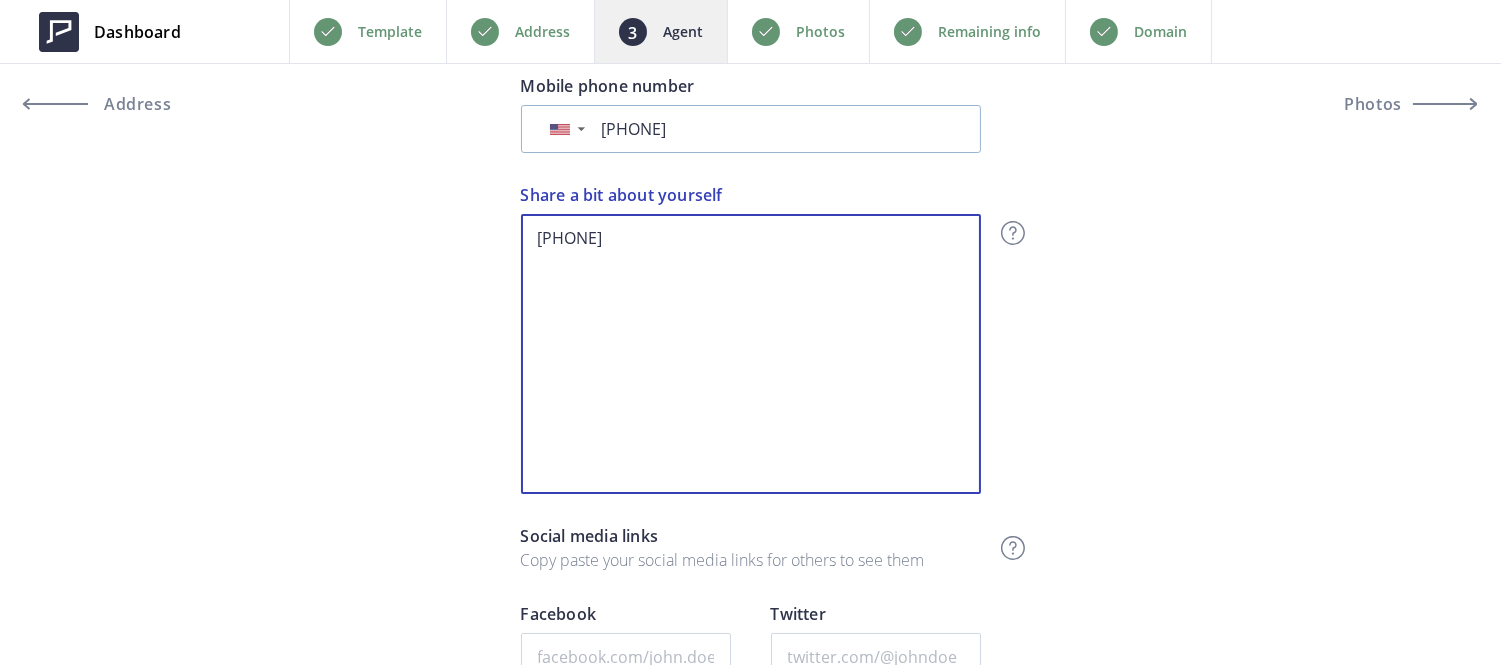 type on "415-279-2222" 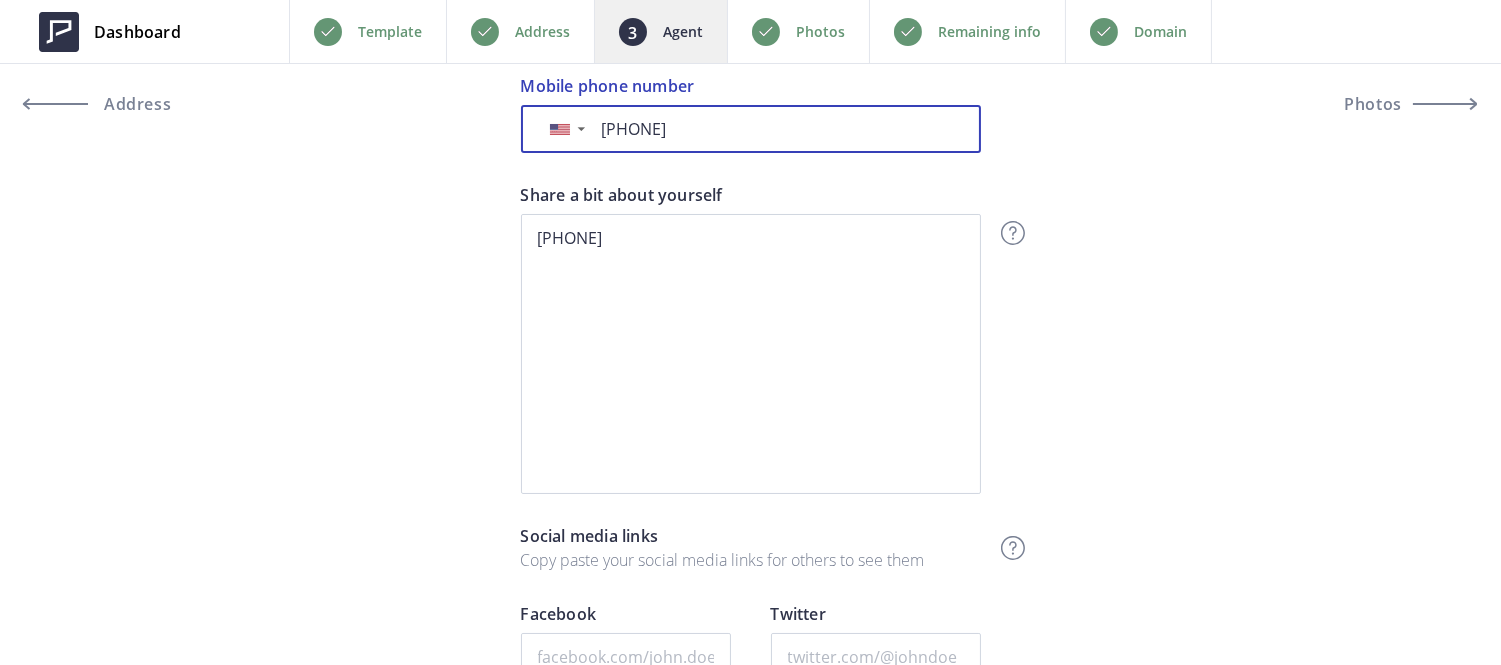 click on "+1 415-746-0957" at bounding box center (778, 129) 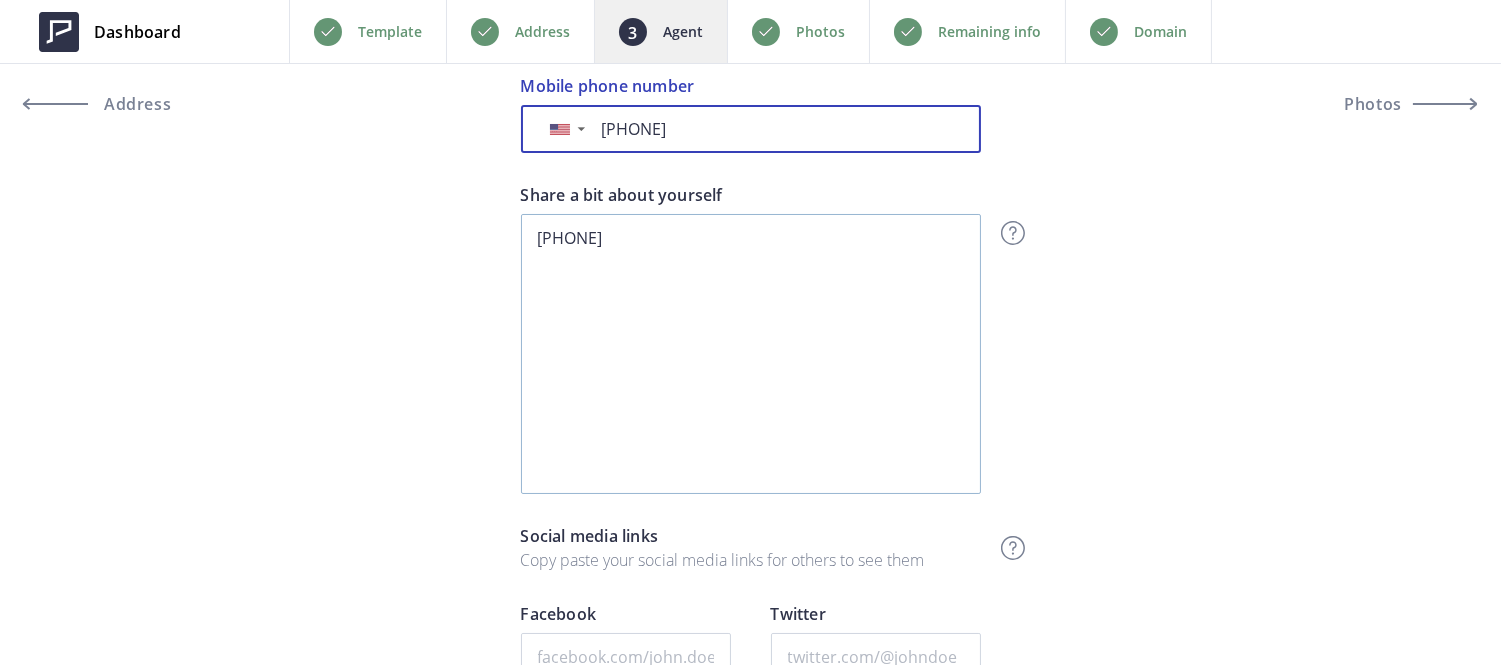 type on "+1 415-279-2222" 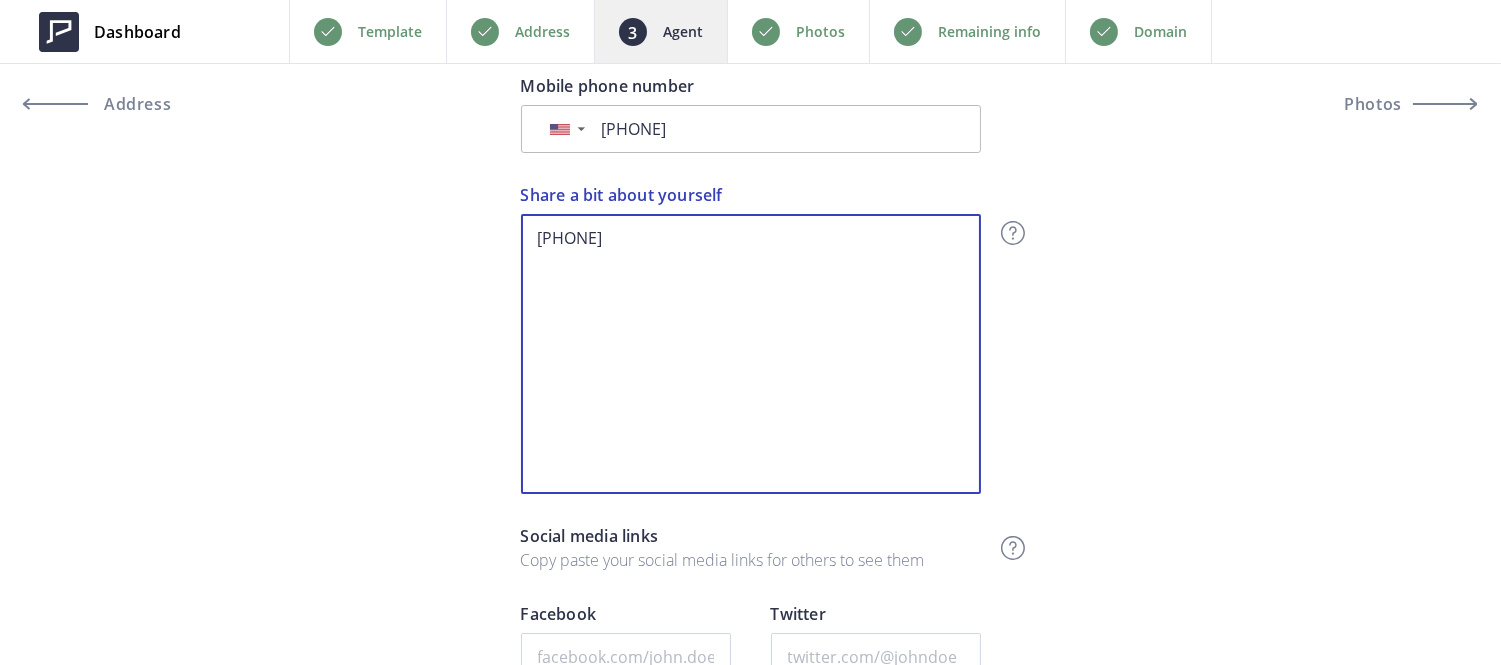 click on "415-279-2222" at bounding box center (751, 354) 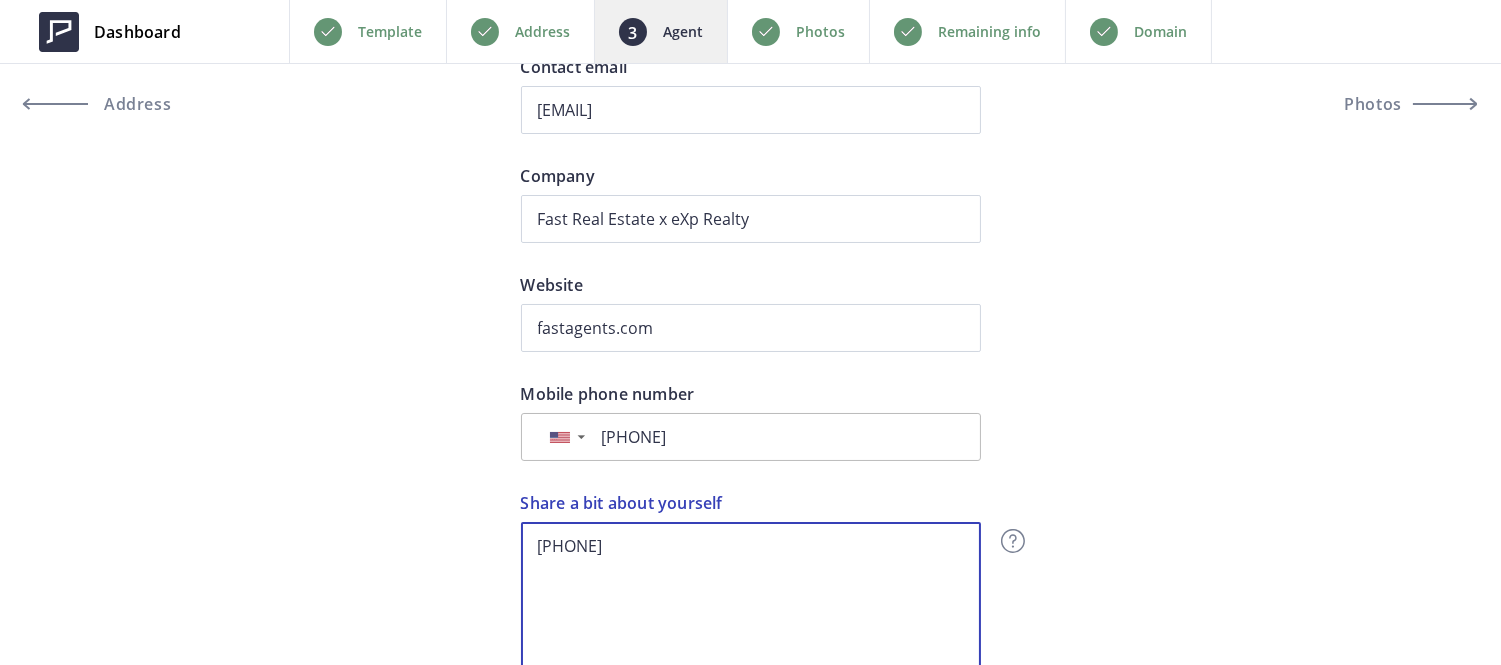 click on "415-279-2222" at bounding box center [751, 662] 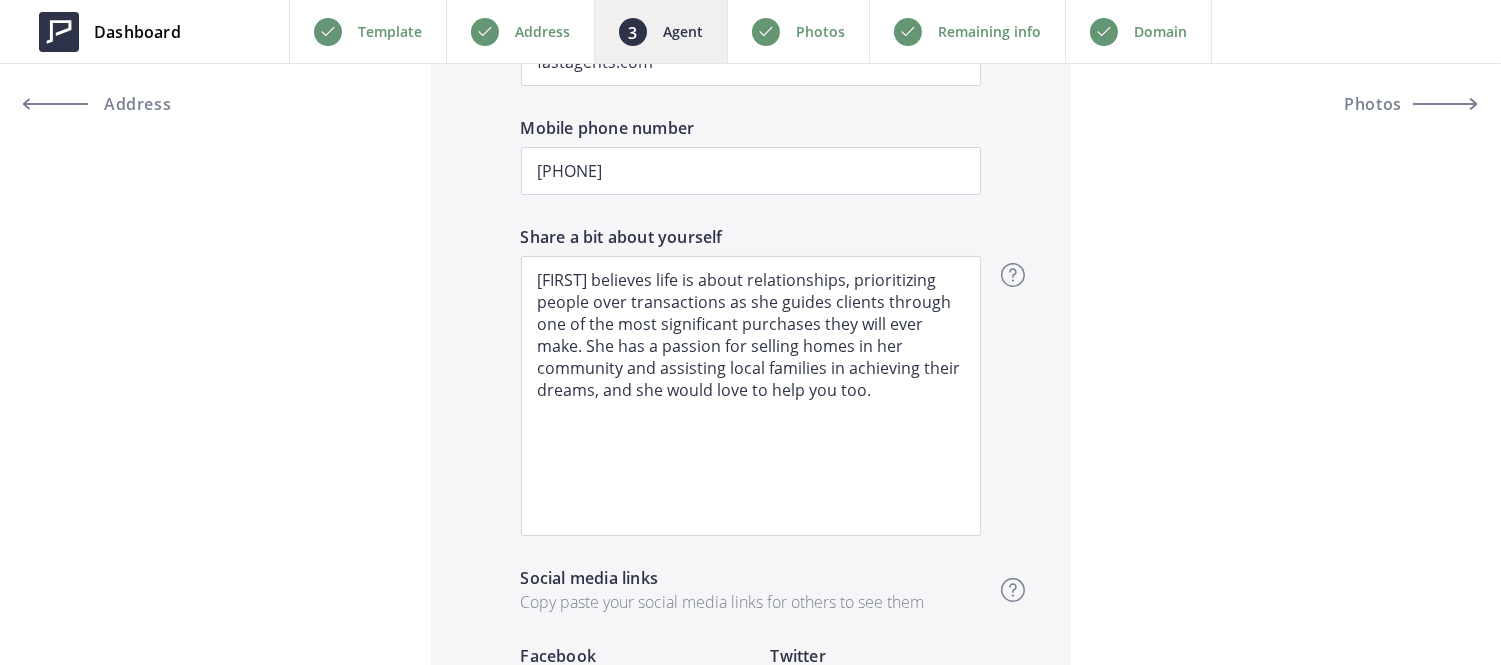 scroll, scrollTop: 2763, scrollLeft: 0, axis: vertical 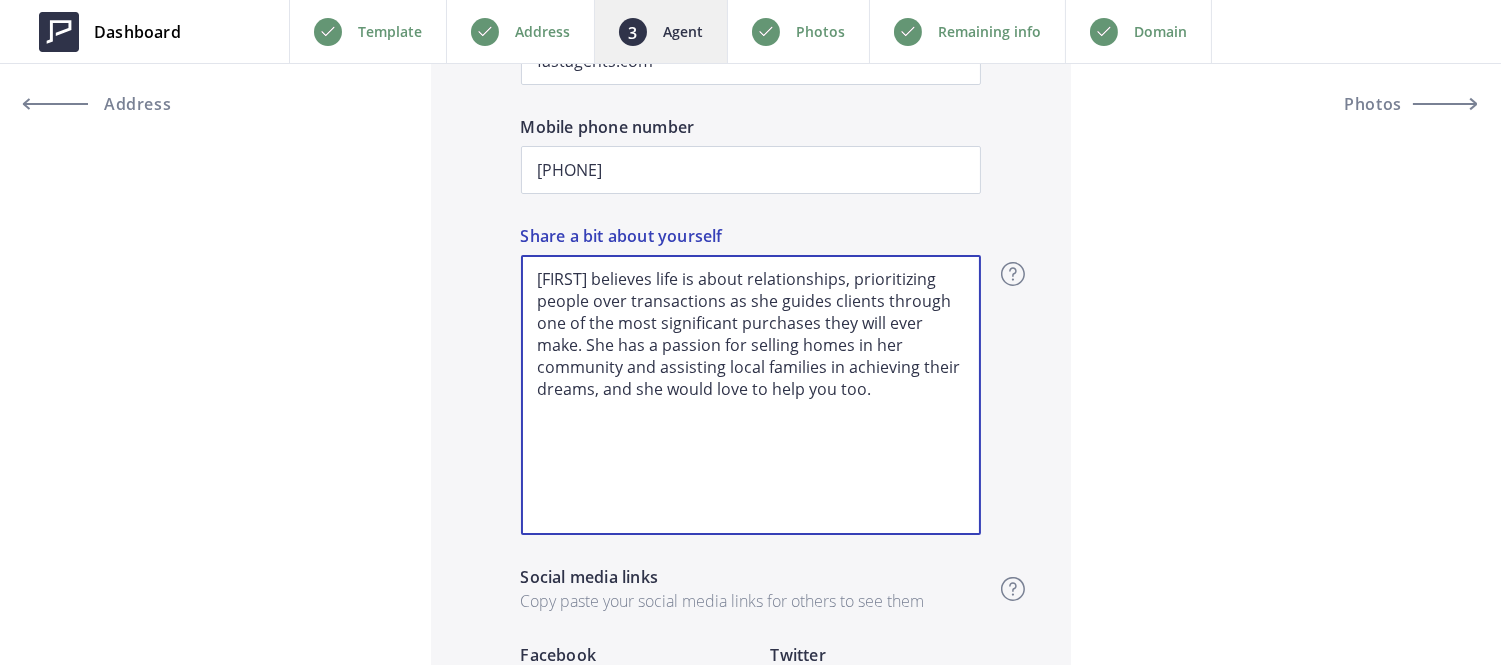 drag, startPoint x: 908, startPoint y: 460, endPoint x: 530, endPoint y: 242, distance: 436.35767 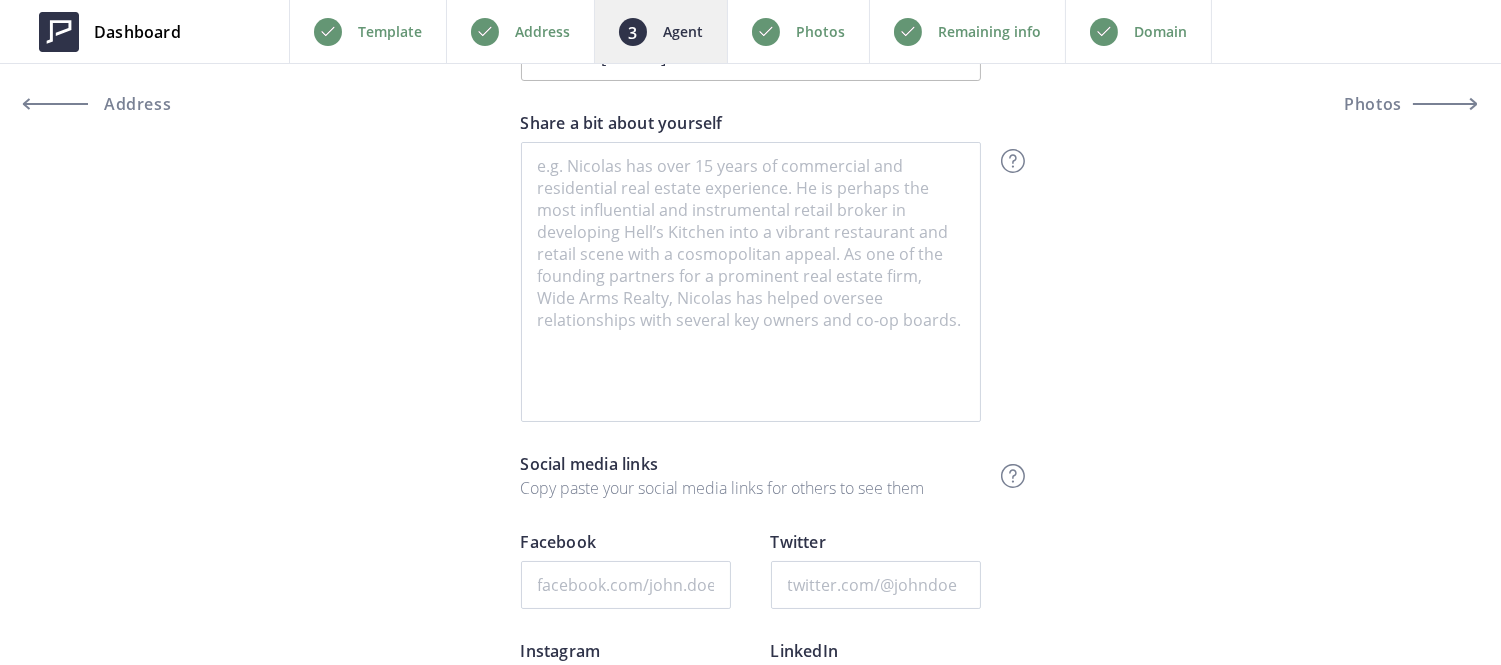scroll, scrollTop: 1098, scrollLeft: 0, axis: vertical 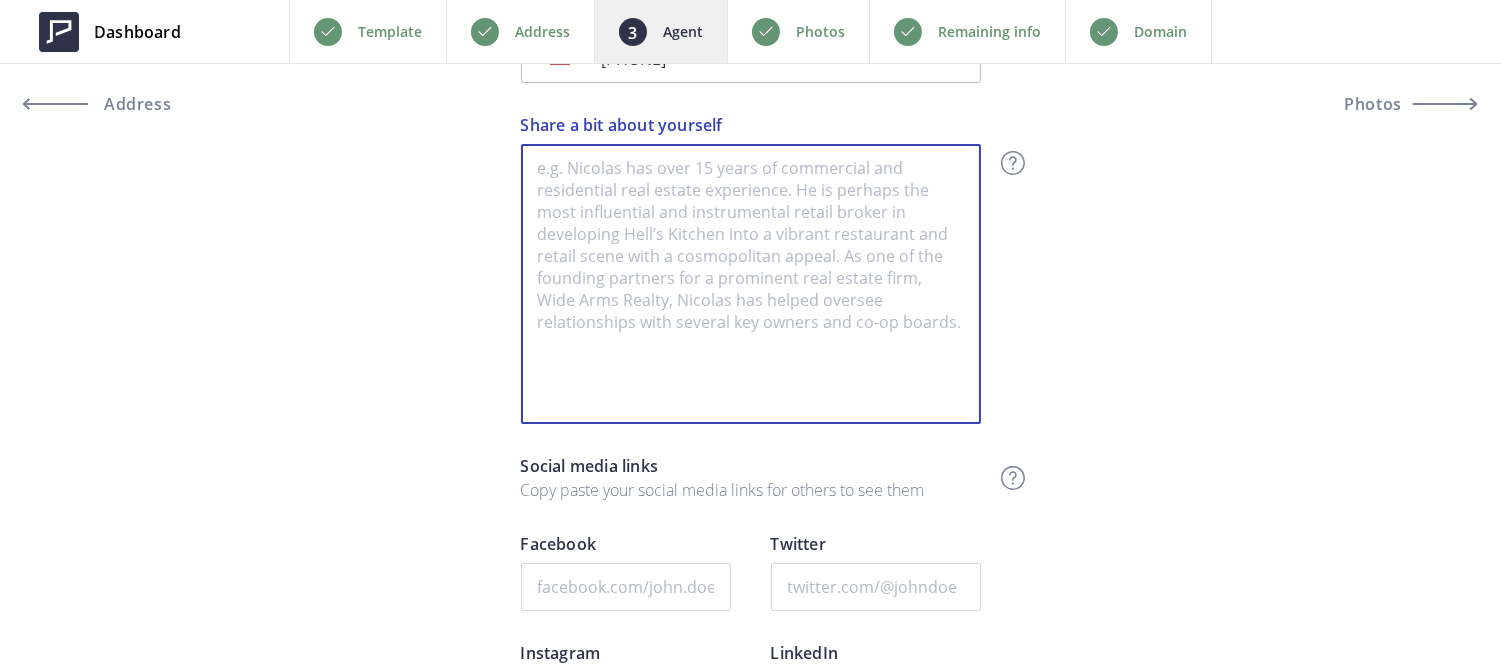 click on "Share a bit about yourself" at bounding box center (751, 284) 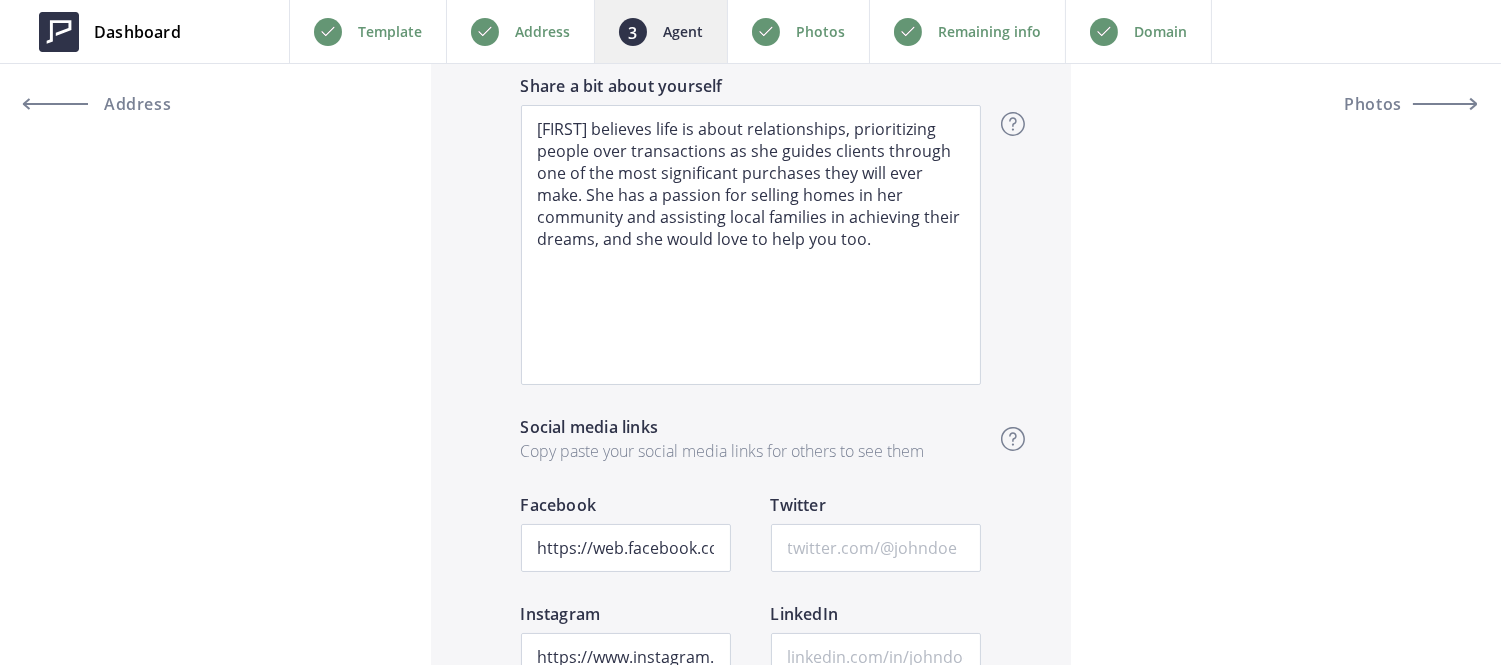 scroll, scrollTop: 2973, scrollLeft: 0, axis: vertical 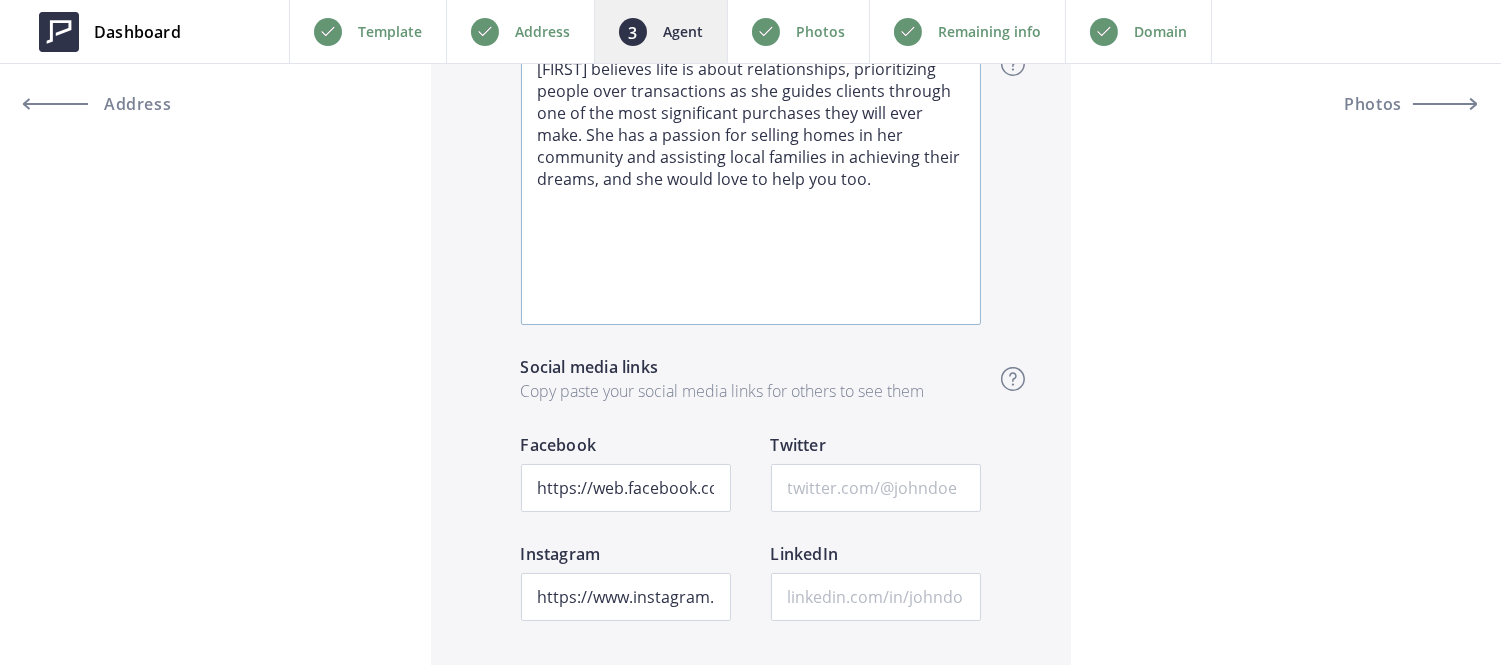 type on "Inna believes life is about relationships, prioritizing people over transactions as she guides clients through one of the most significant purchases they will ever make. She has a passion for selling homes in her community and assisting local families in achieving their dreams, and she would love to help you too." 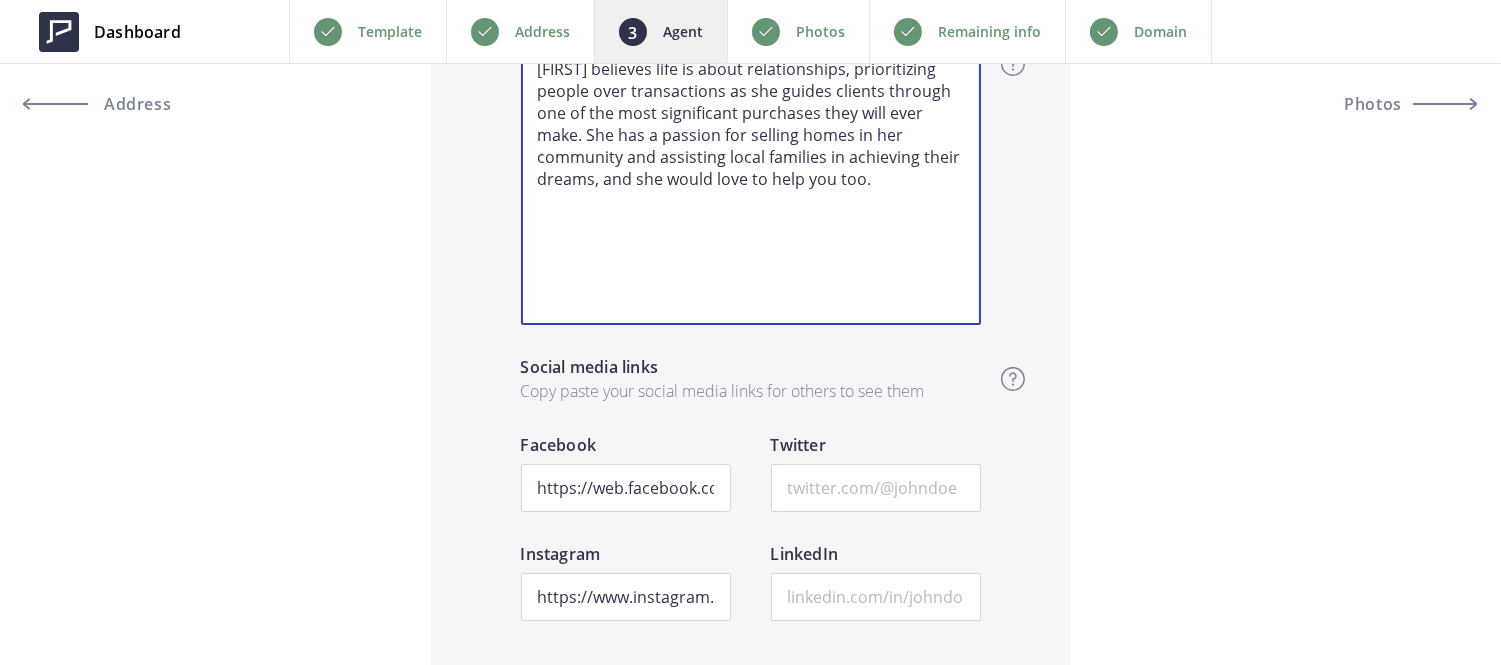 drag, startPoint x: 767, startPoint y: 240, endPoint x: 612, endPoint y: 73, distance: 227.84644 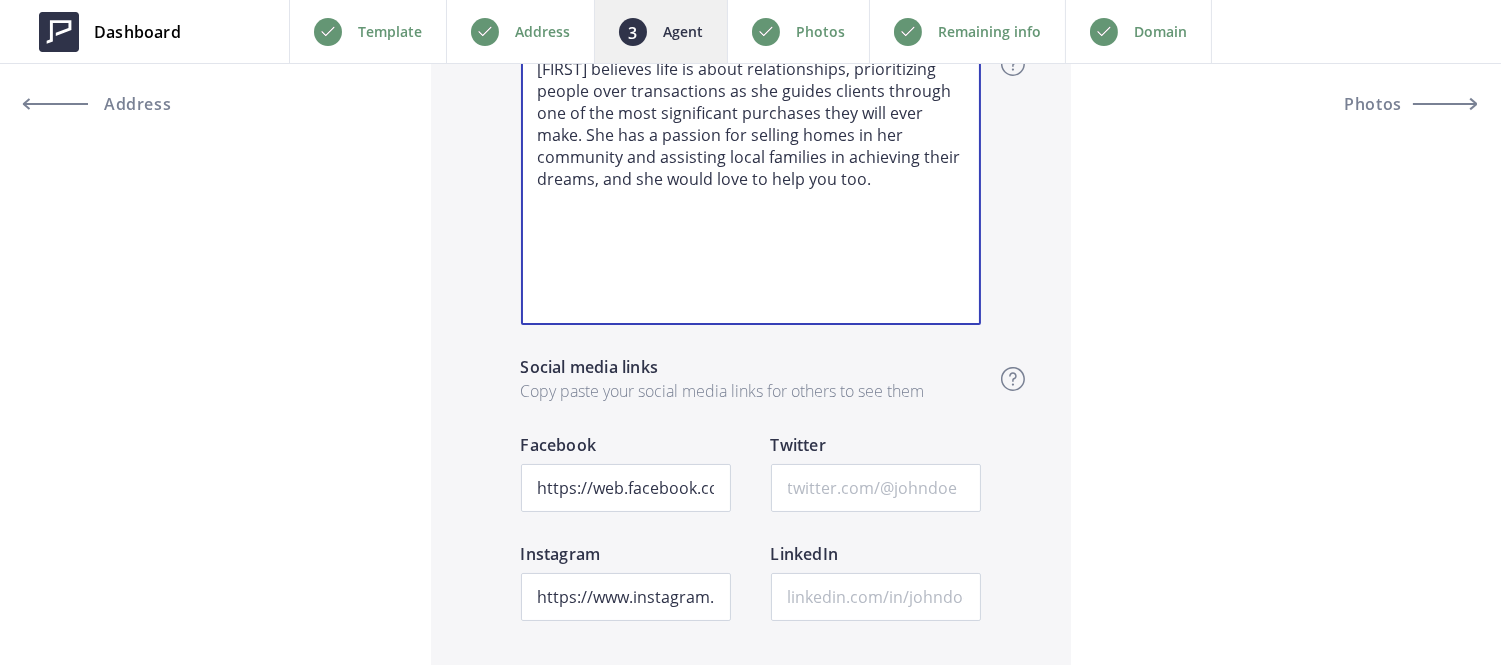 drag, startPoint x: 905, startPoint y: 203, endPoint x: 512, endPoint y: 53, distance: 420.65308 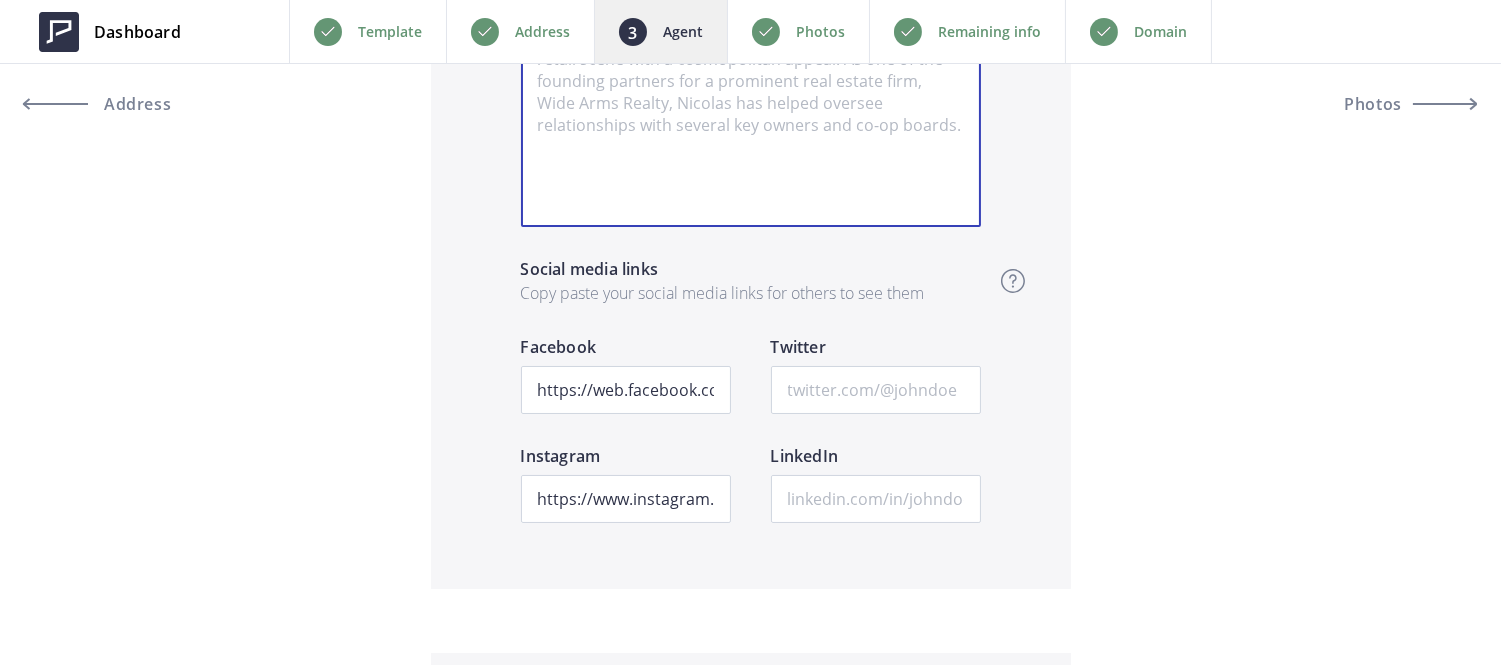 scroll, scrollTop: 3072, scrollLeft: 0, axis: vertical 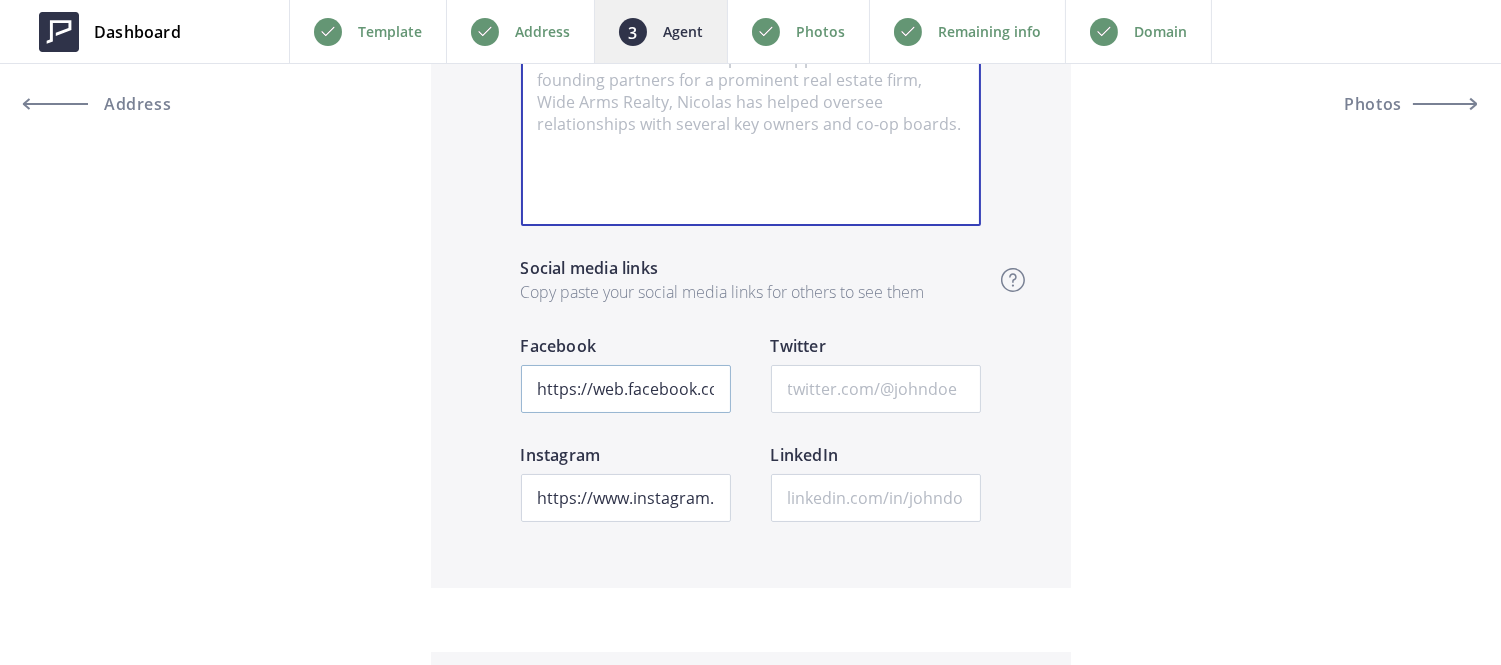 type 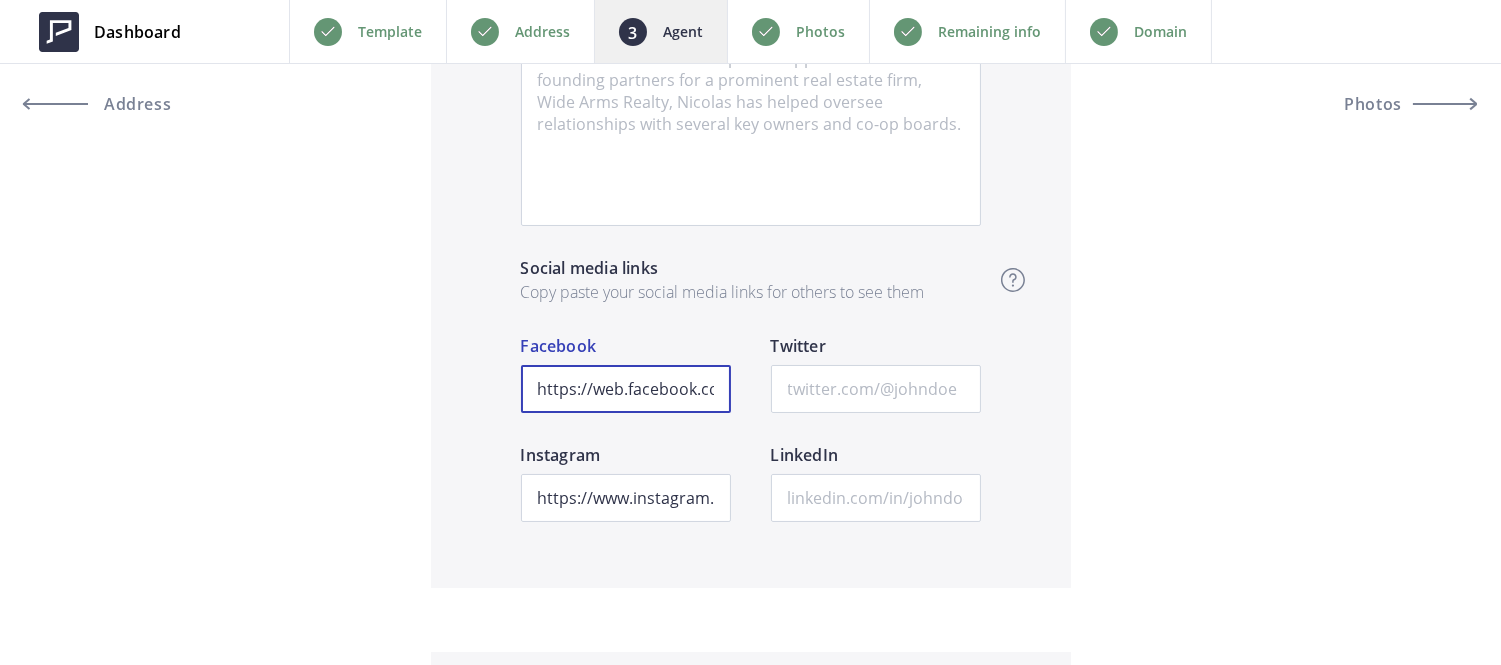 click on "https://web.facebook.com/lehmanproperties?_rdc=1&_rdr" at bounding box center (626, 389) 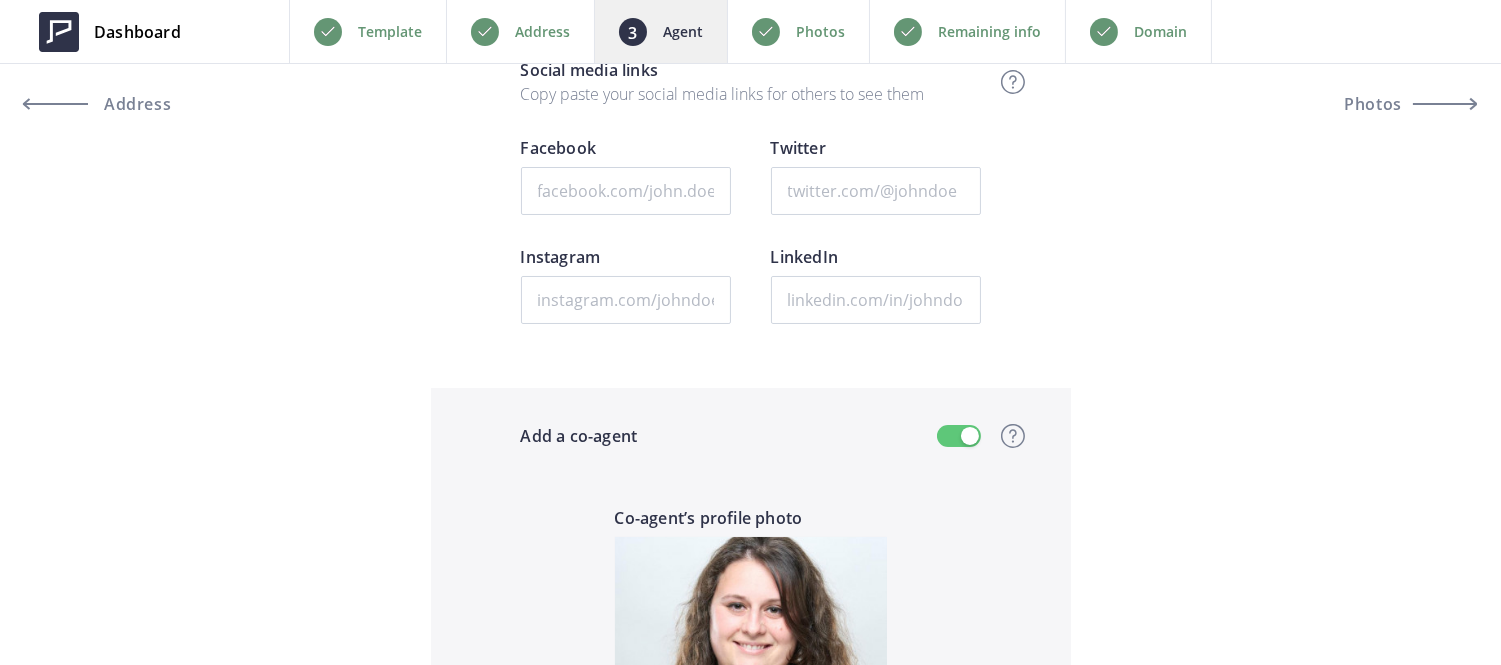 scroll, scrollTop: 1486, scrollLeft: 0, axis: vertical 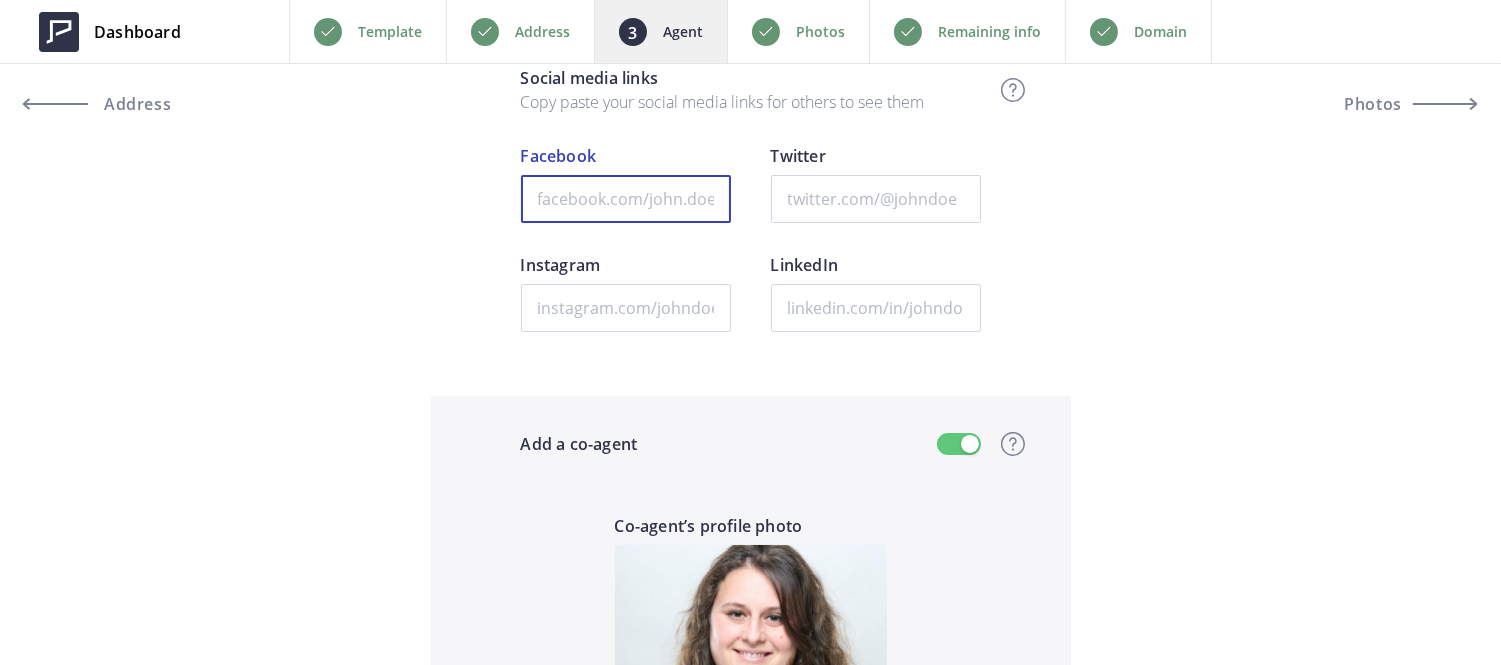 click on "Facebook" at bounding box center (626, 199) 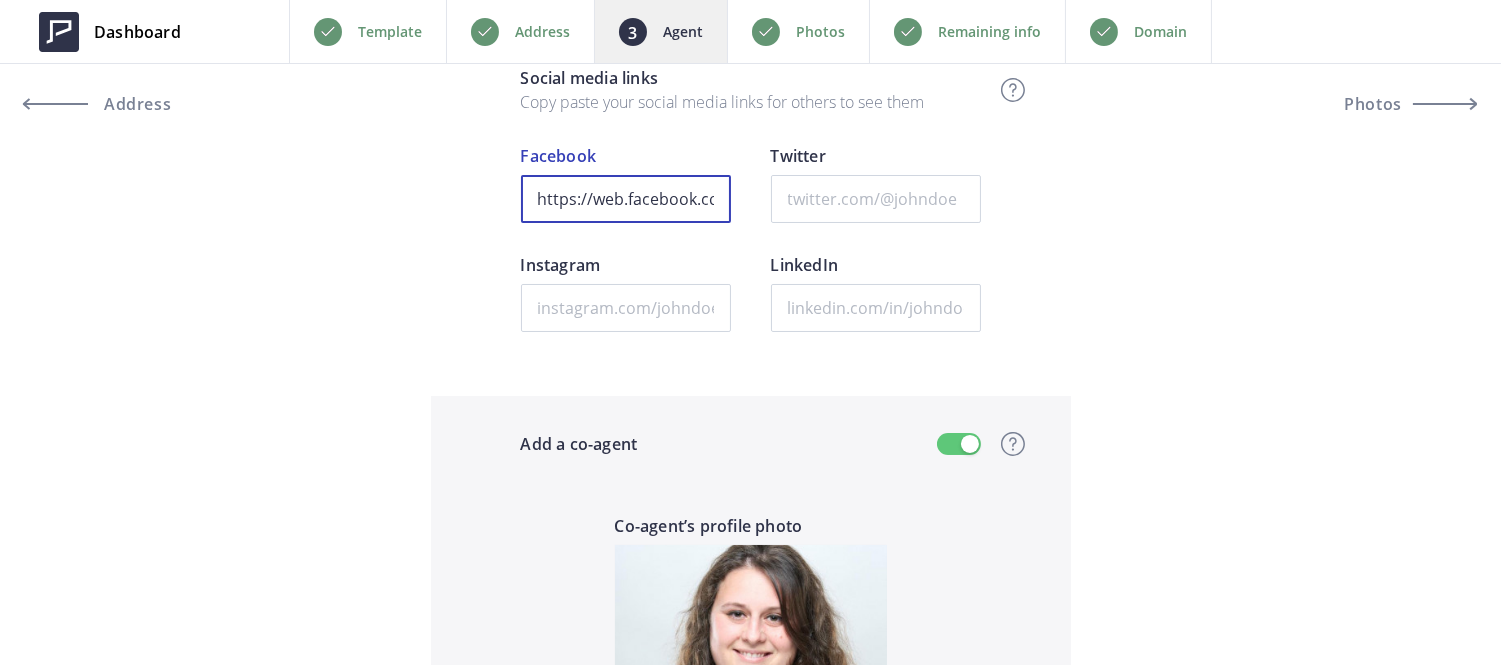 scroll, scrollTop: 0, scrollLeft: 254, axis: horizontal 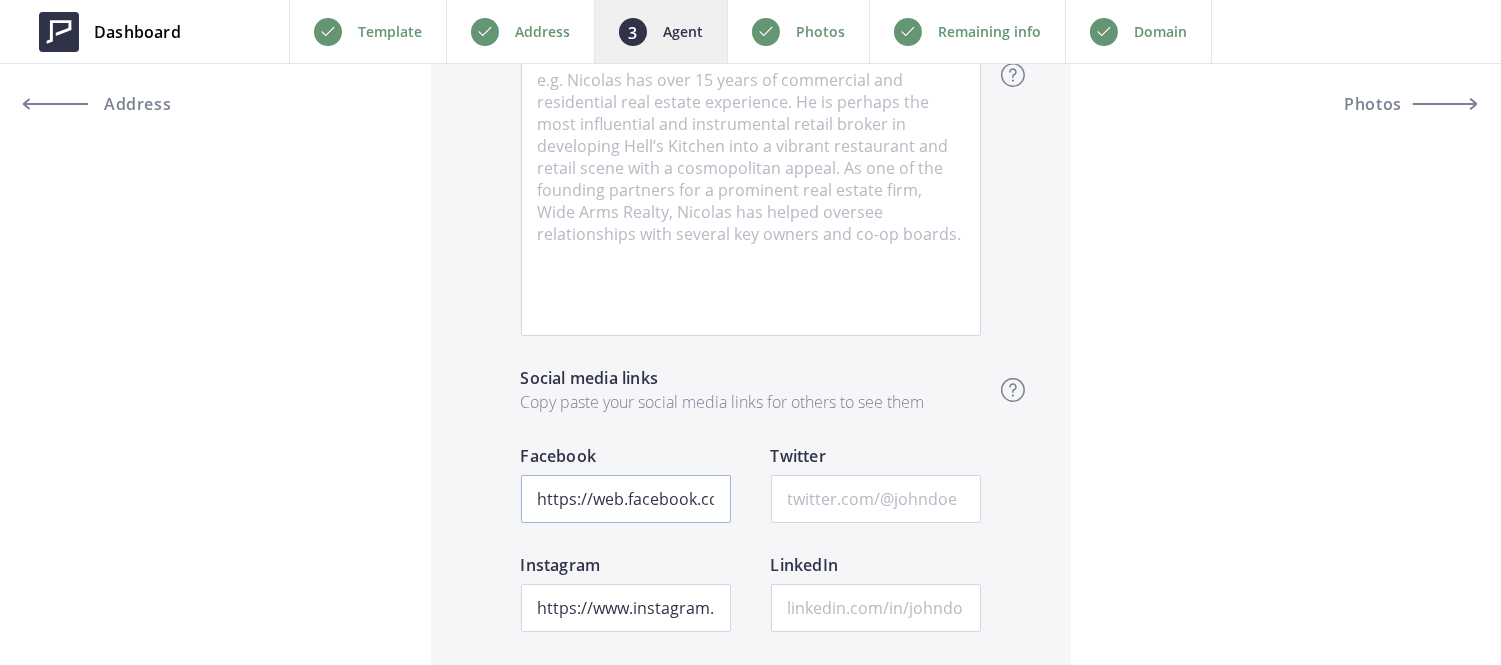 type on "https://web.facebook.com/lehmanproperties?_rdc=1&_rdr" 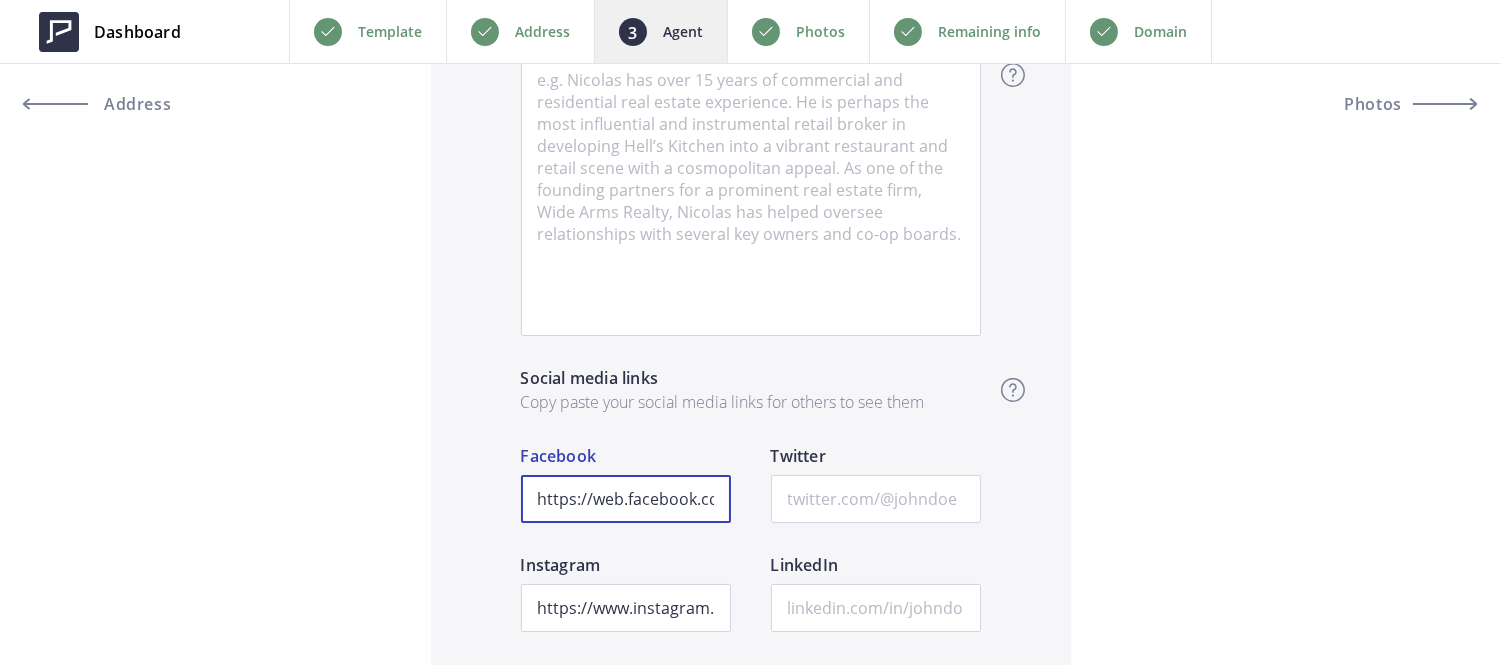 click on "https://web.facebook.com/lehmanproperties?_rdc=1&_rdr" at bounding box center (626, 499) 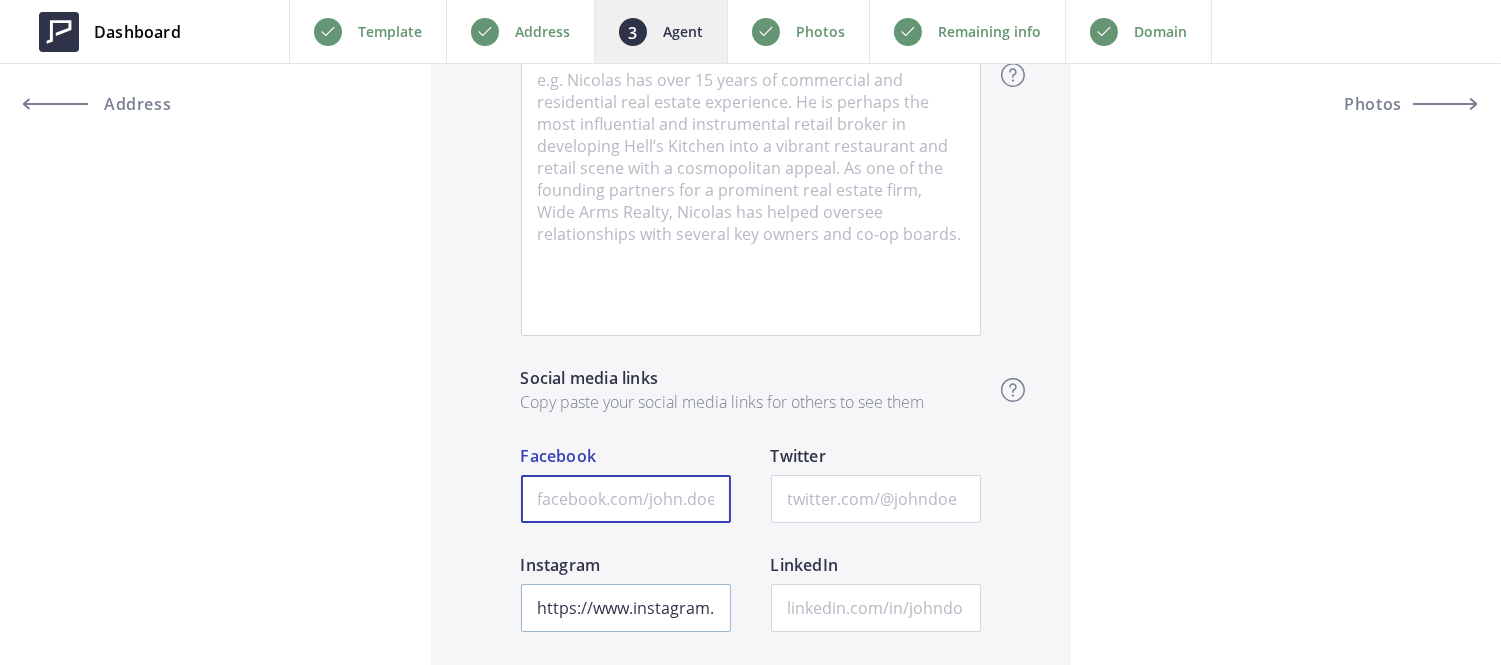 type 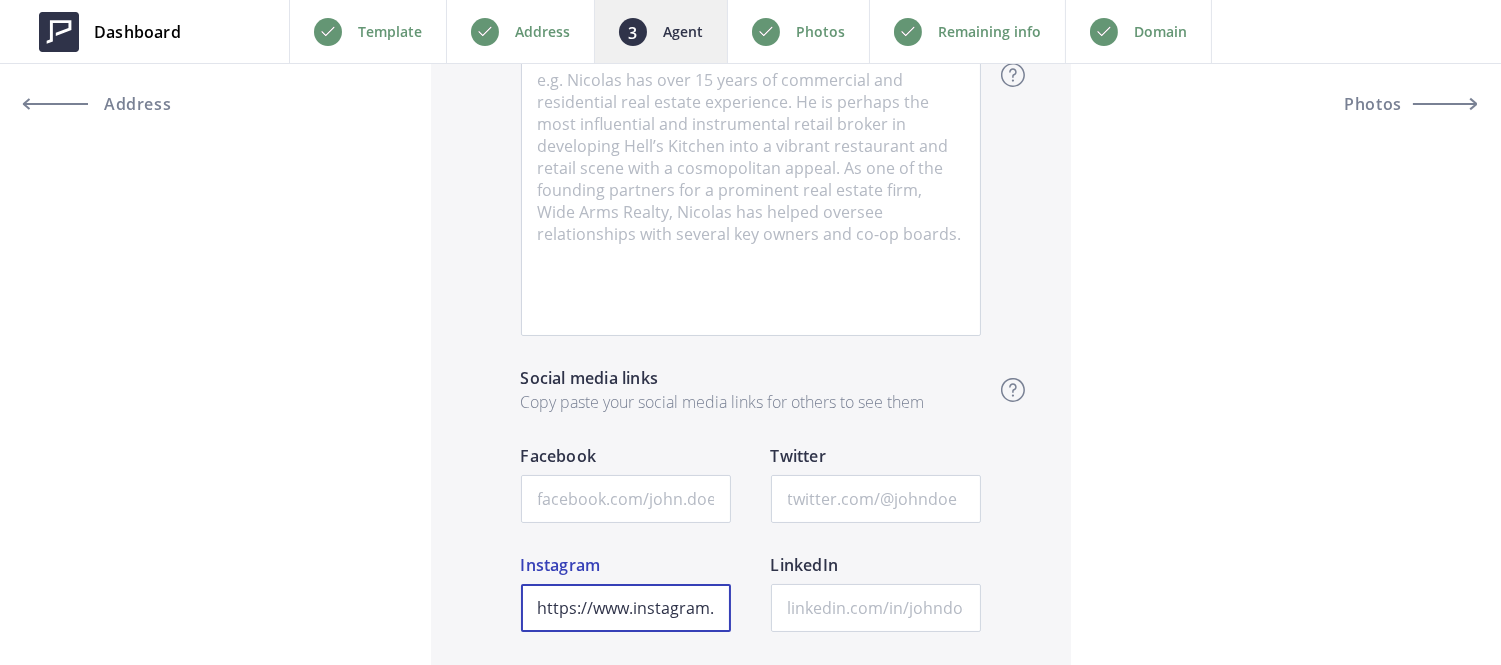 click on "https://www.instagram.com/lehmanproperties/" at bounding box center [626, 608] 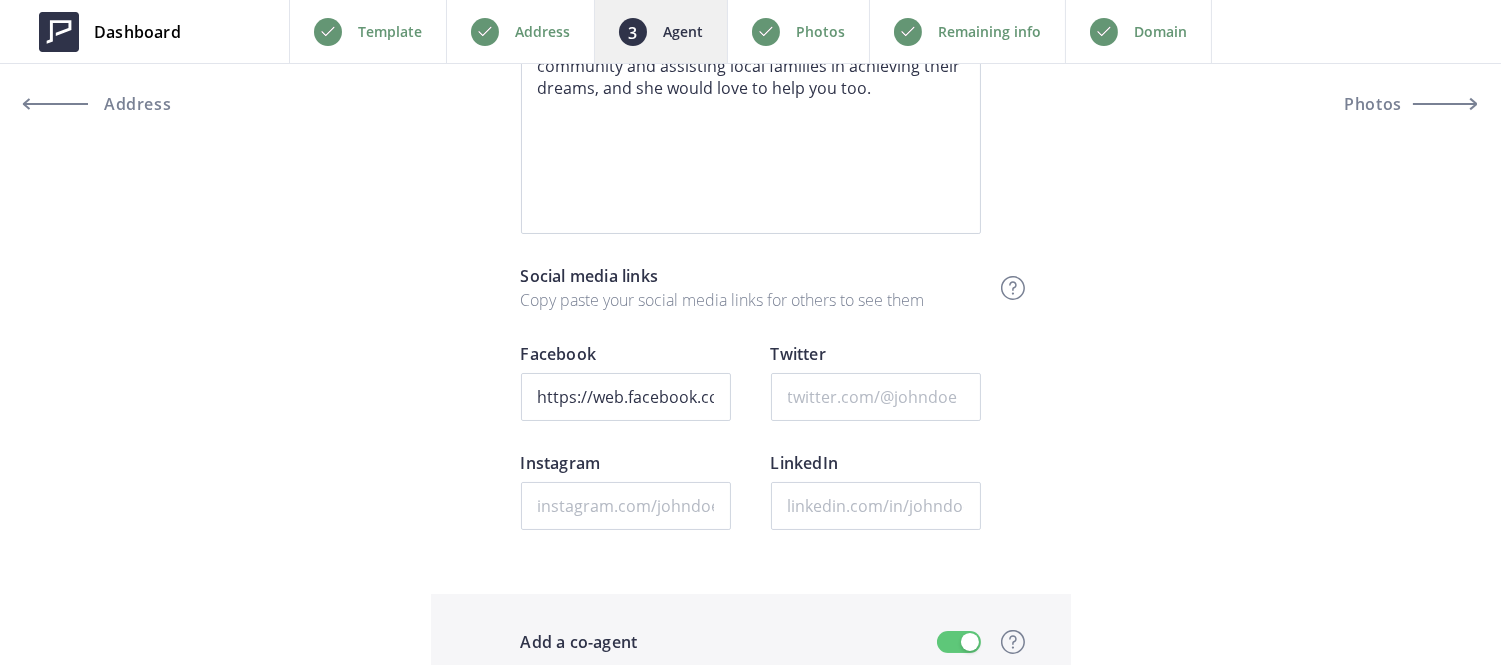 scroll, scrollTop: 1280, scrollLeft: 0, axis: vertical 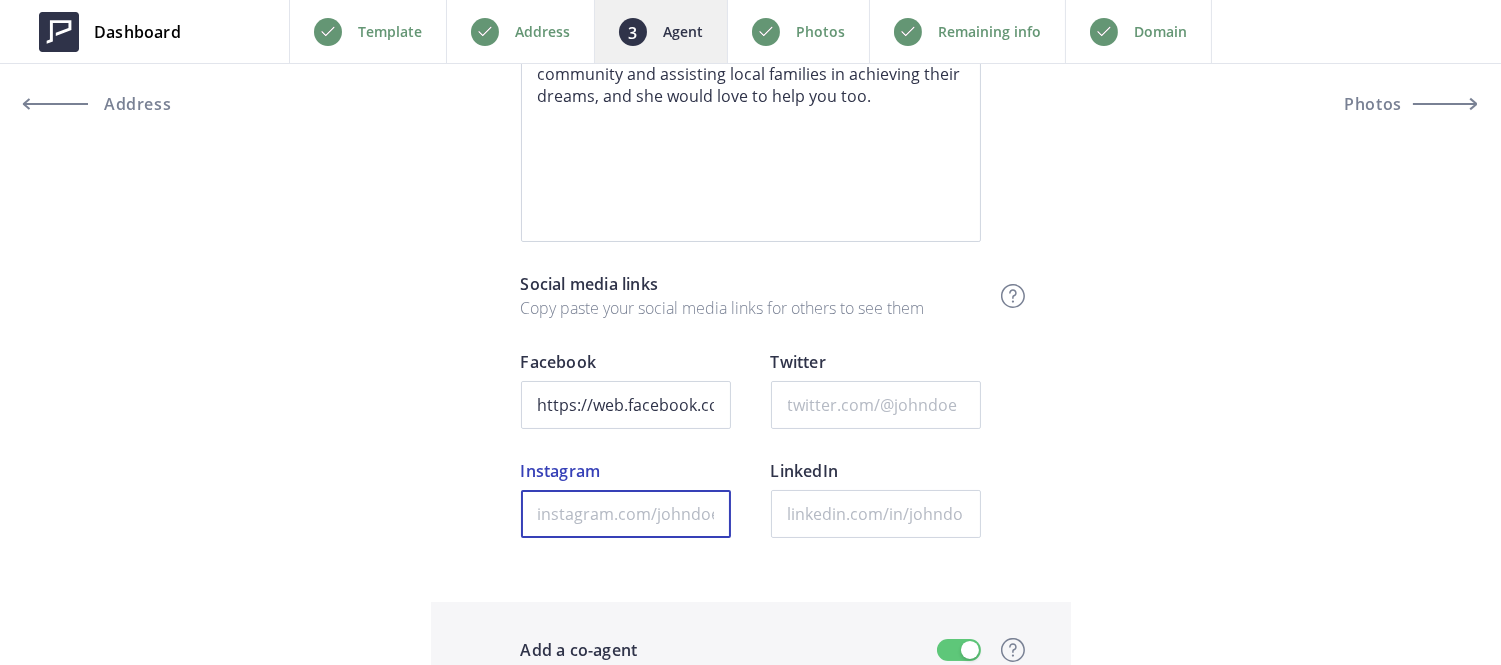 click on "Instagram" at bounding box center (626, 514) 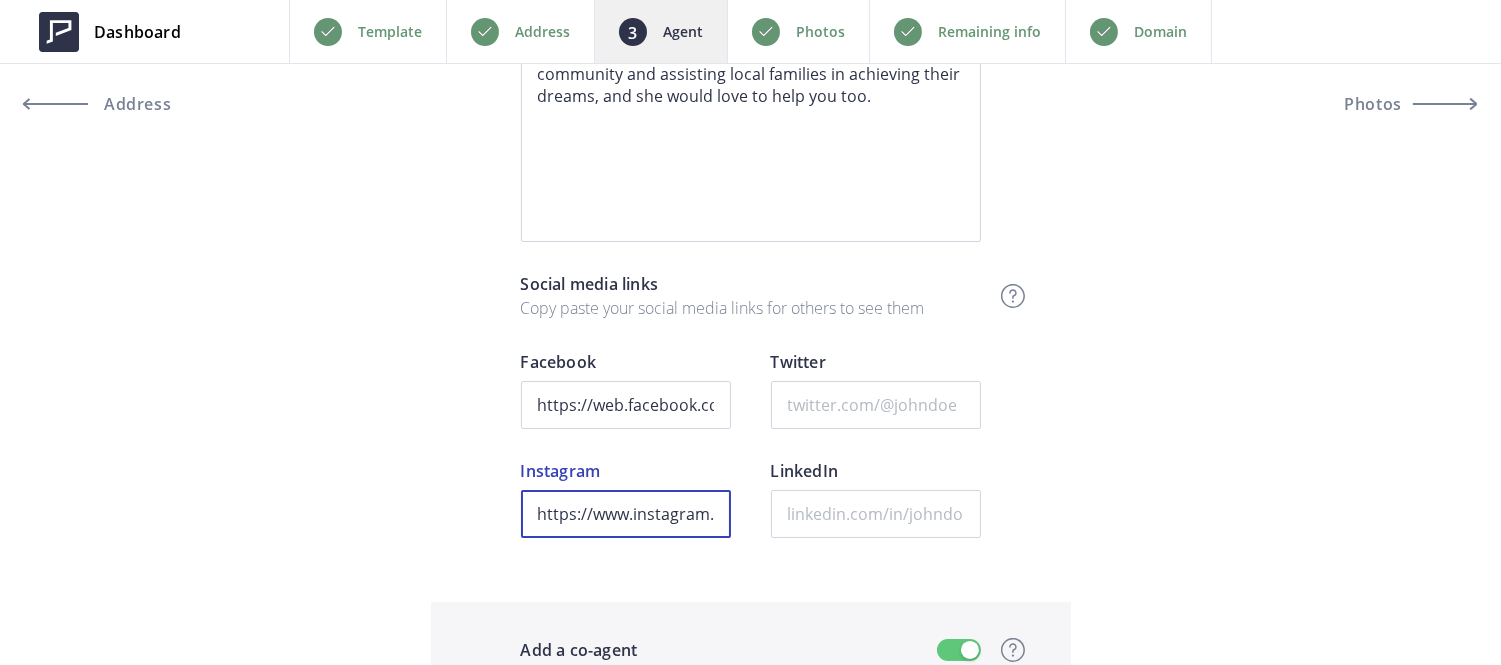 scroll, scrollTop: 0, scrollLeft: 175, axis: horizontal 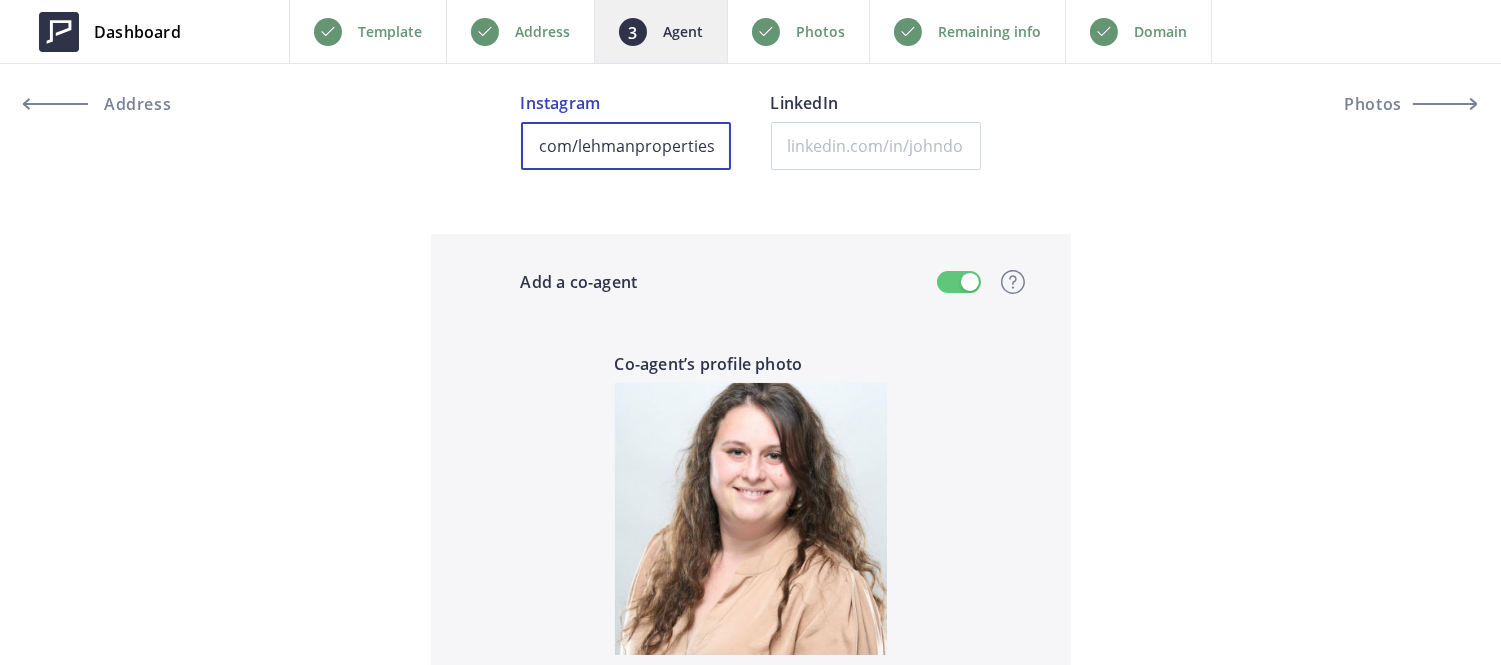 type on "https://www.instagram.com/lehmanproperties/" 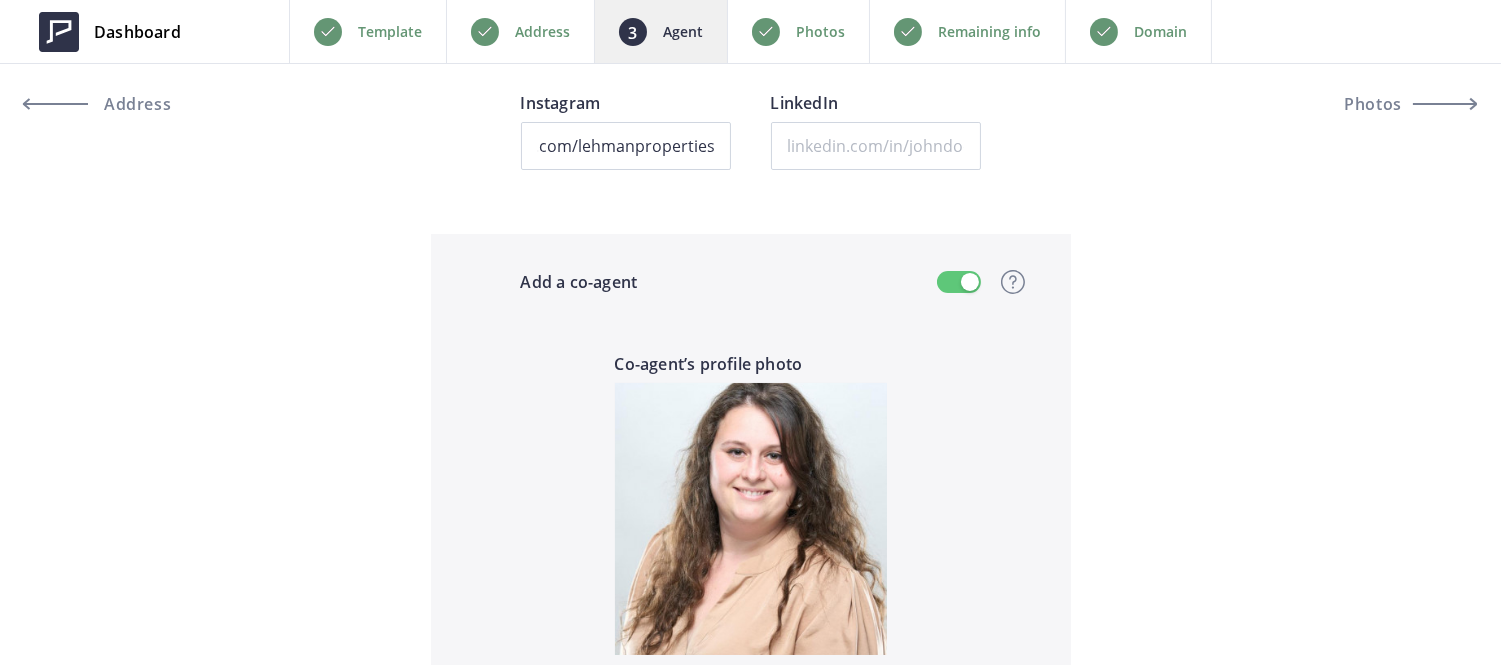 click at bounding box center (959, 282) 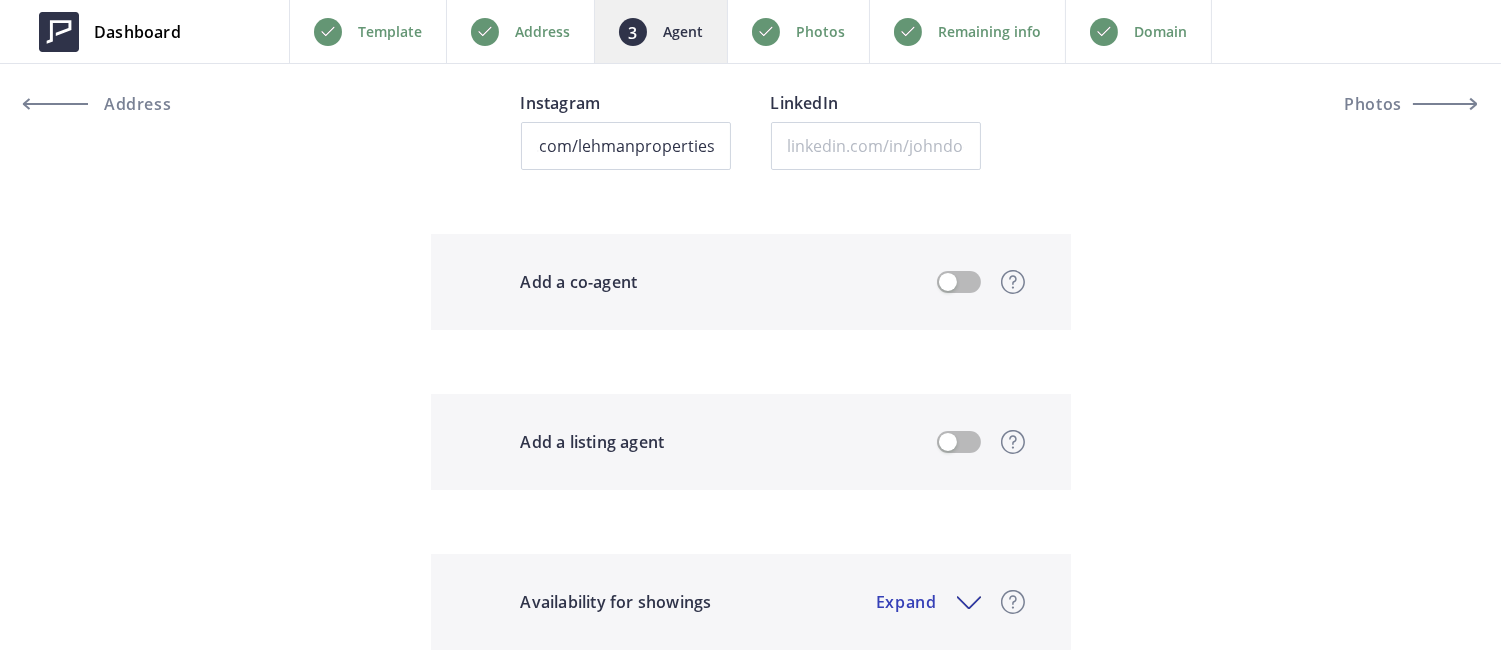 scroll, scrollTop: 0, scrollLeft: 0, axis: both 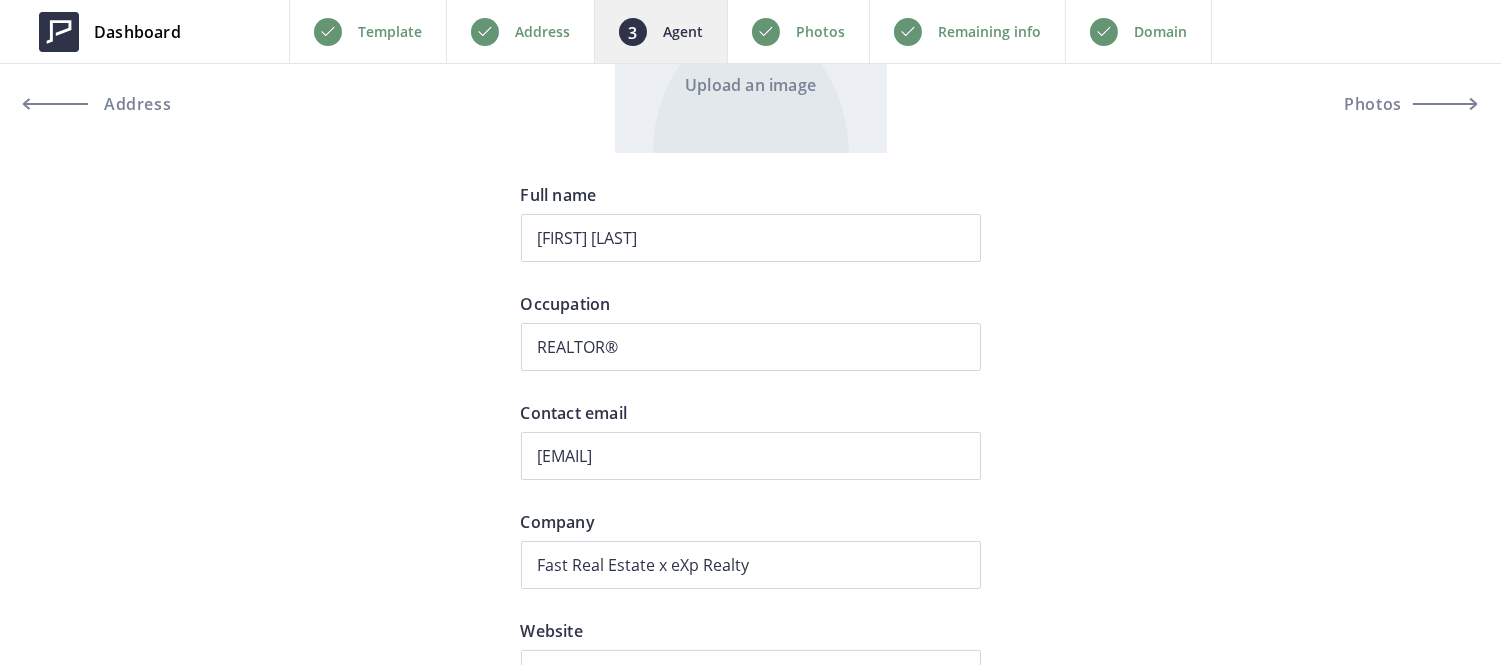 click on "Photos" at bounding box center (798, 31) 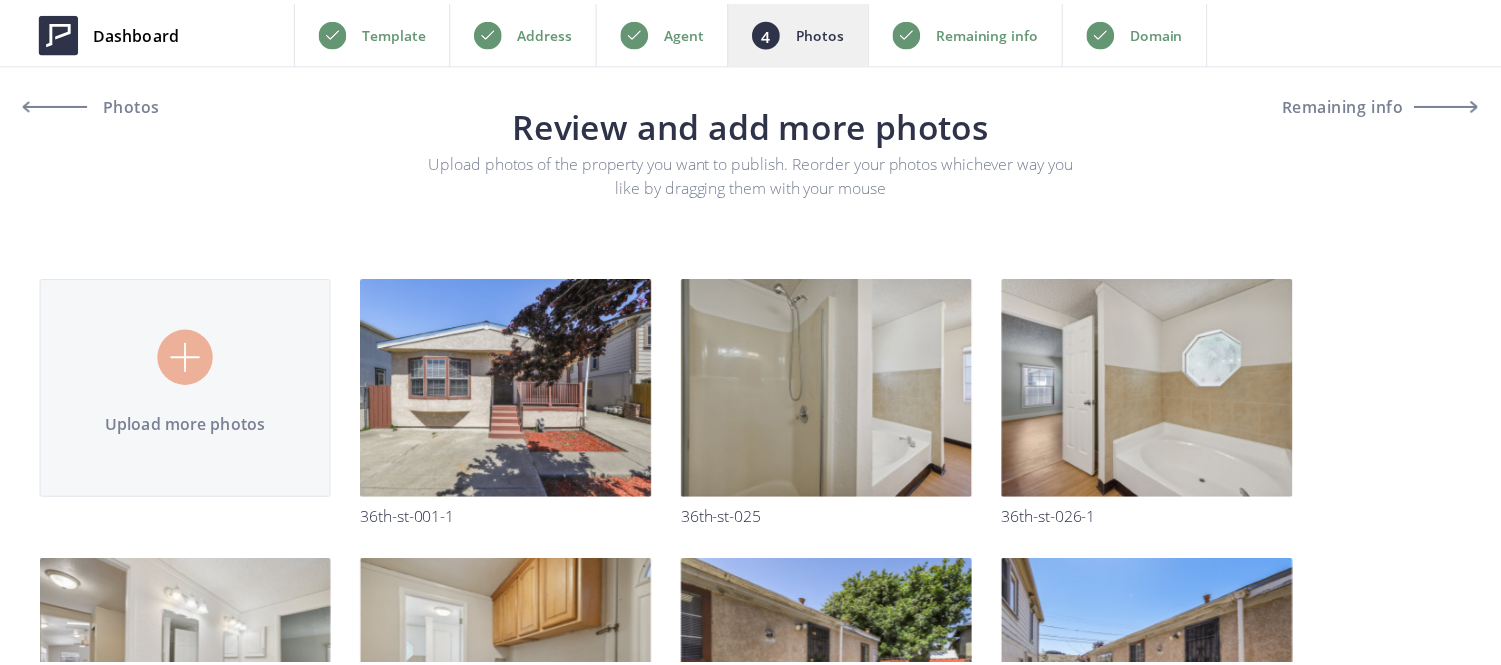 scroll, scrollTop: 0, scrollLeft: 0, axis: both 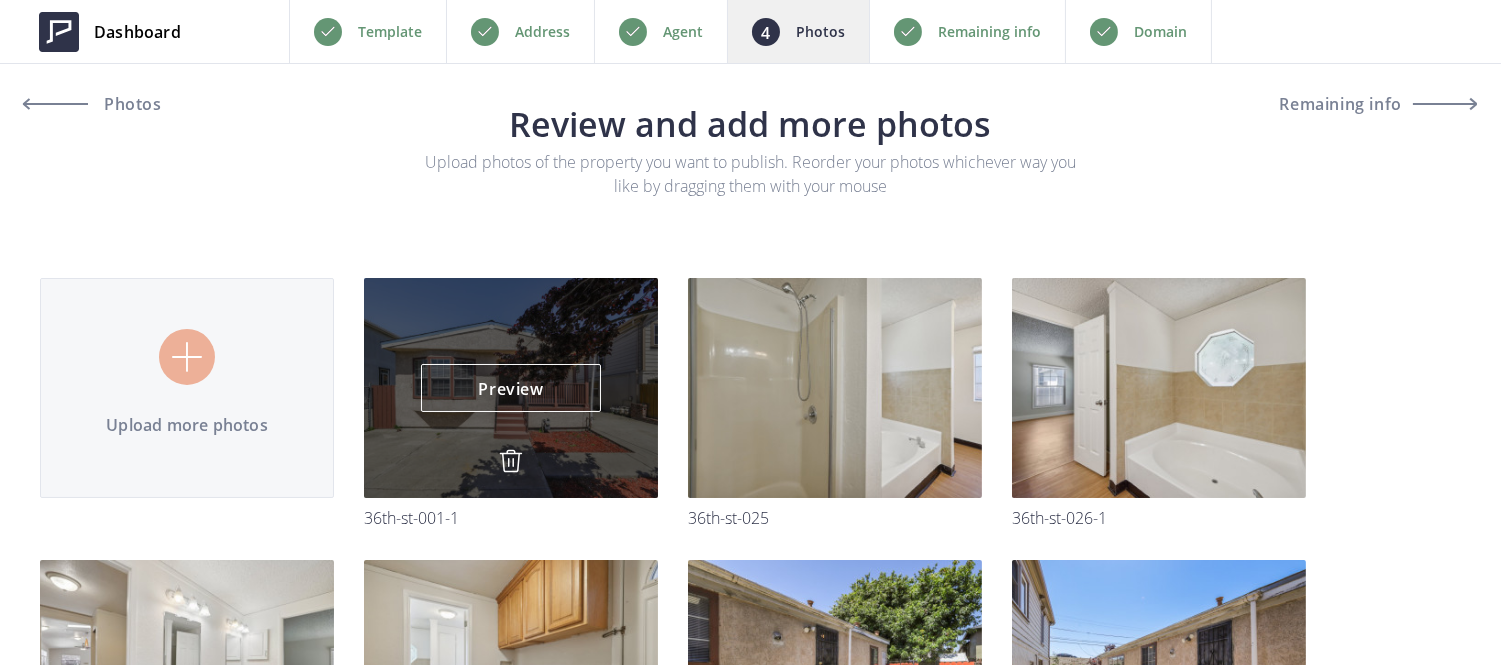 click at bounding box center (511, 461) 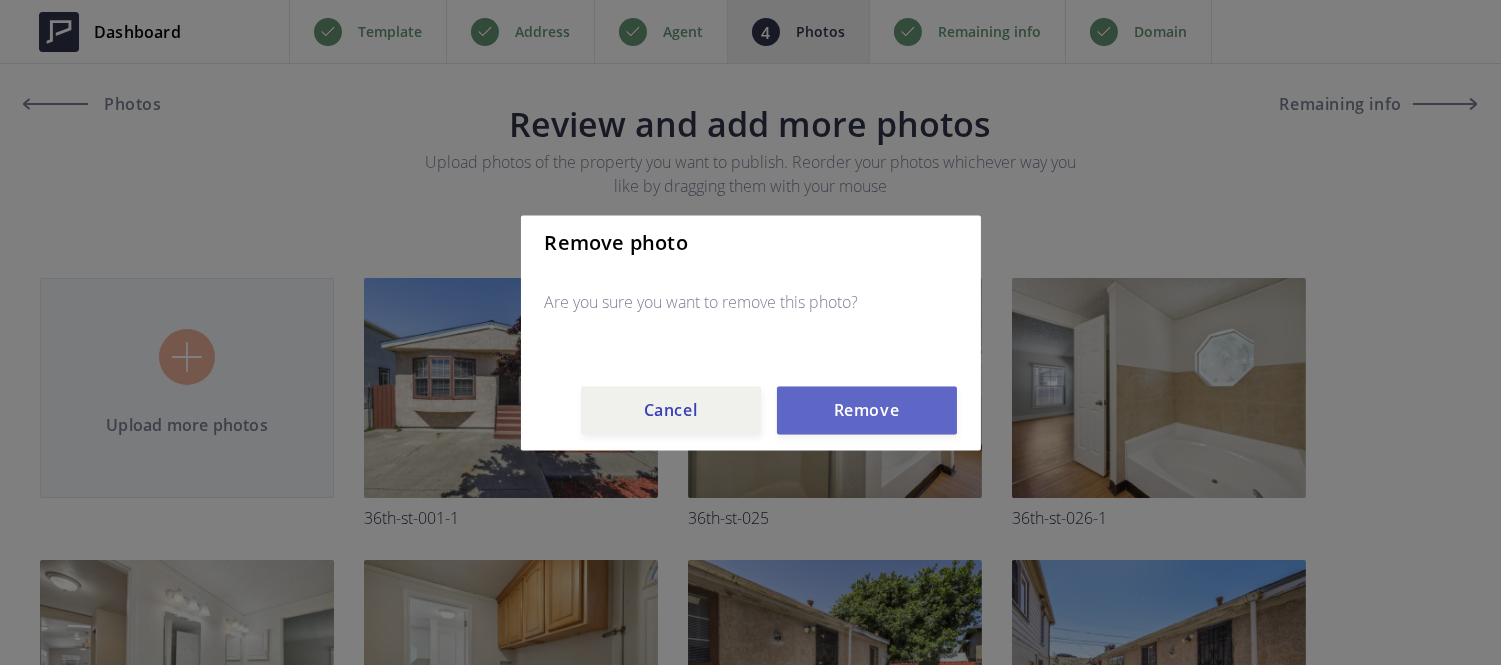 click on "Remove" at bounding box center (867, 410) 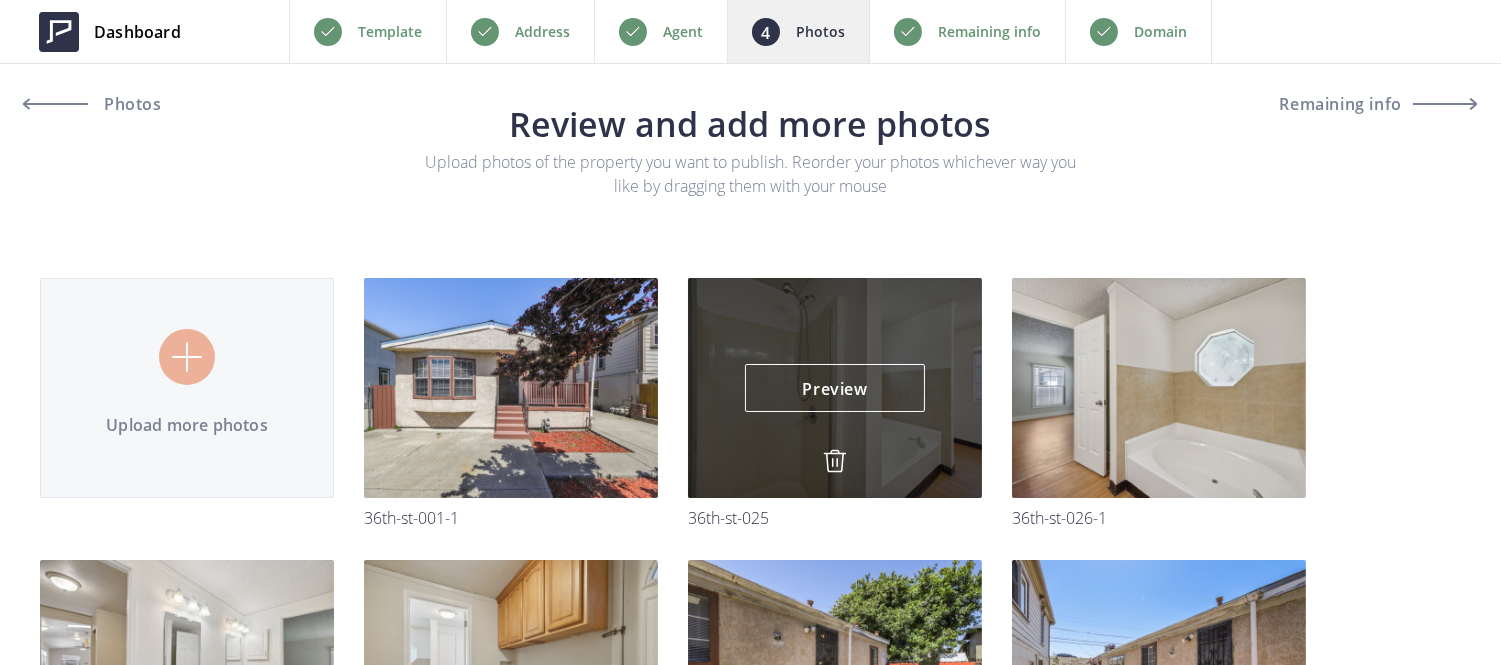 click at bounding box center [835, 461] 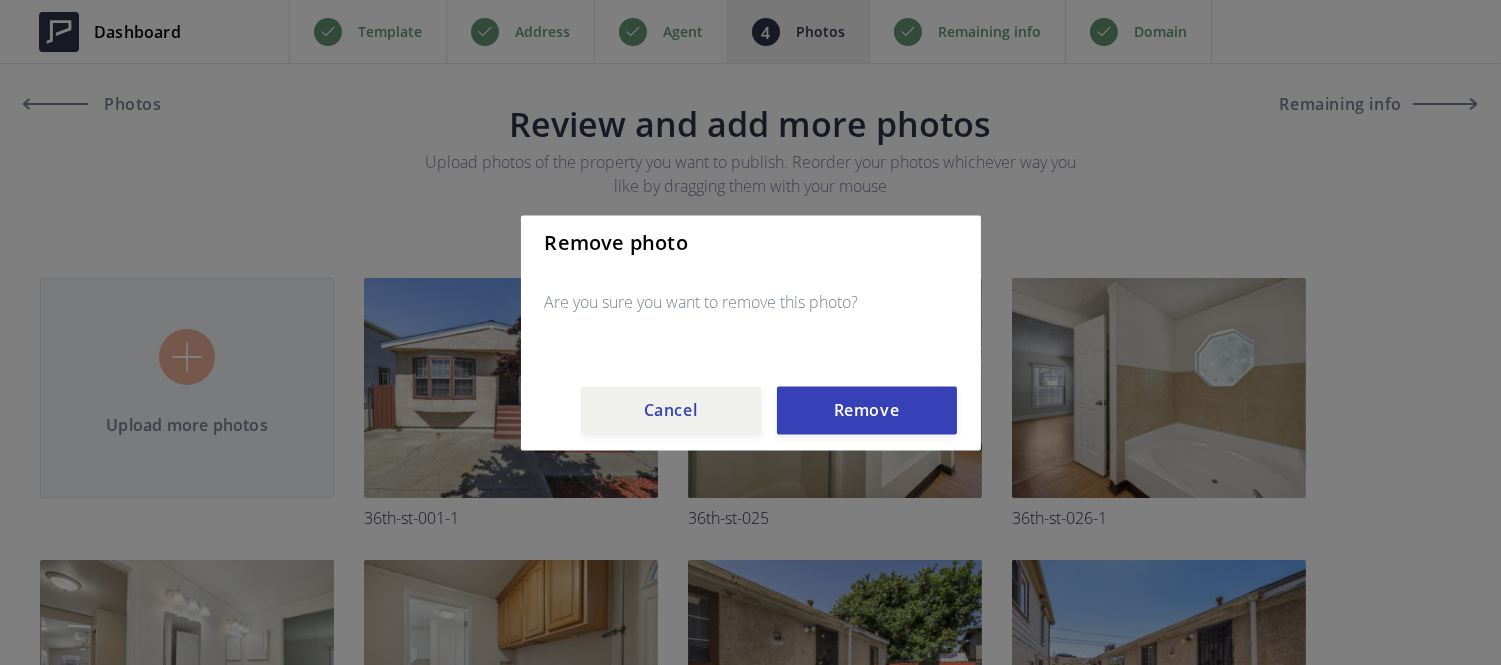 click on "Remove photo   Are you sure you want to remove this photo?   Cancel   Remove" at bounding box center [751, 332] 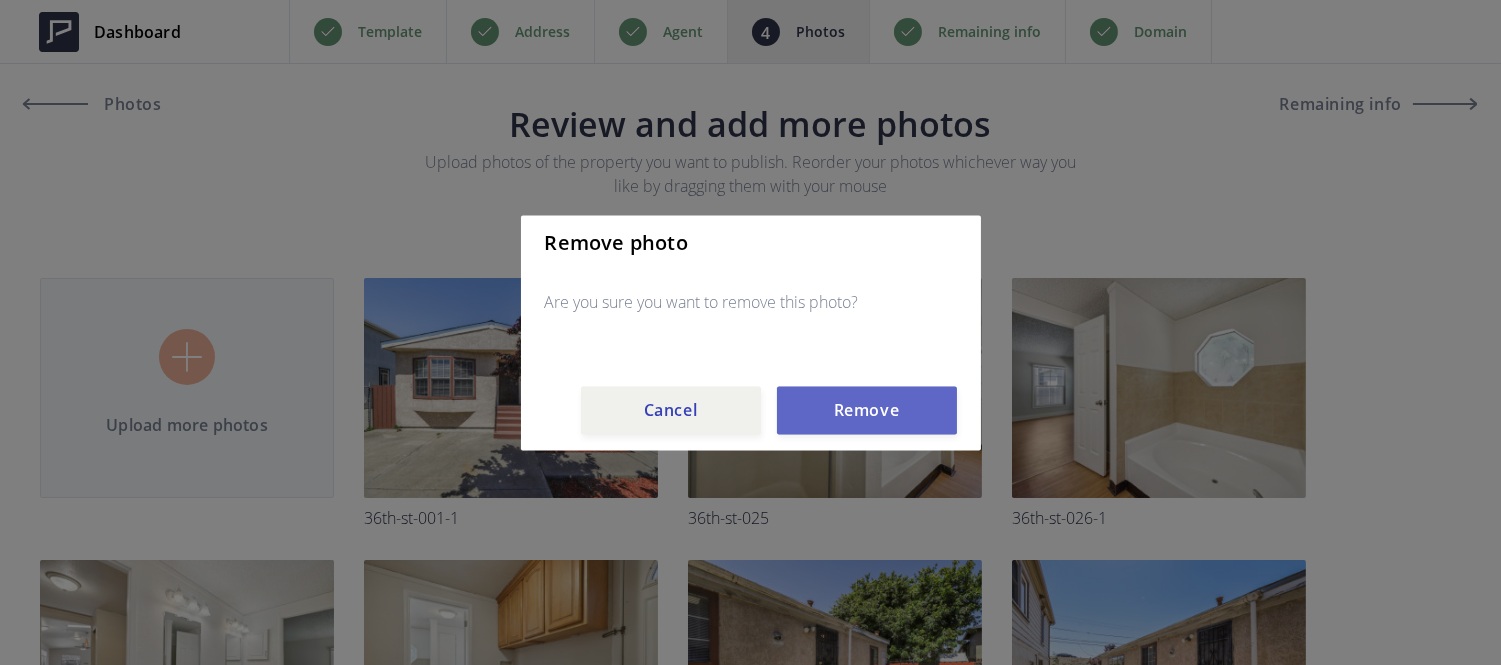 click on "Remove" at bounding box center [867, 410] 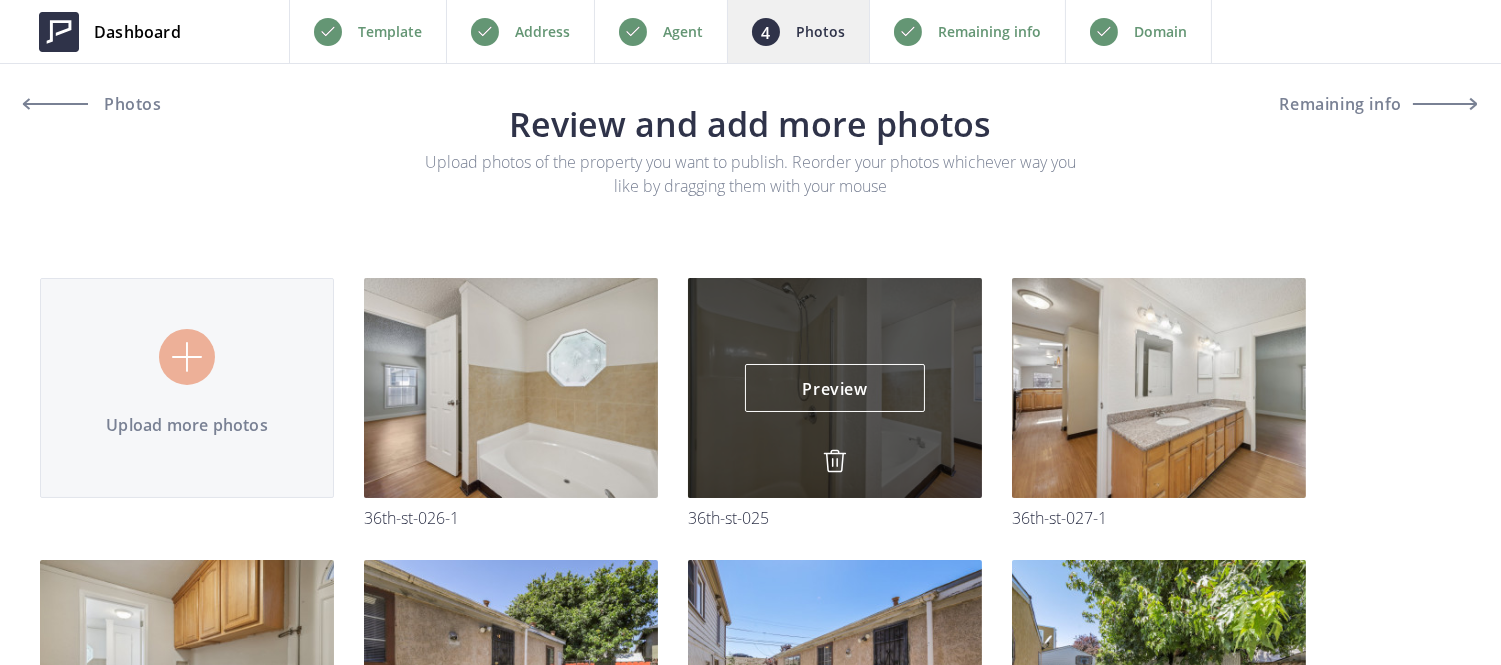 click at bounding box center (835, 461) 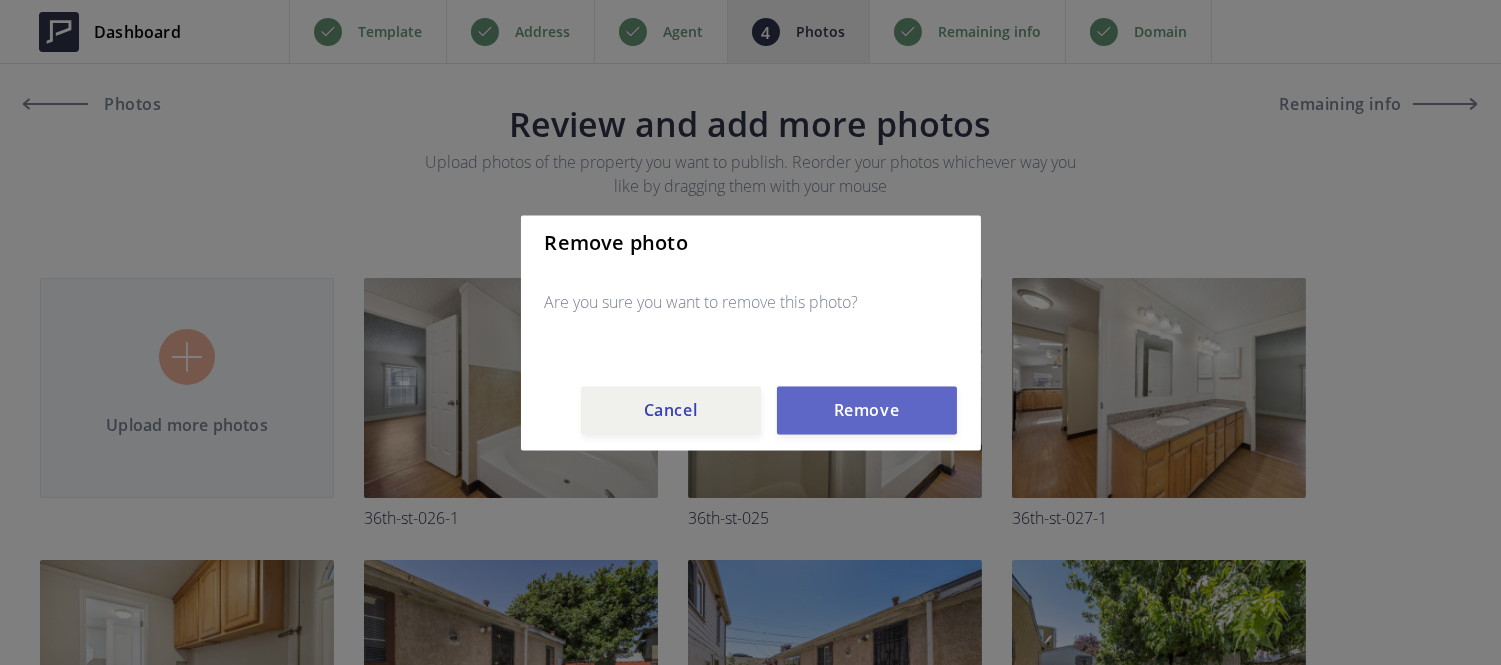 click on "Remove" at bounding box center [867, 410] 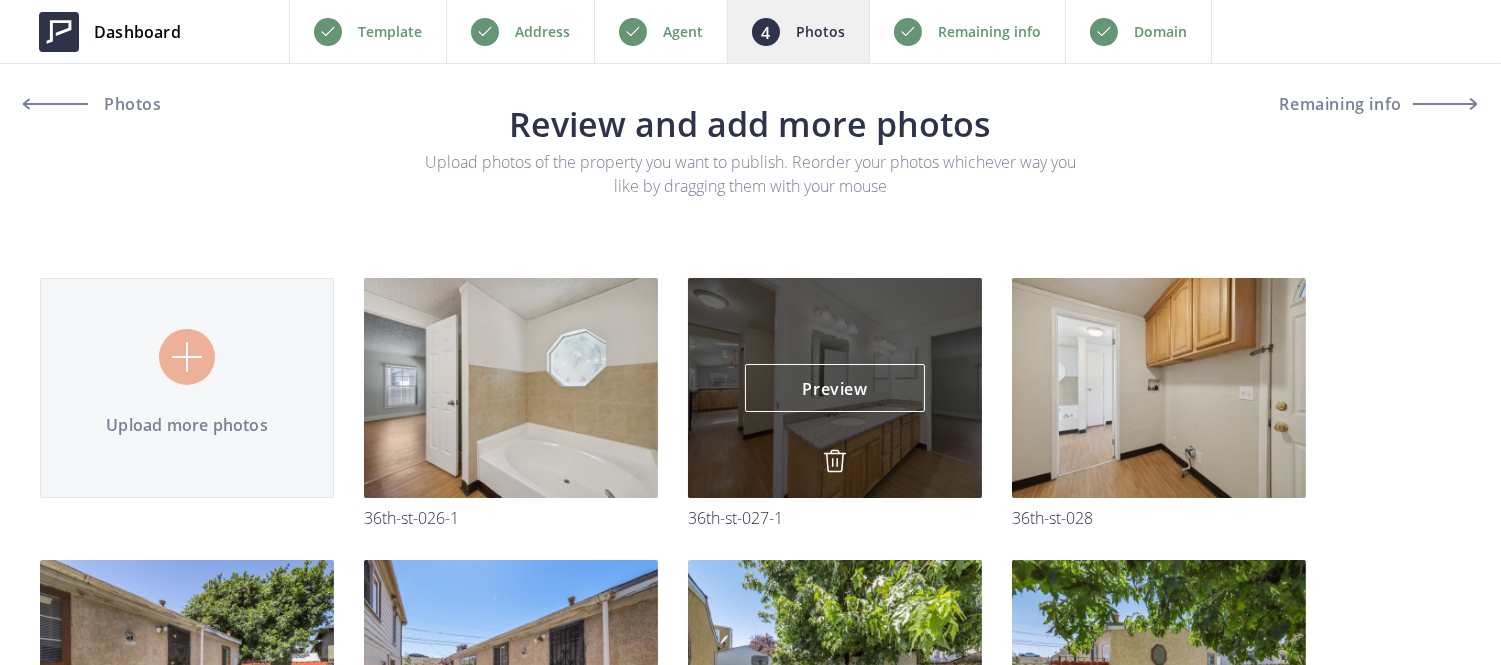 click at bounding box center (835, 461) 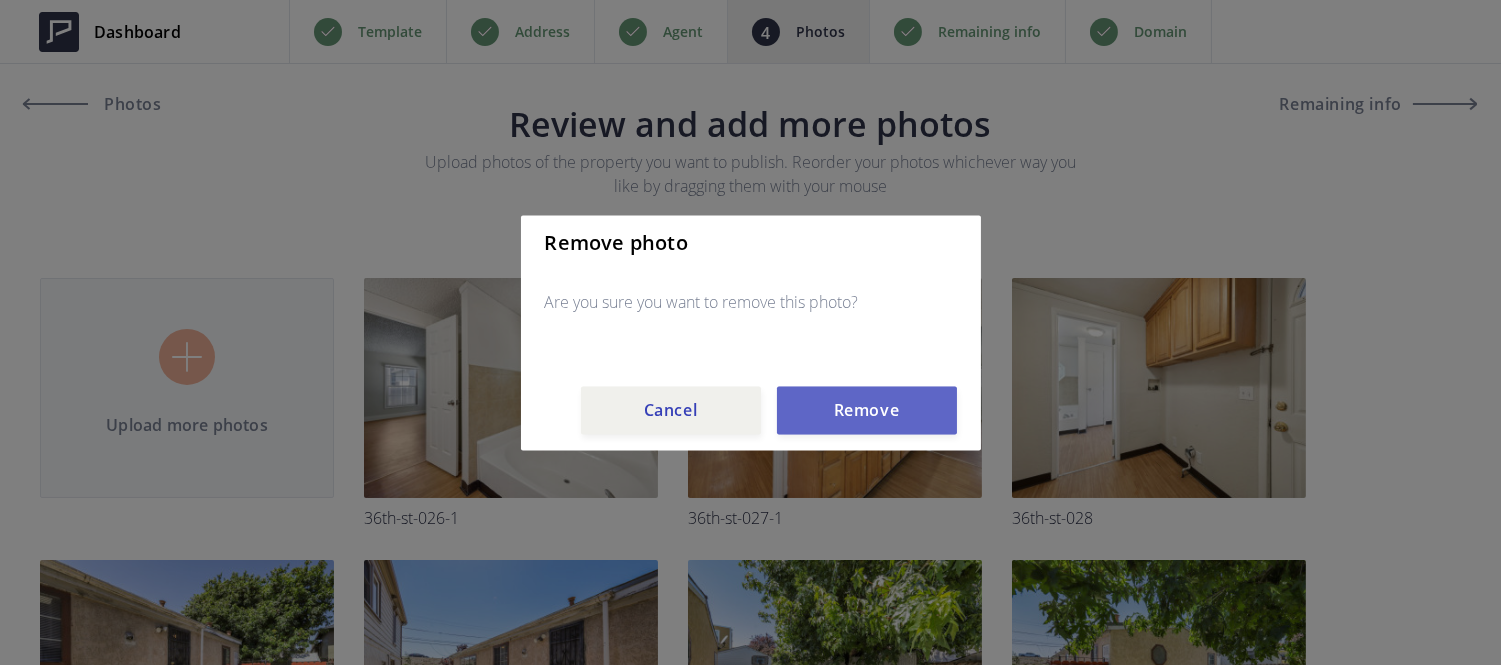 click on "Remove" at bounding box center [867, 410] 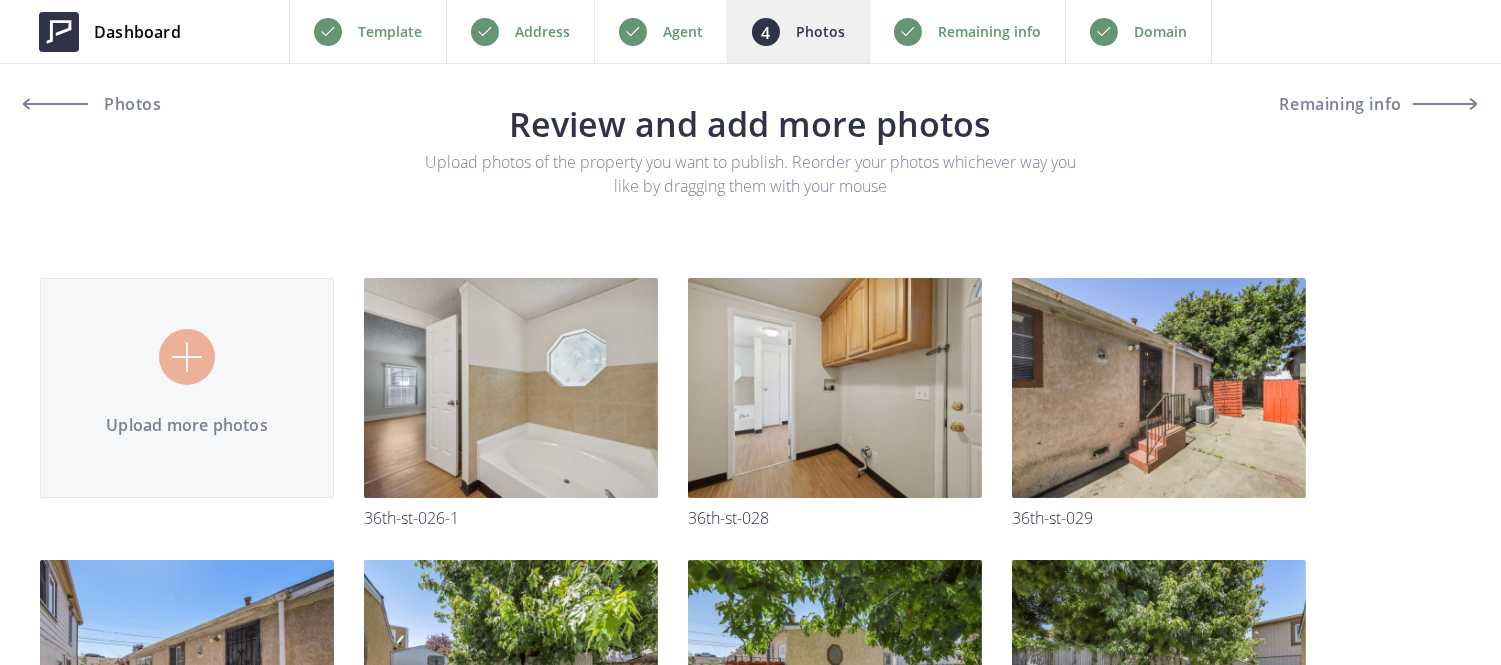 click at bounding box center (0, 0) 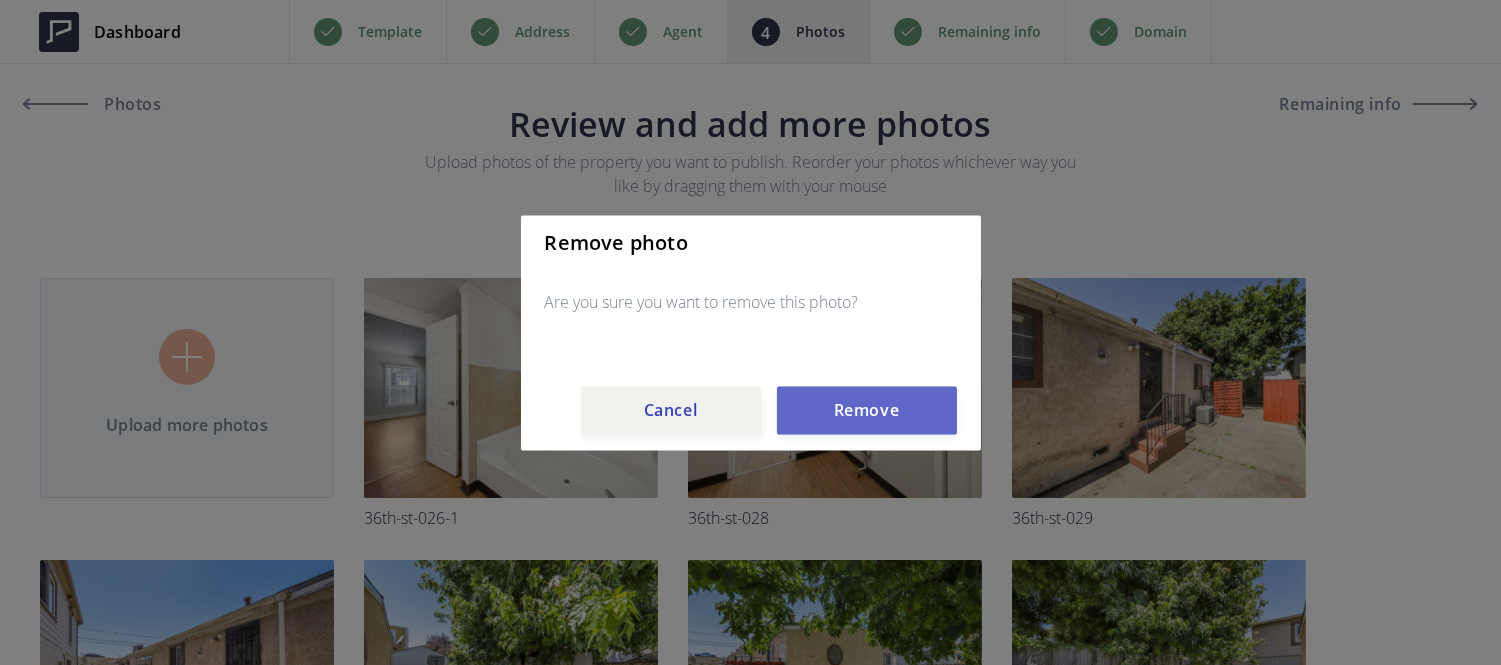 click on "Remove" at bounding box center (867, 410) 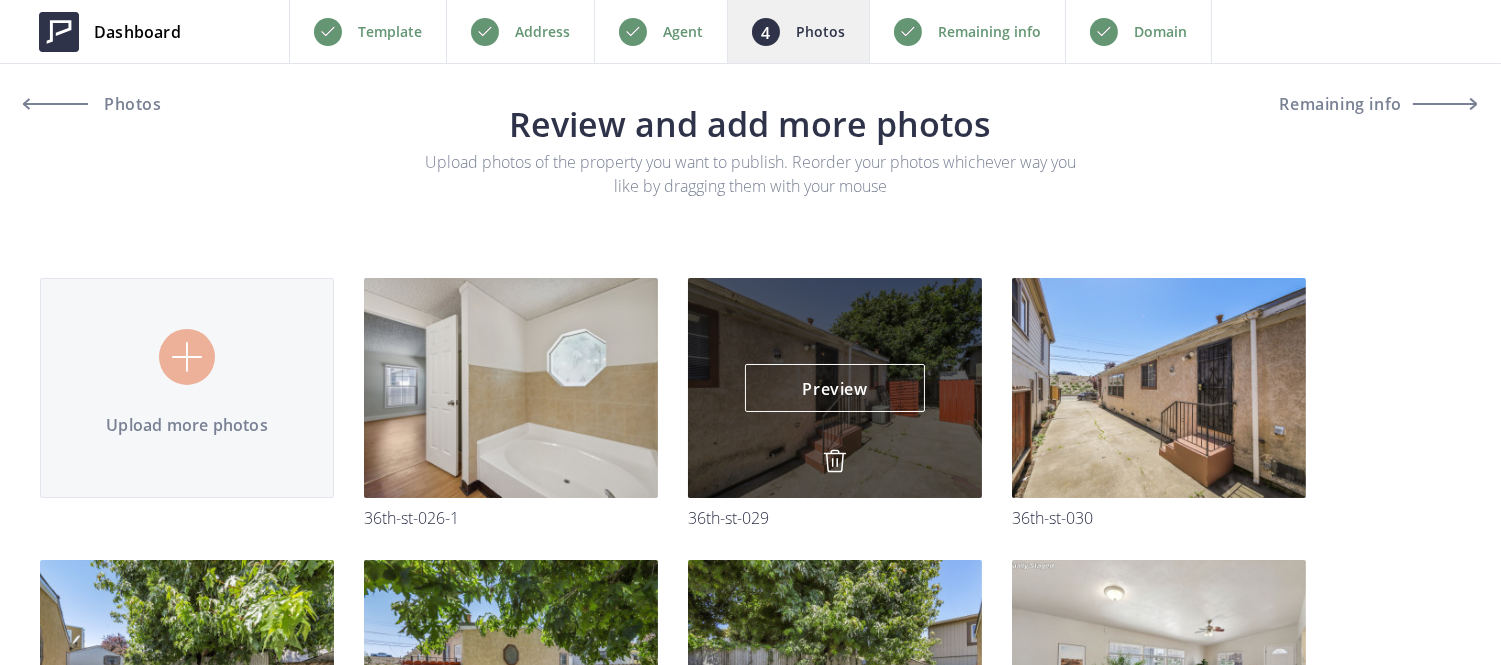 click at bounding box center (835, 461) 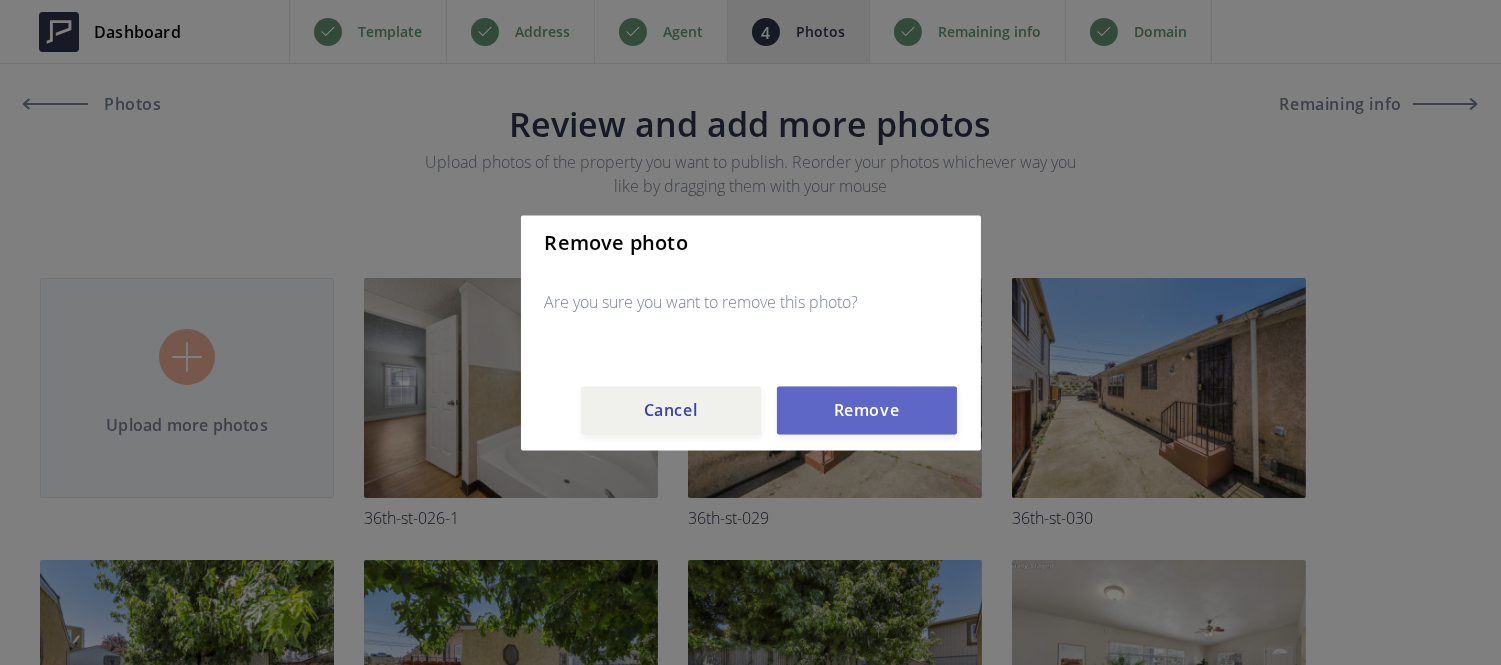 click on "Remove" at bounding box center [867, 410] 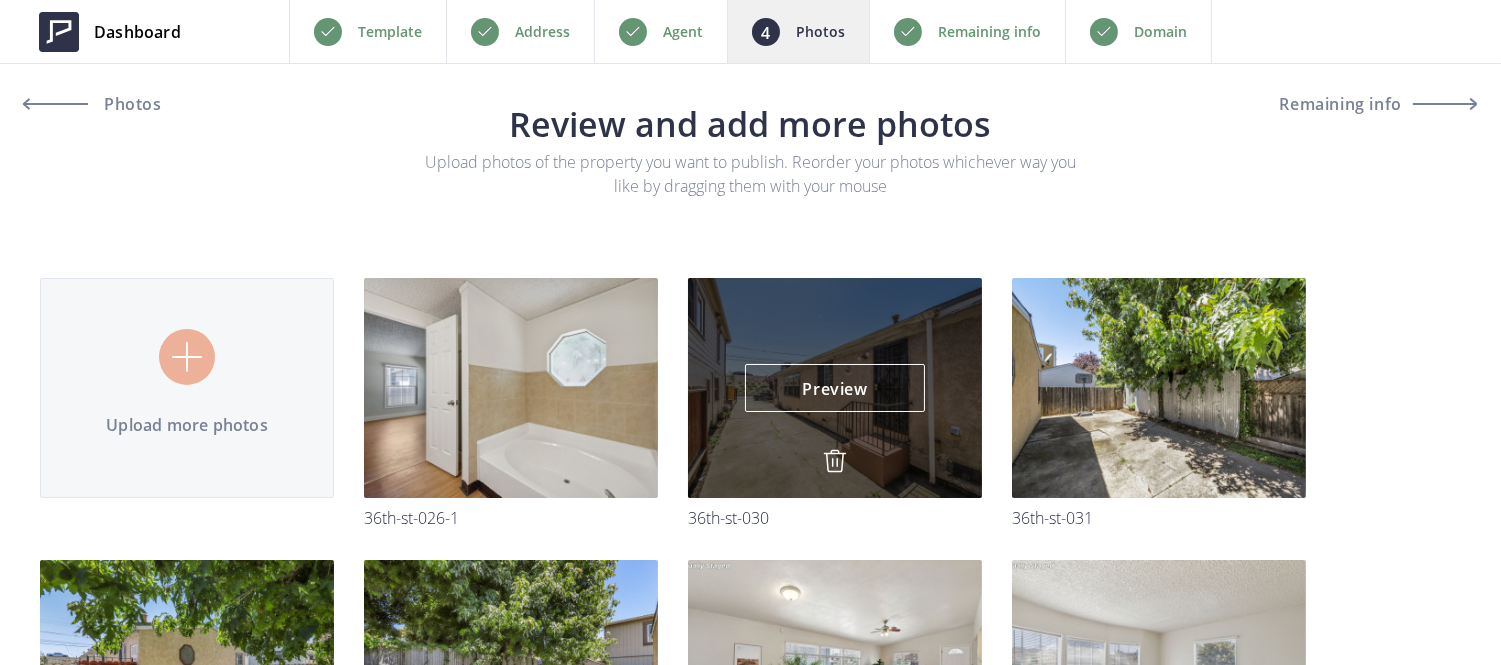 click at bounding box center (835, 461) 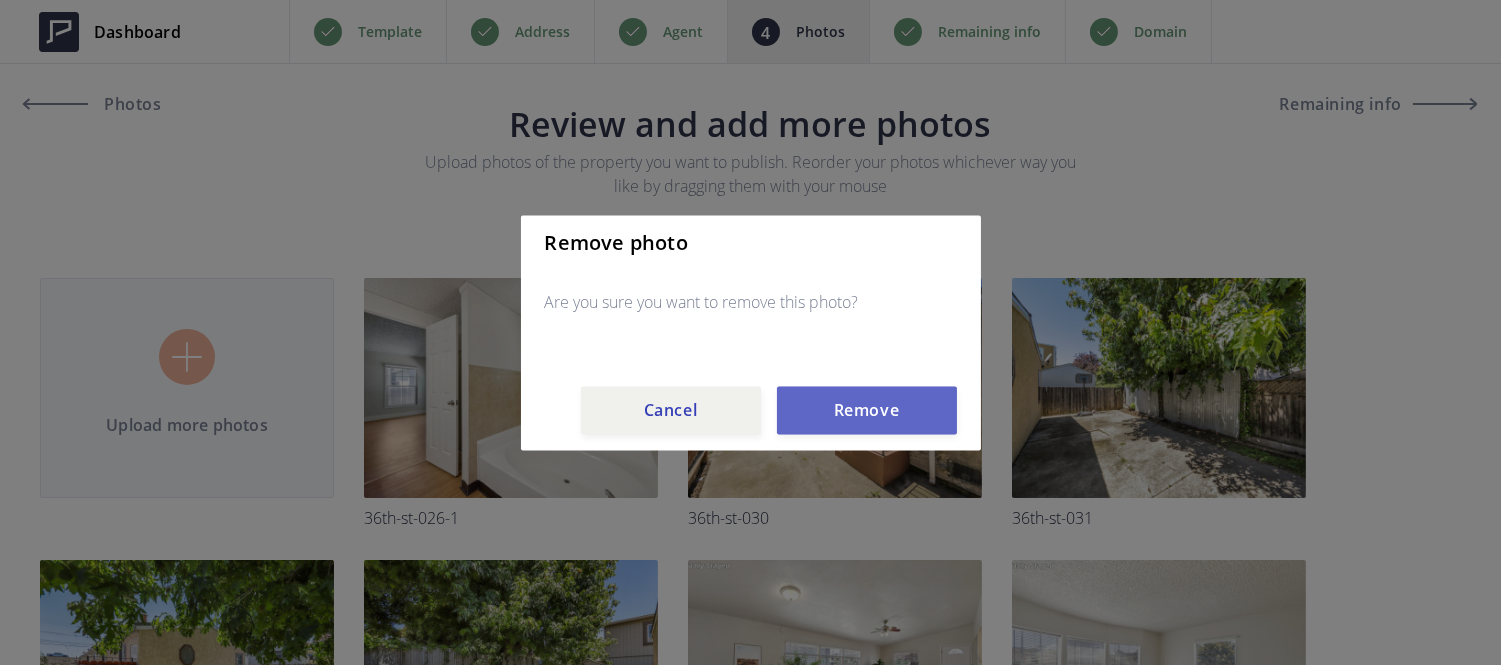 click on "Remove" at bounding box center [867, 410] 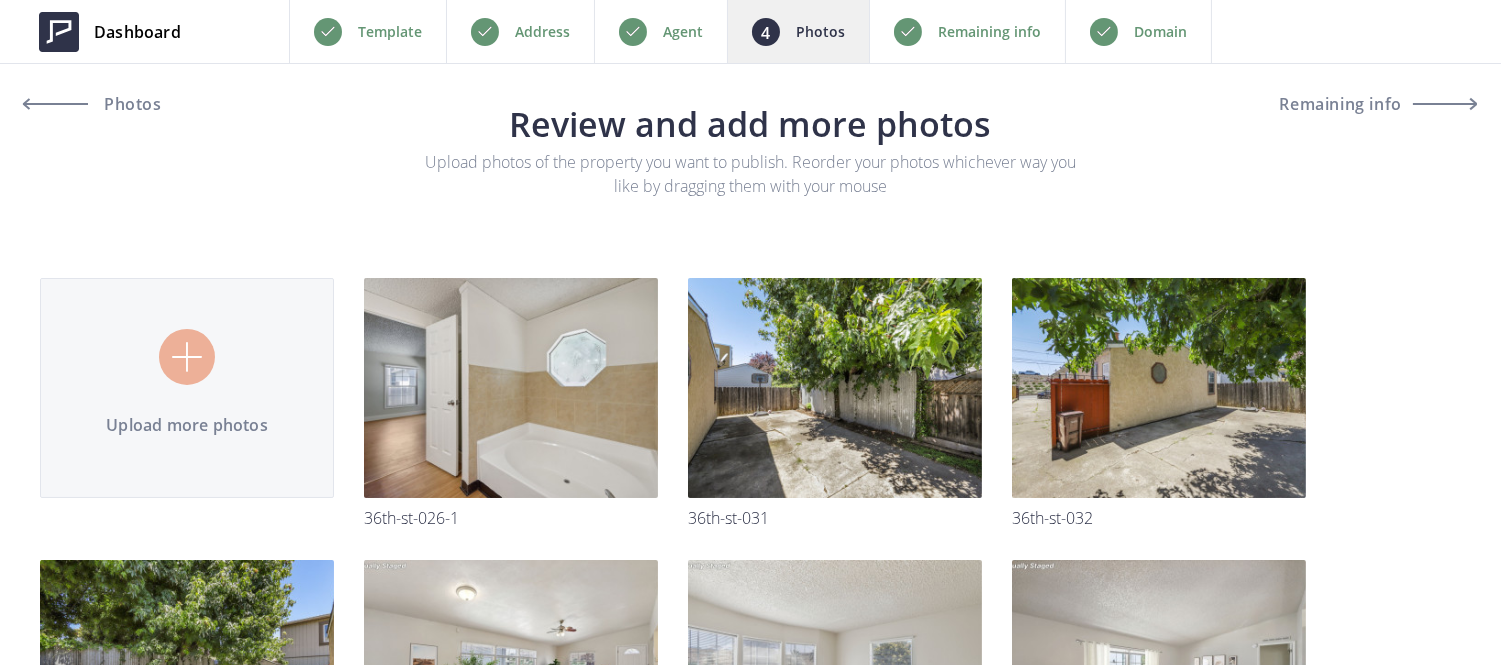 click at bounding box center (0, 0) 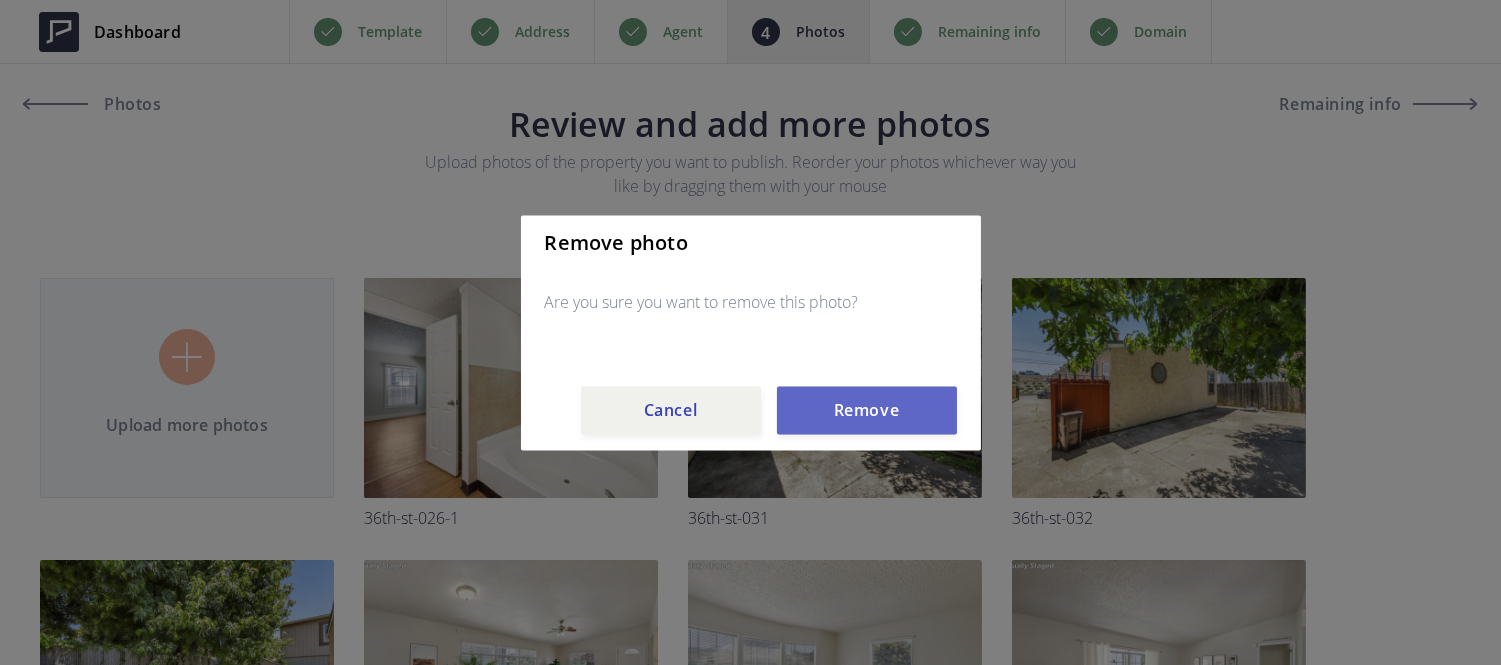 click on "Remove" at bounding box center (867, 410) 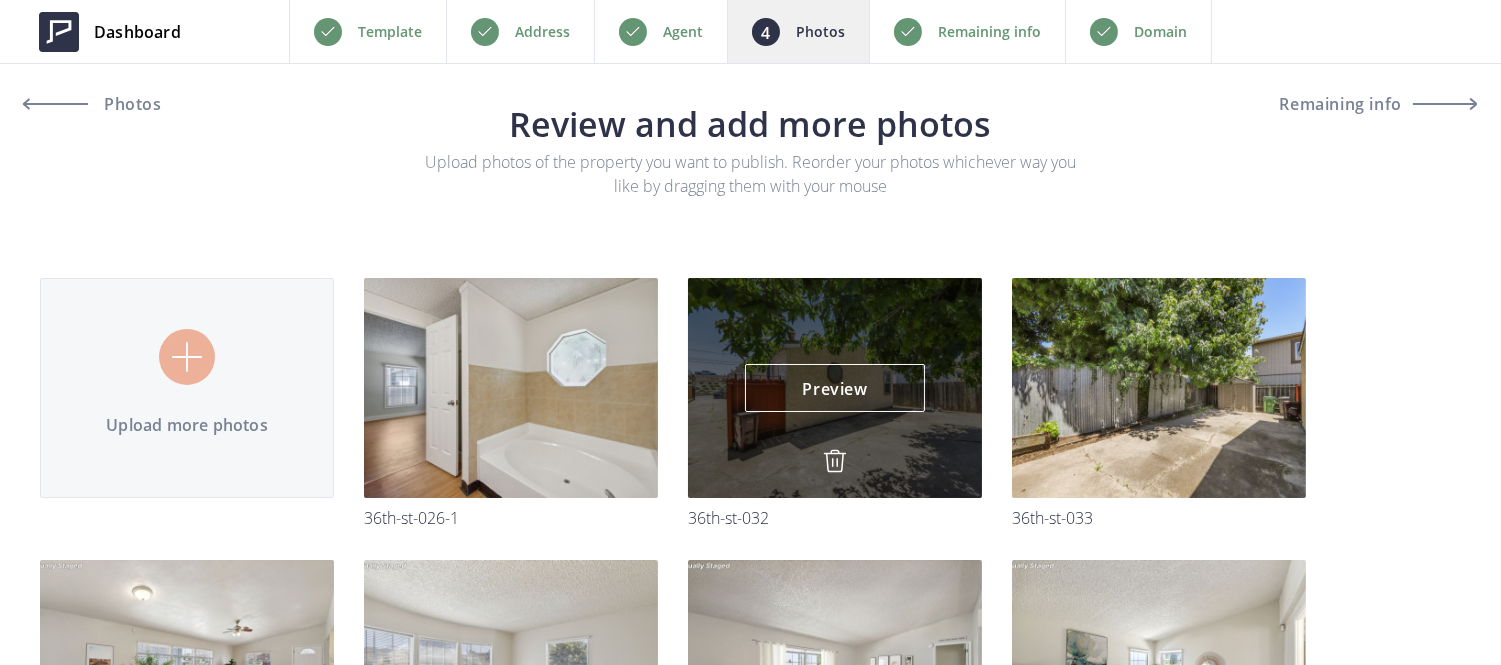 click at bounding box center [835, 461] 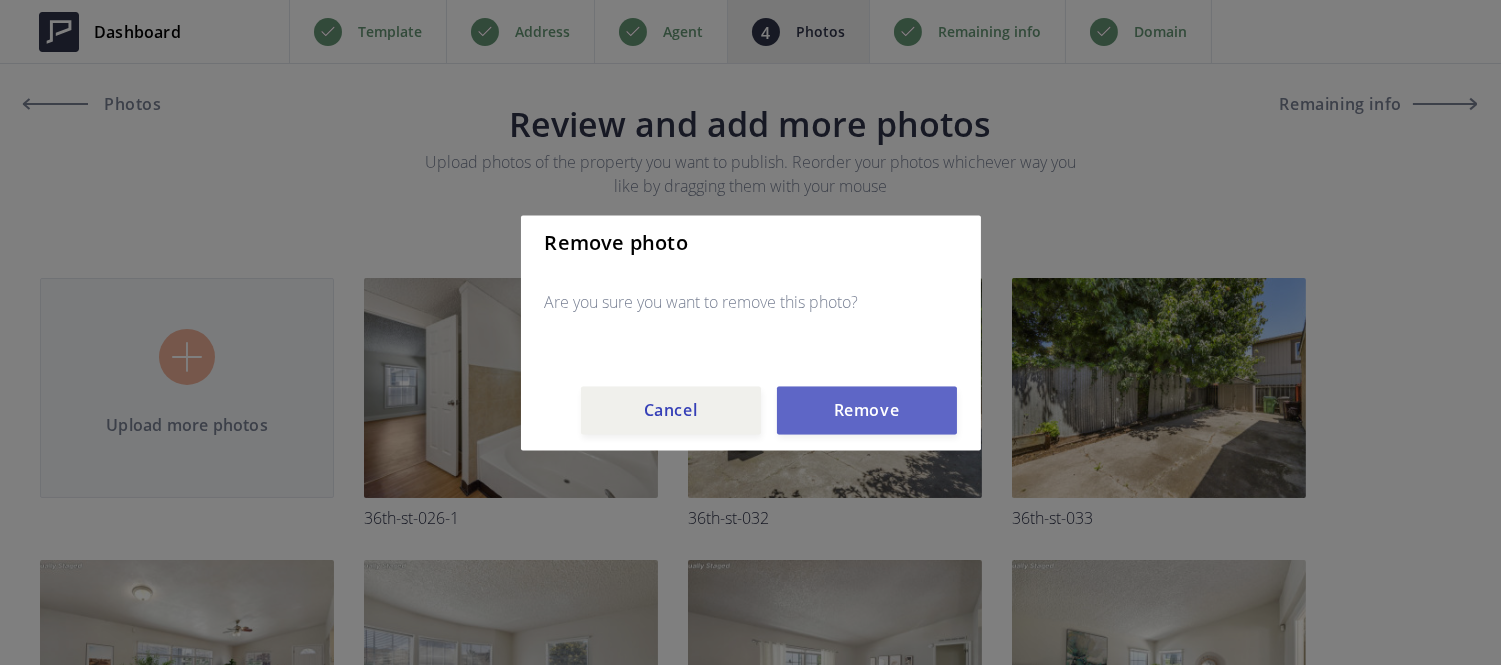 click on "Remove" at bounding box center (867, 410) 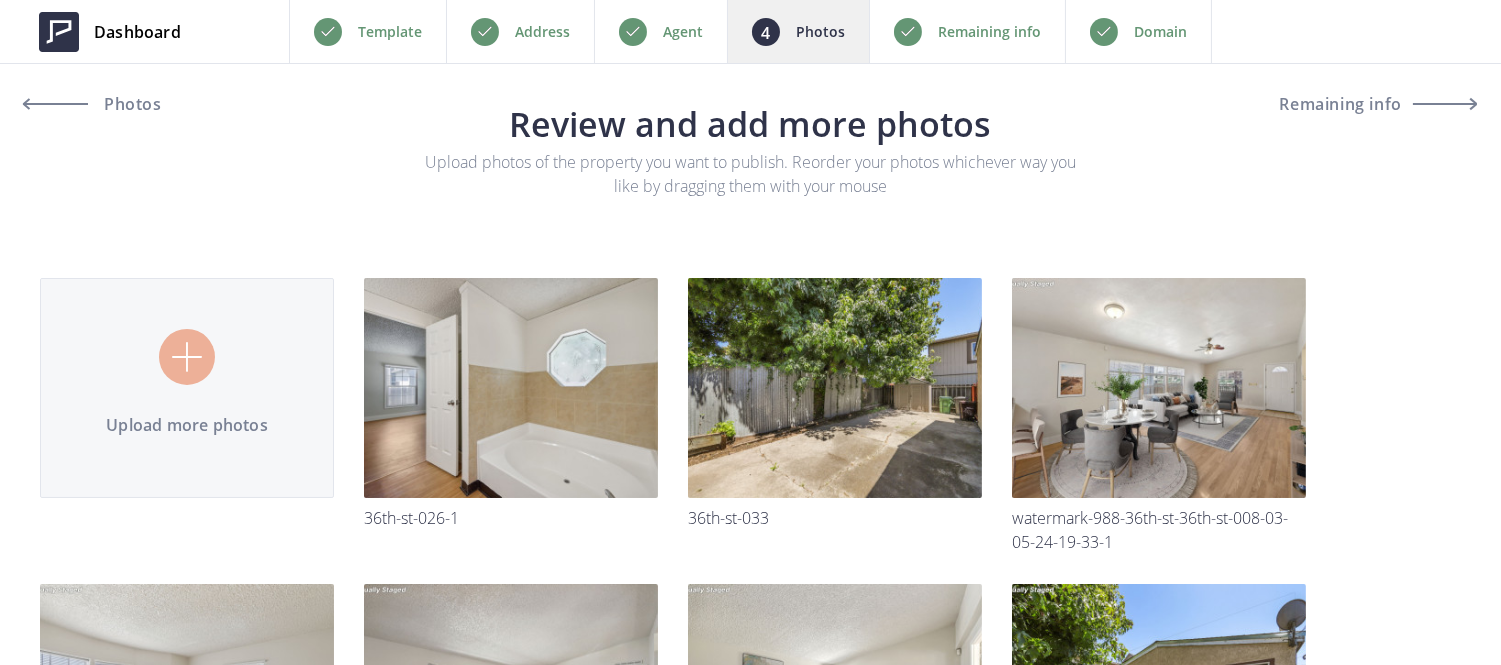click at bounding box center [0, 0] 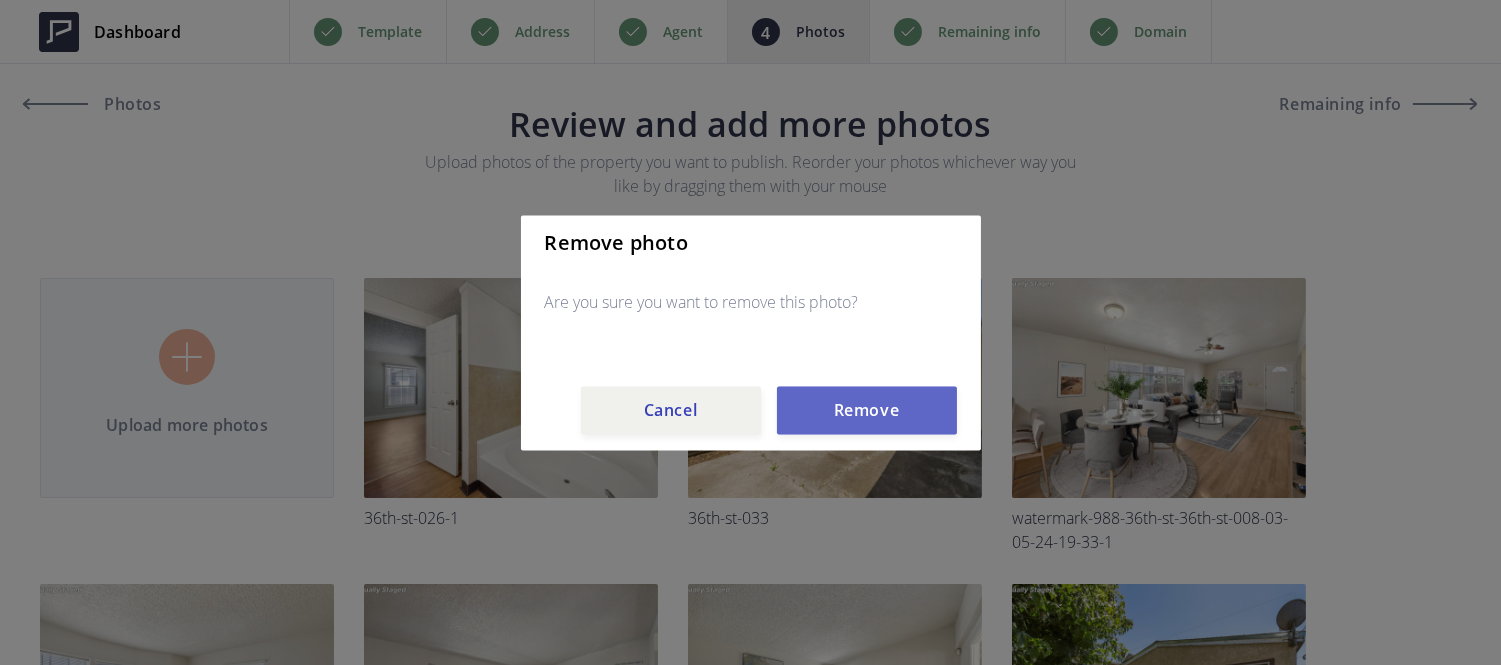 click on "Remove" at bounding box center [867, 410] 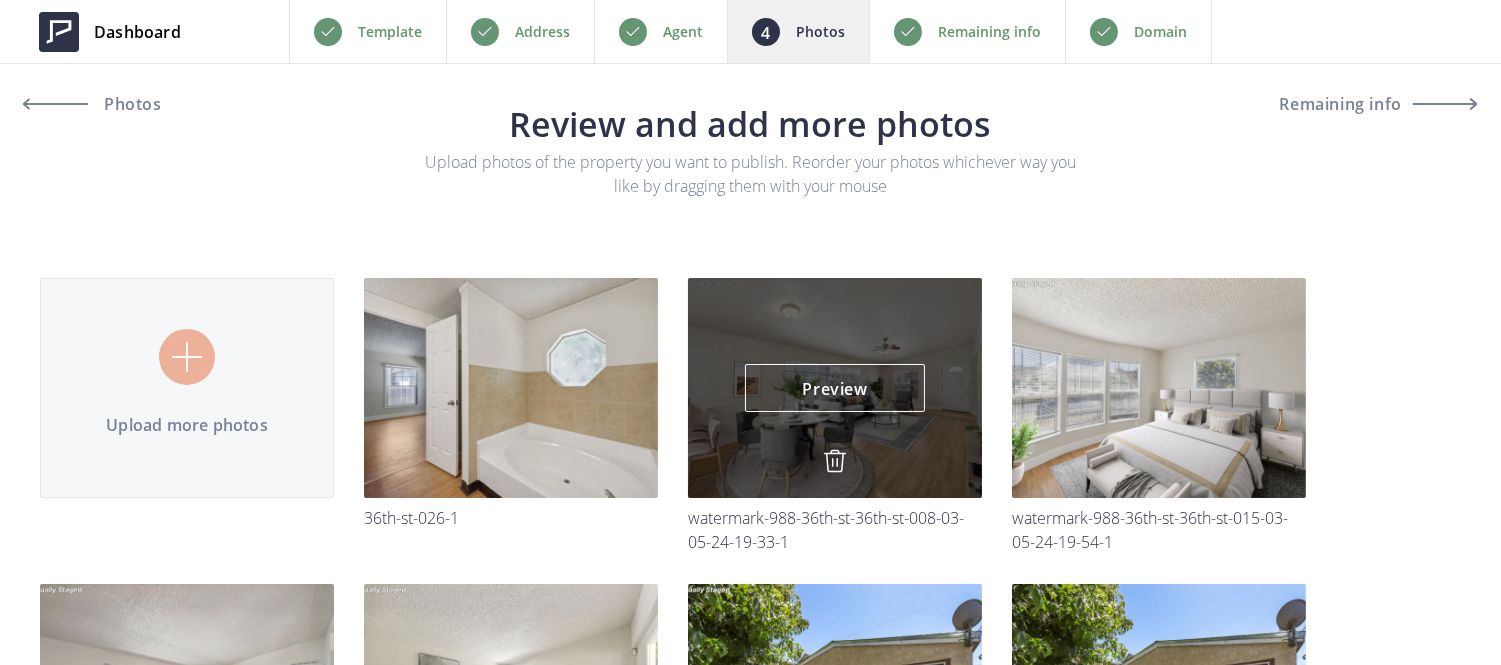 click at bounding box center [835, 461] 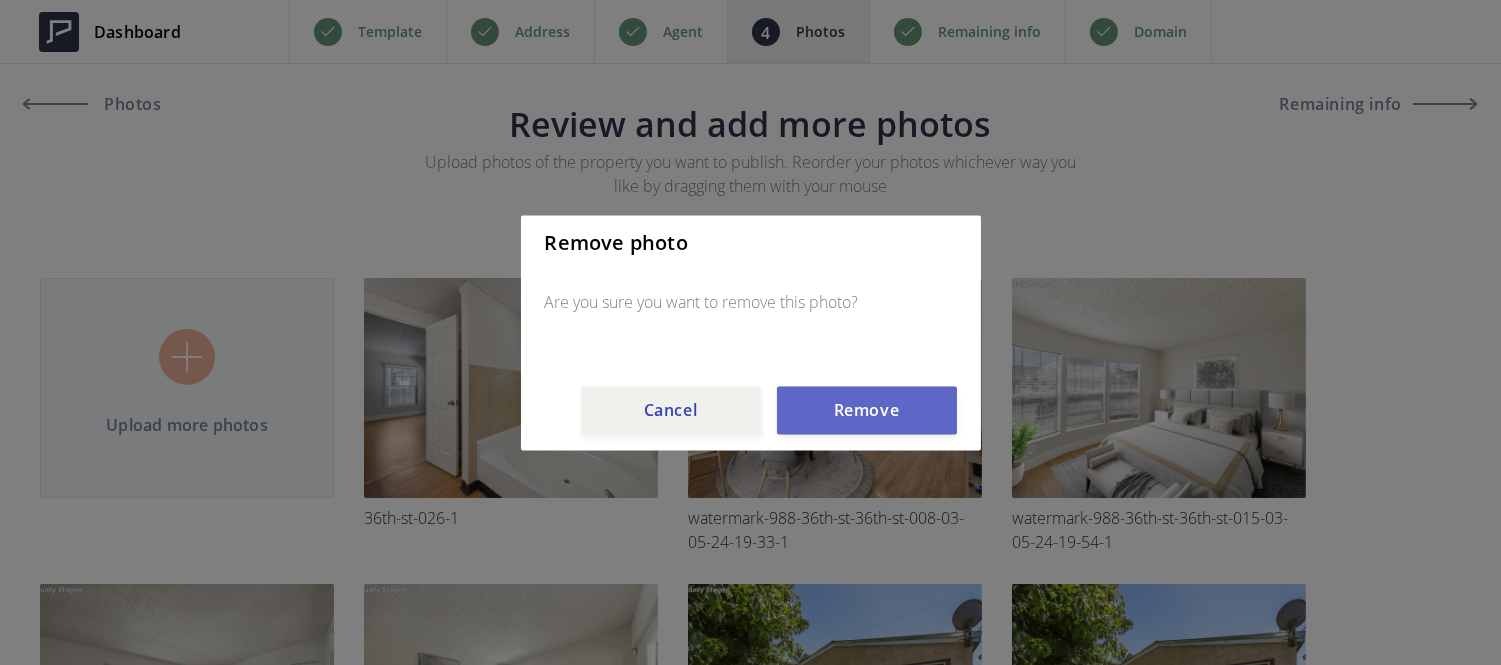 click on "Remove" at bounding box center (867, 410) 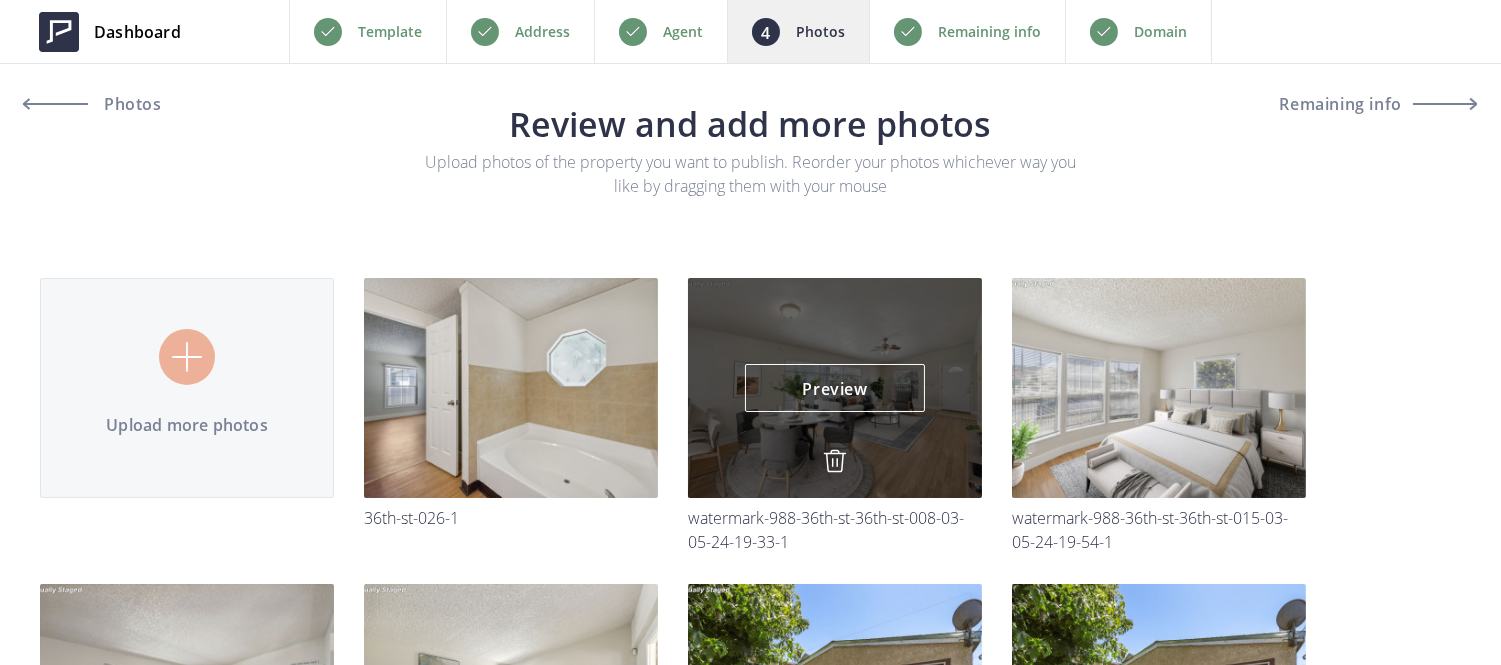 click at bounding box center [835, 461] 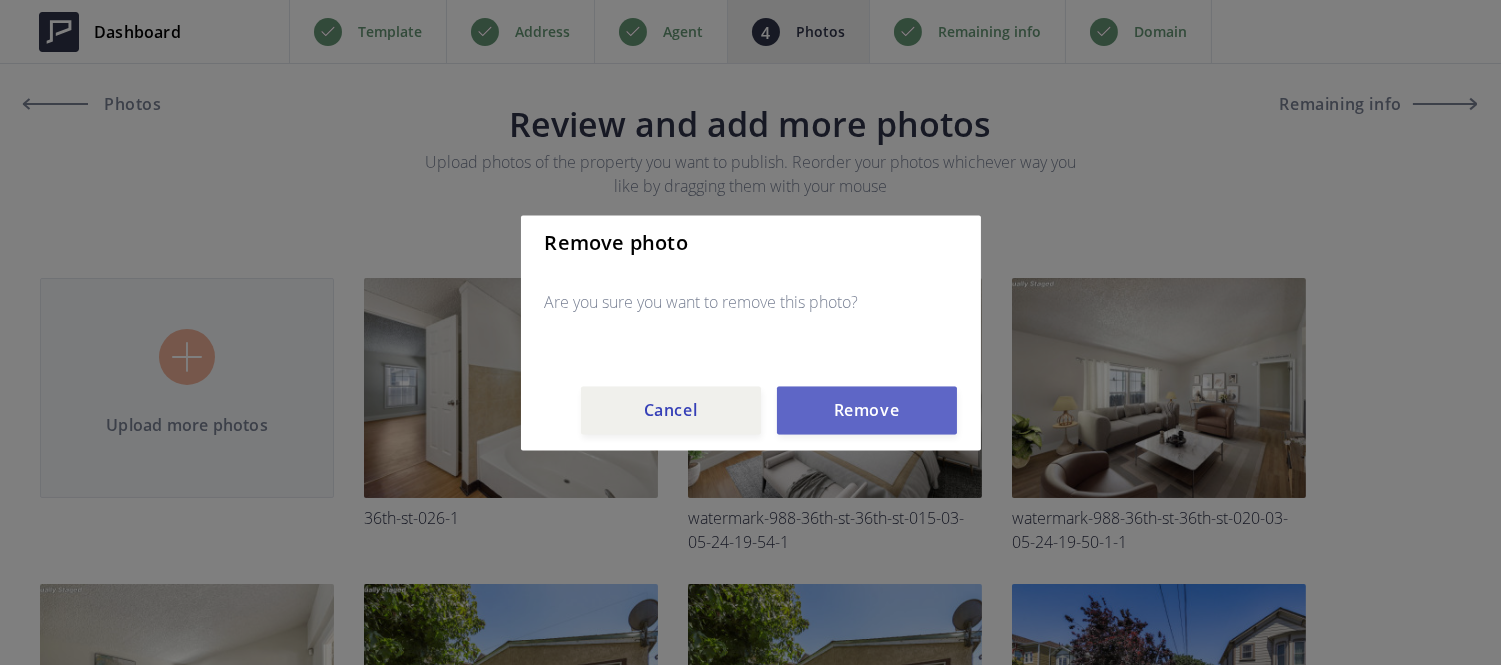click on "Remove" at bounding box center [867, 410] 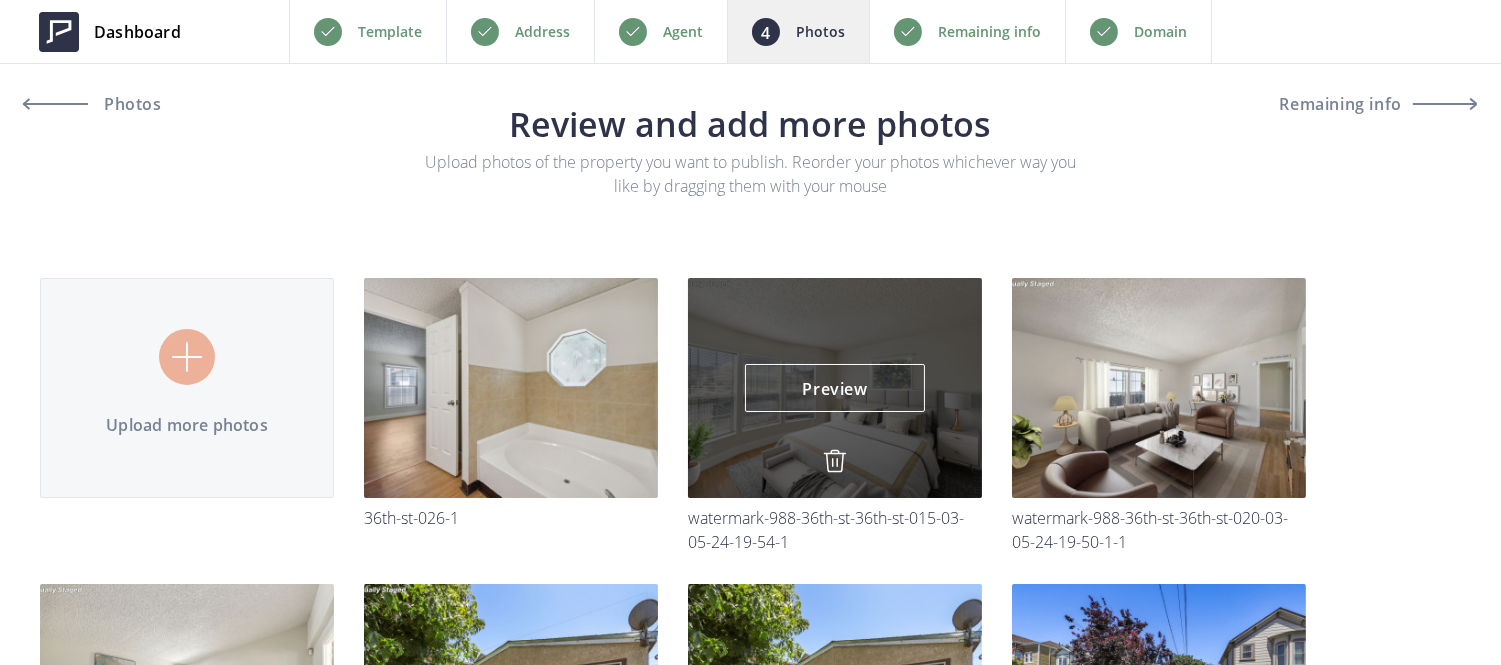 click at bounding box center [835, 461] 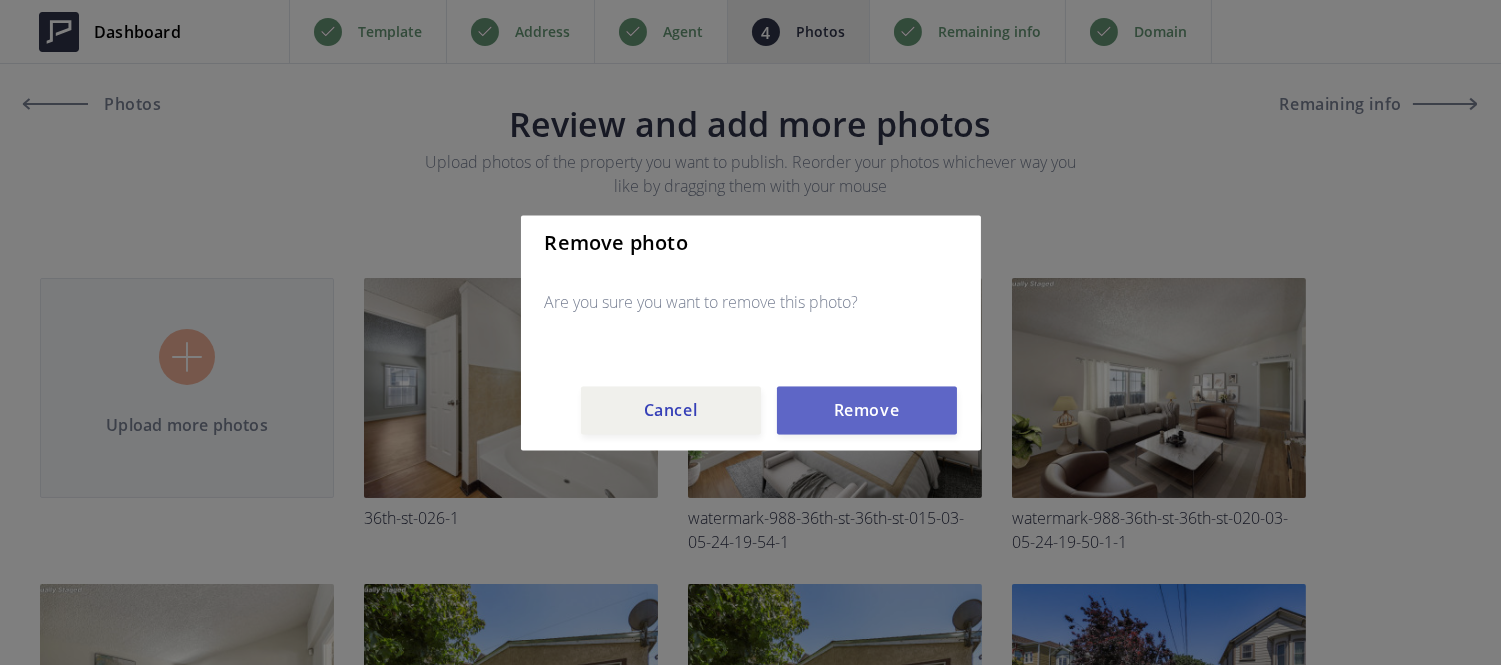 click on "Remove" at bounding box center (867, 410) 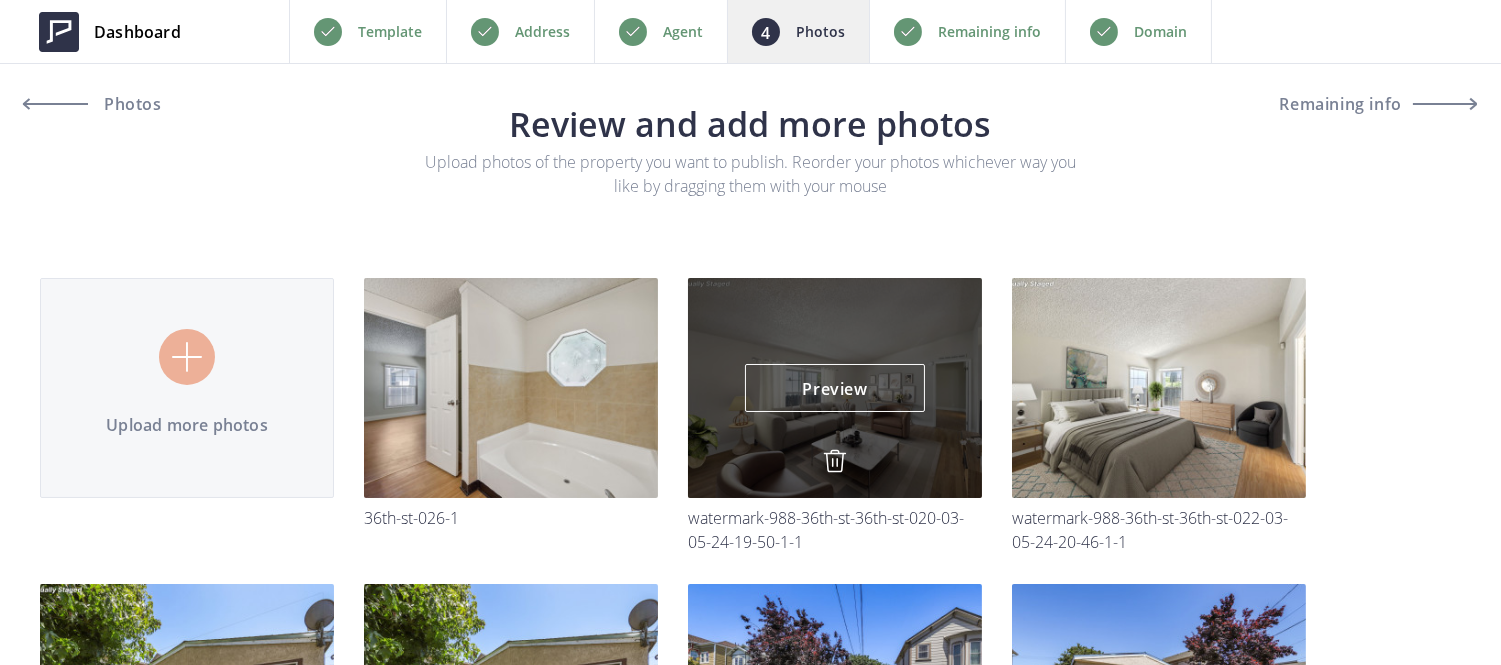 click at bounding box center (835, 461) 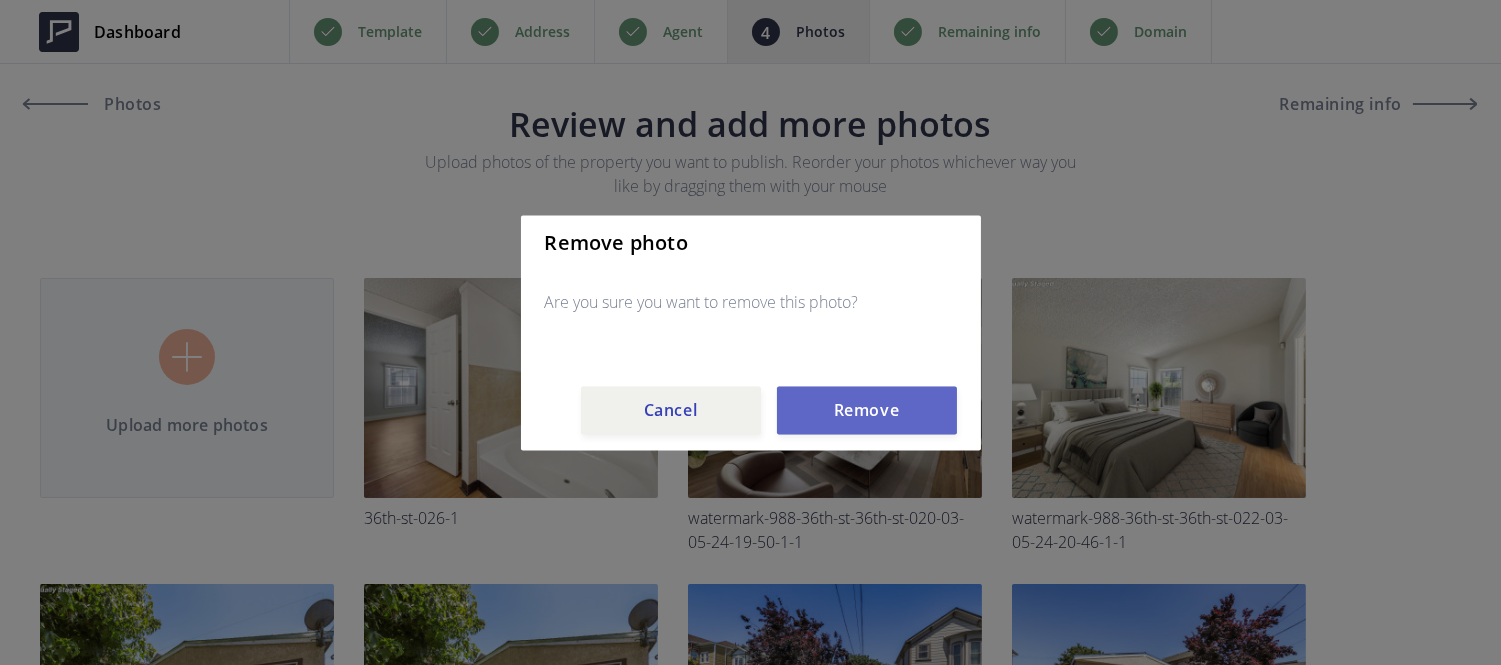 click on "Remove" at bounding box center (867, 410) 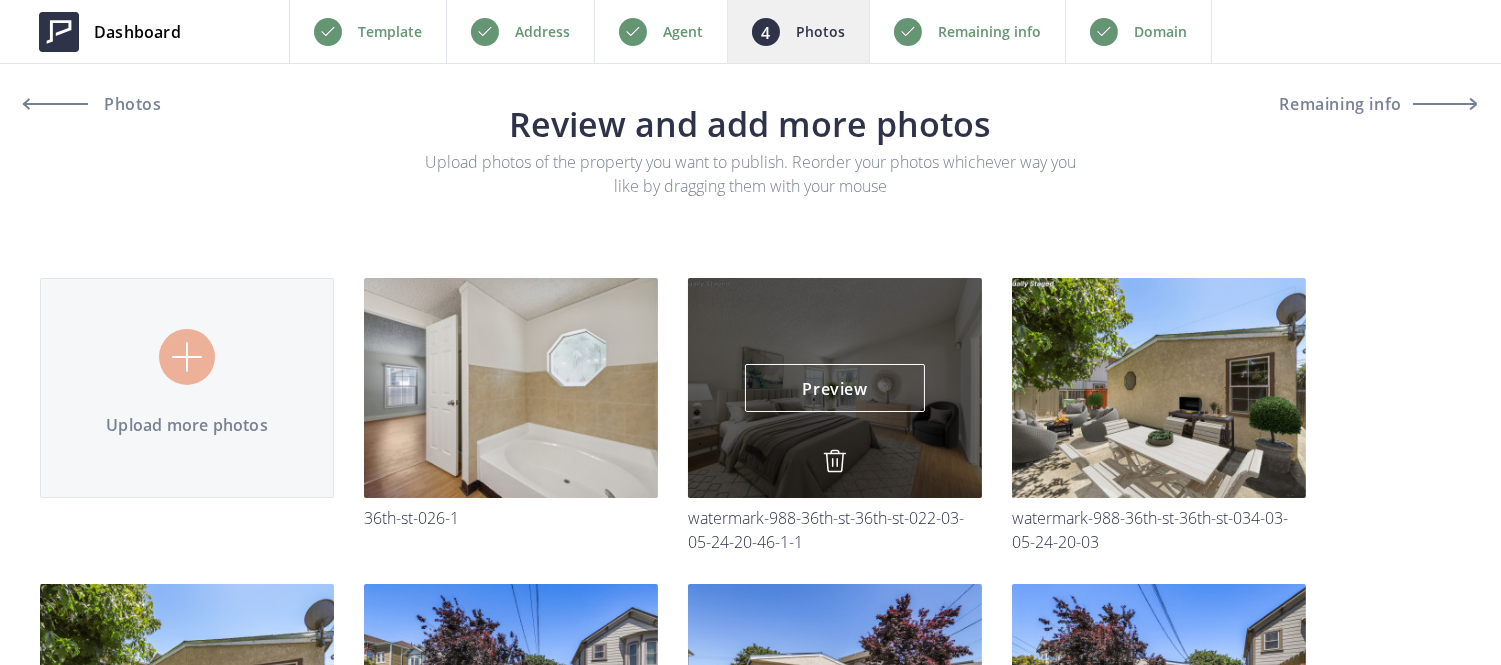 click at bounding box center (835, 461) 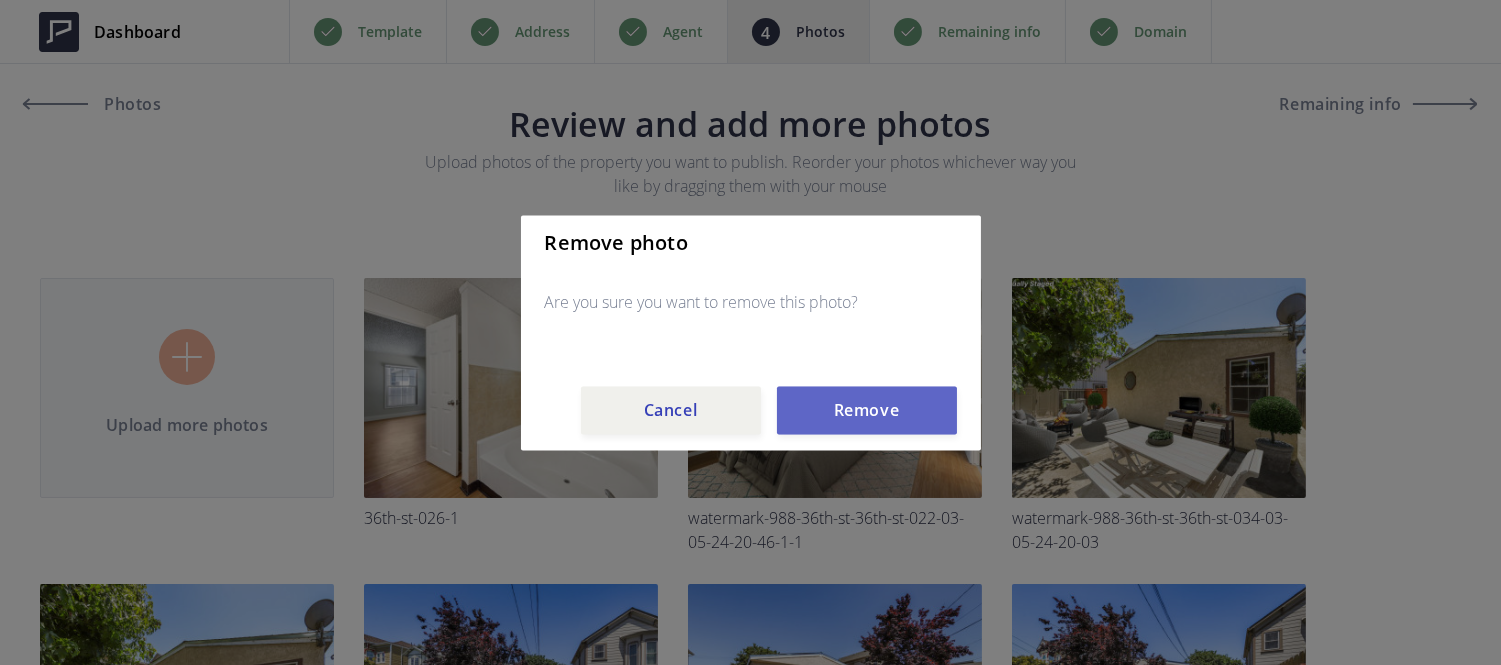 click on "Remove" at bounding box center [867, 410] 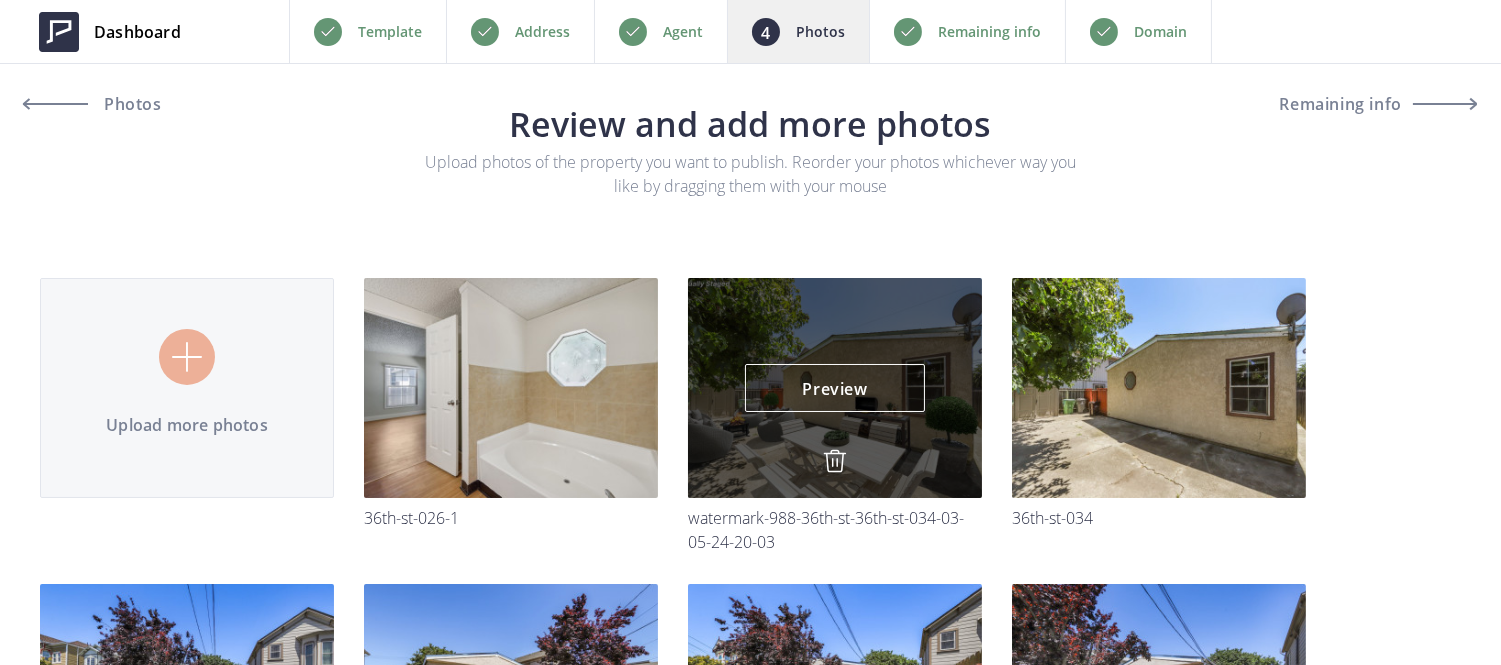 click at bounding box center (835, 461) 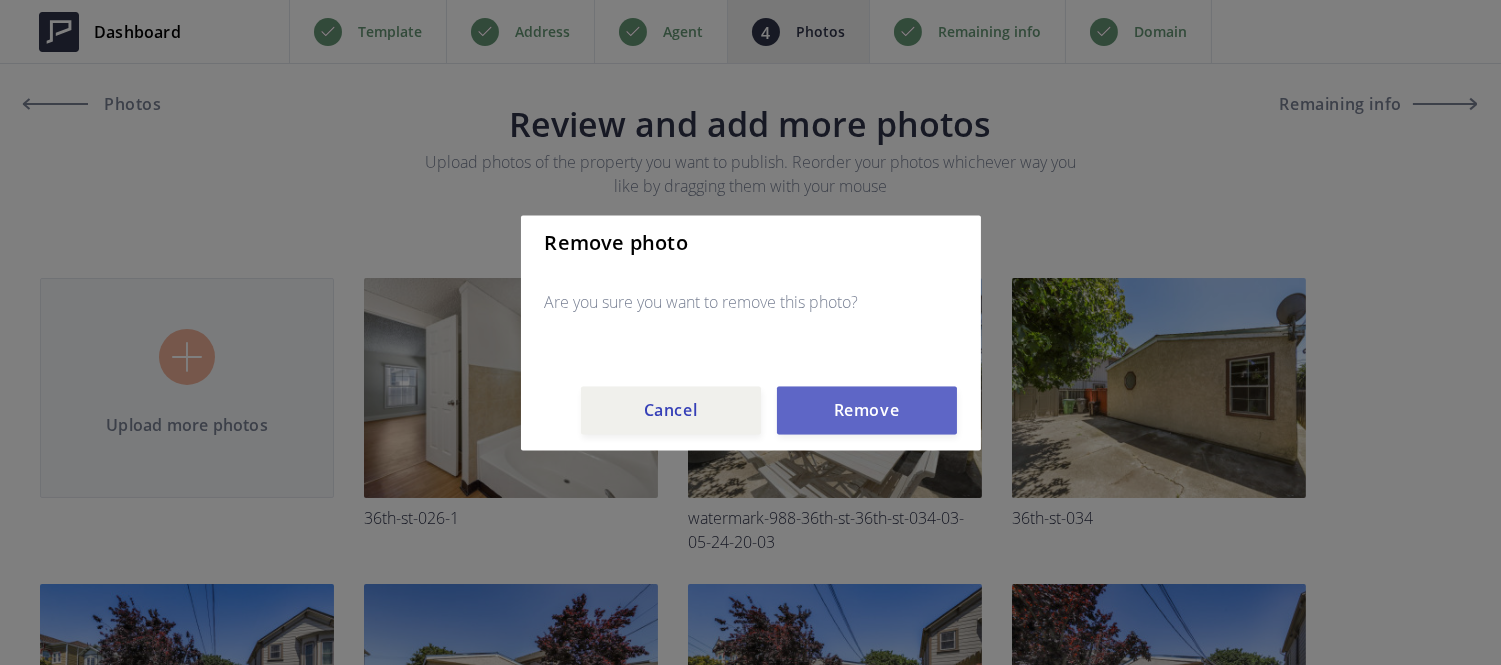 click on "Remove" at bounding box center (867, 410) 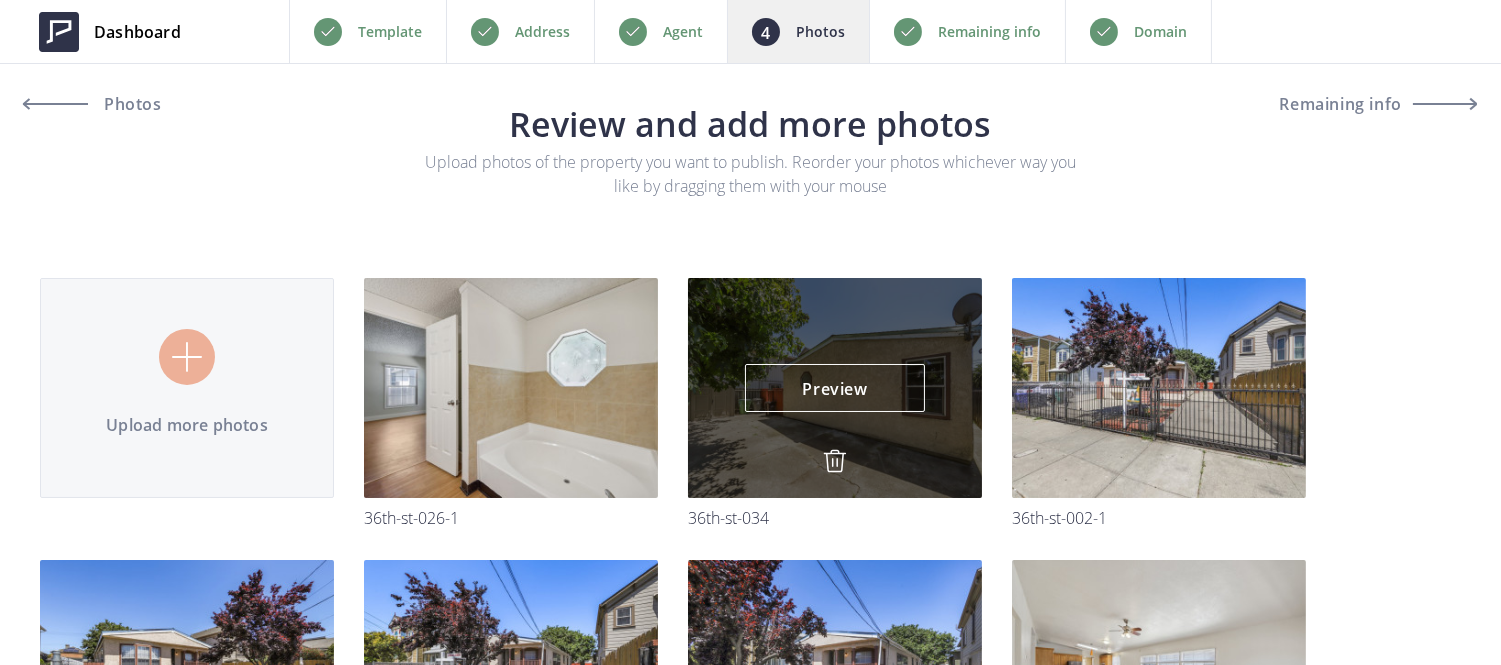 click at bounding box center [835, 461] 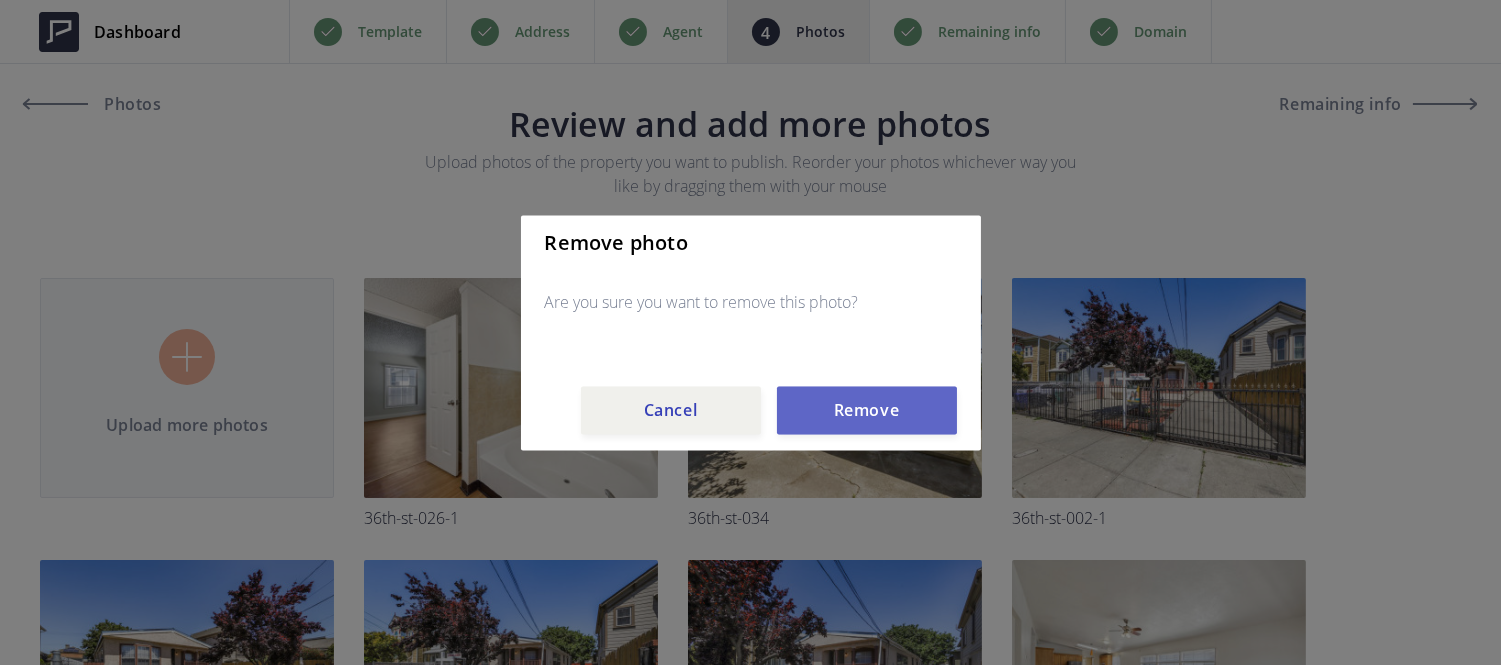 click on "Remove" at bounding box center [867, 410] 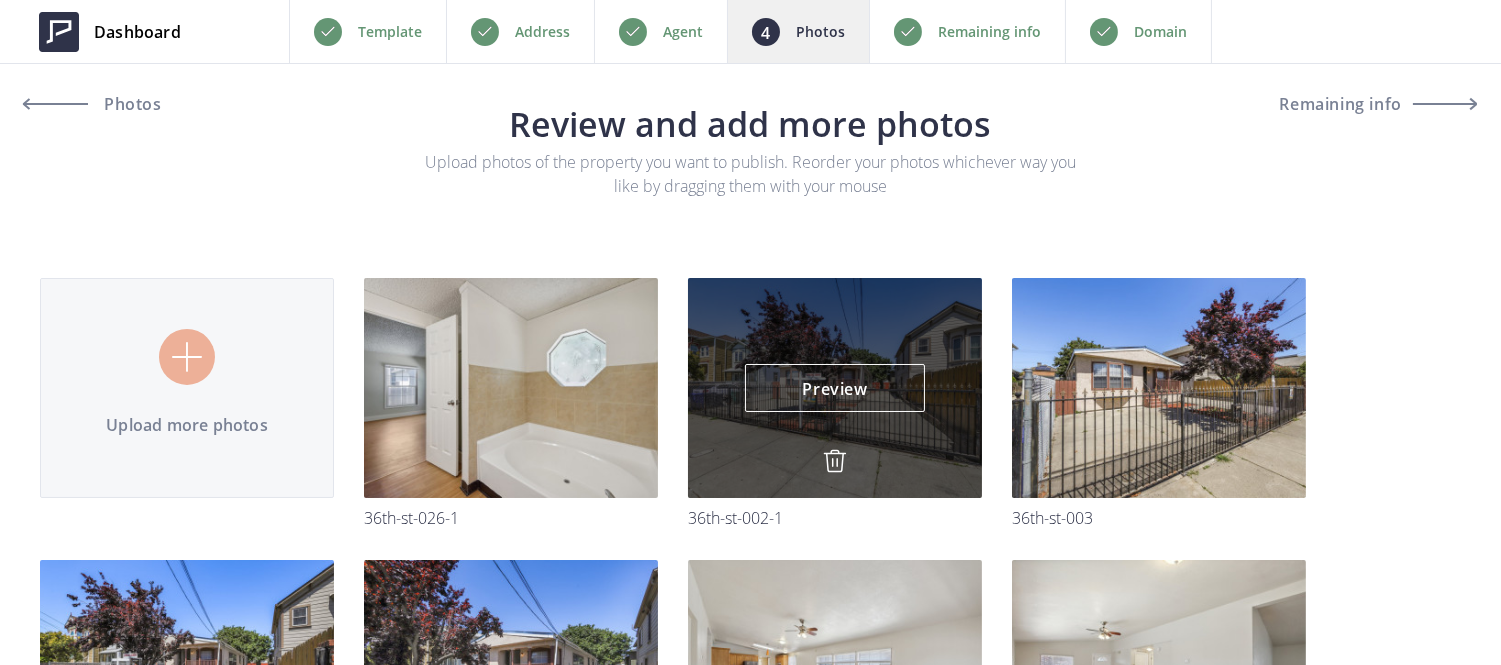 click at bounding box center [835, 461] 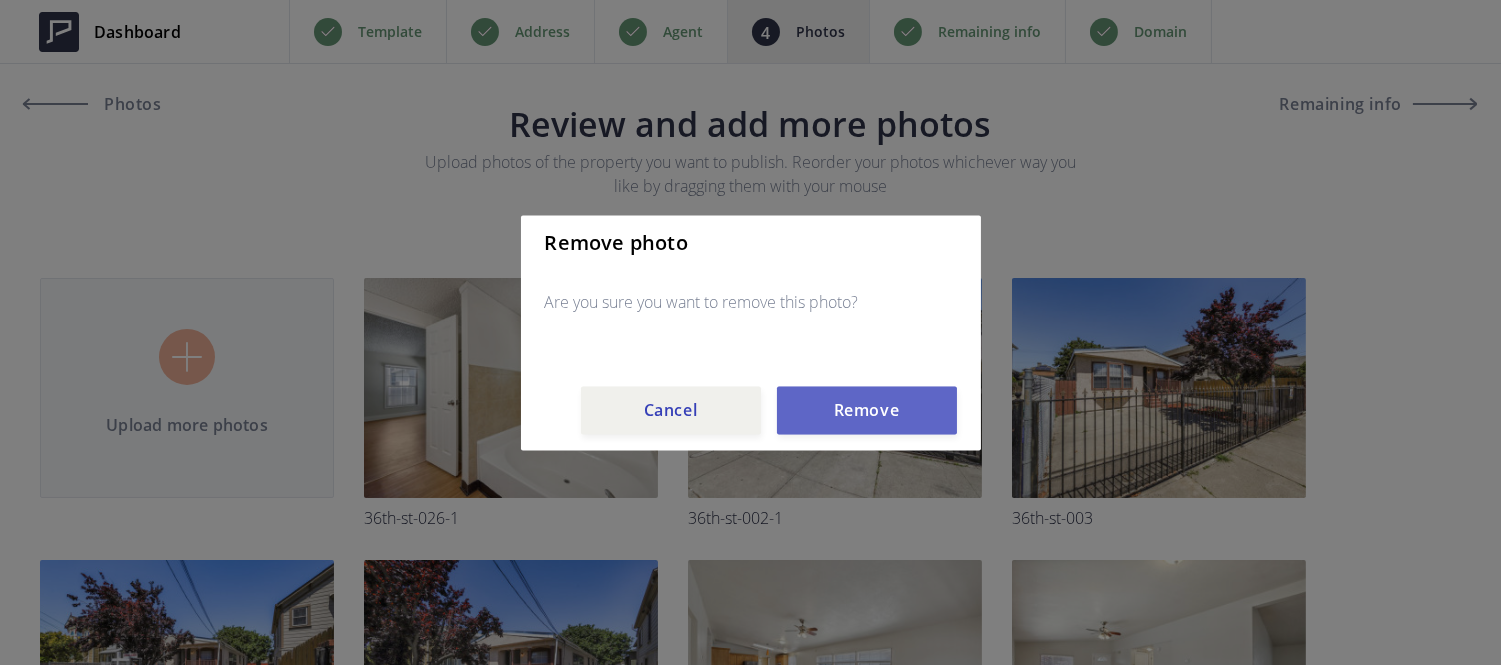 click on "Remove" at bounding box center (867, 410) 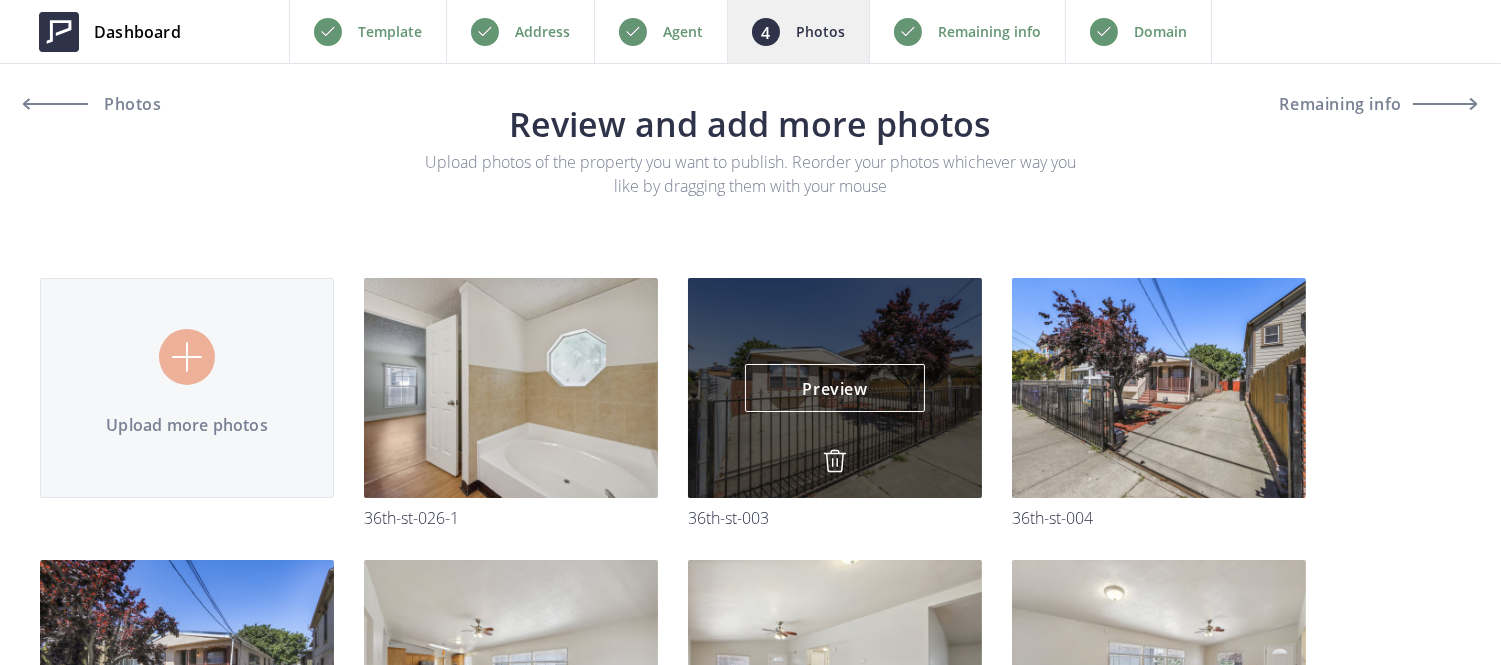 click at bounding box center (835, 461) 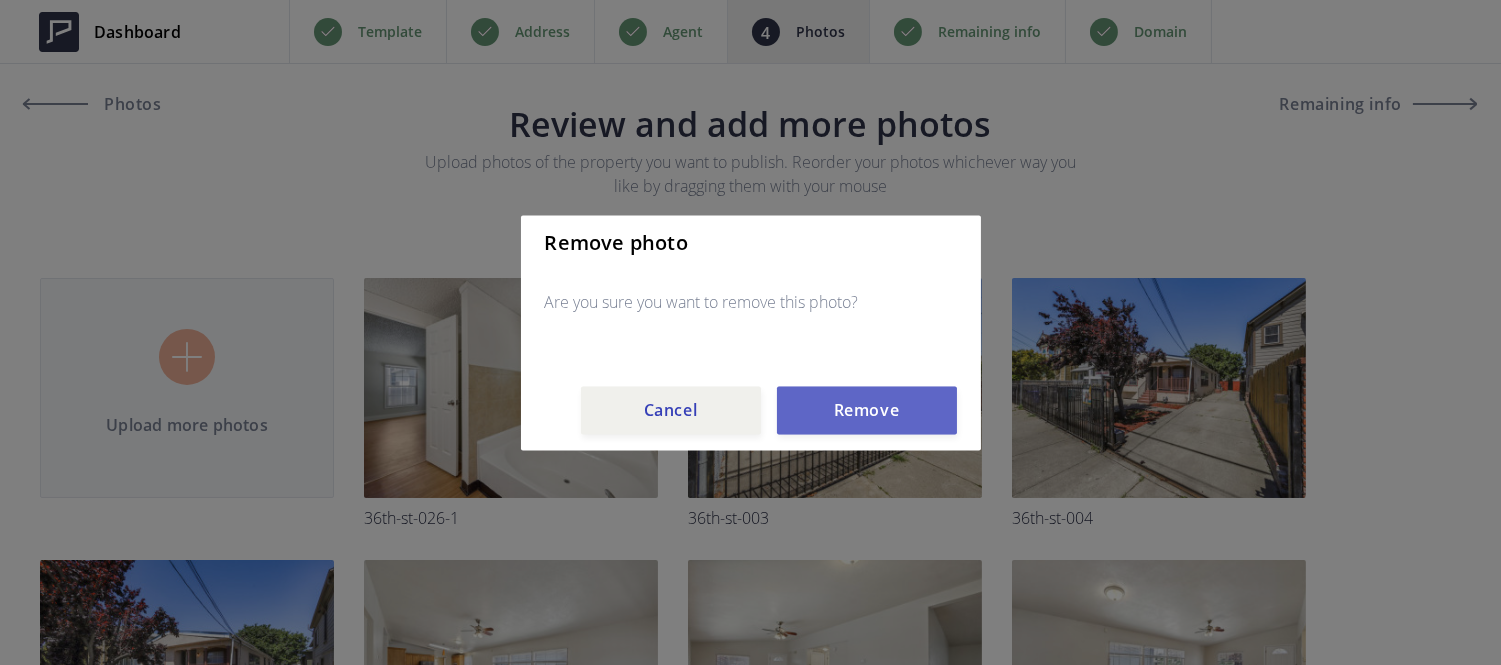 click on "Remove" at bounding box center (867, 410) 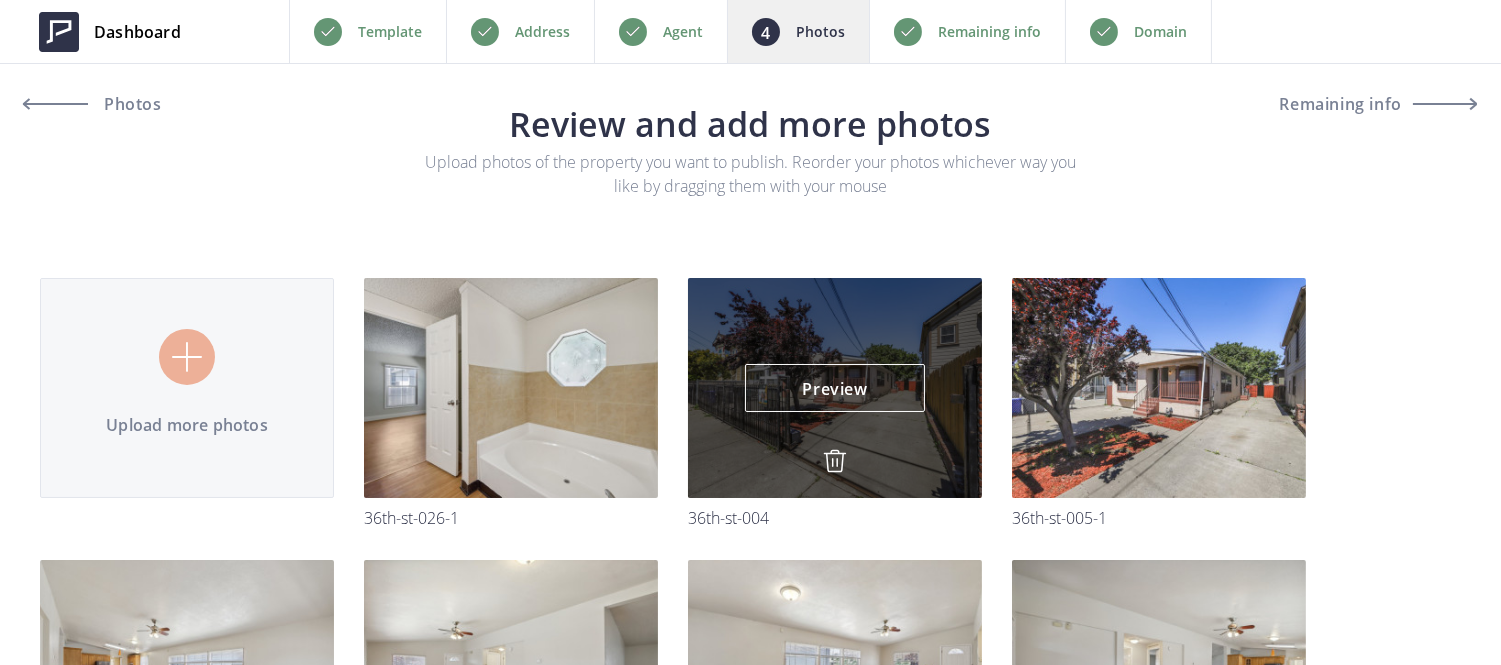click at bounding box center [835, 461] 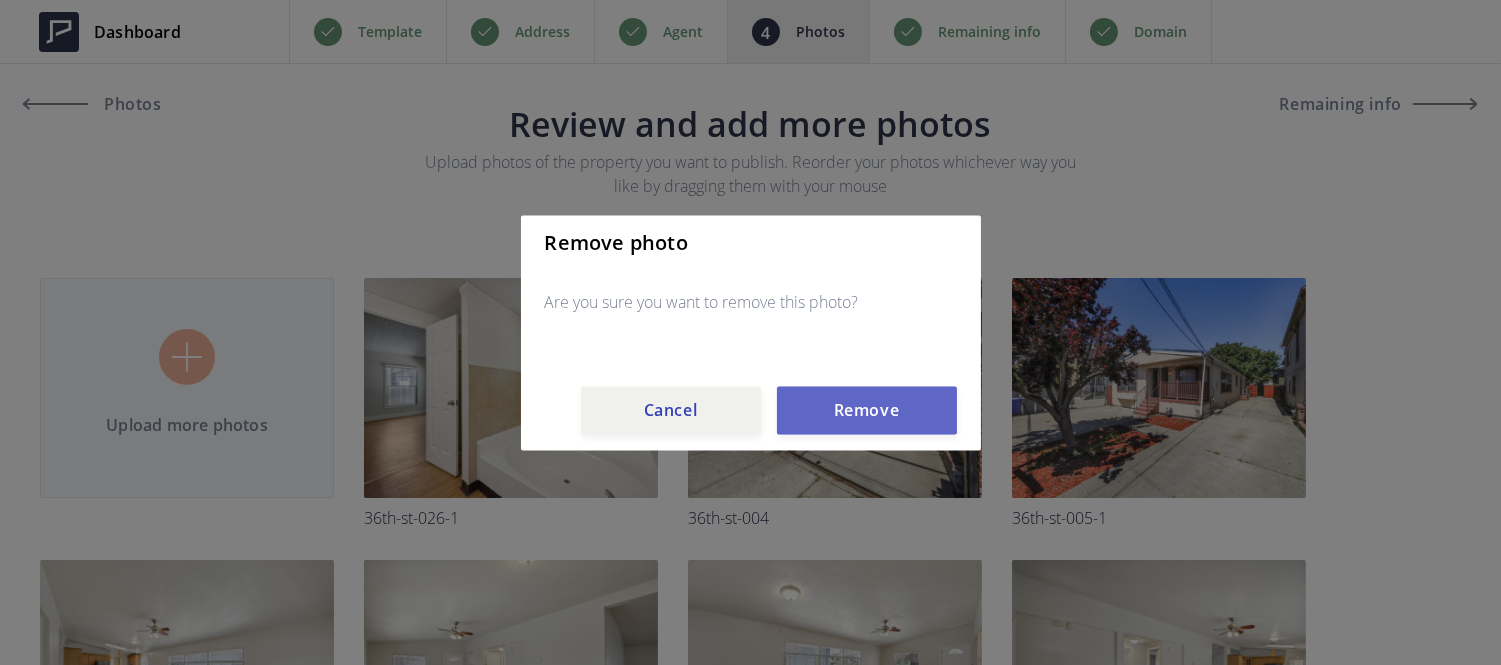 click on "Remove" at bounding box center [867, 410] 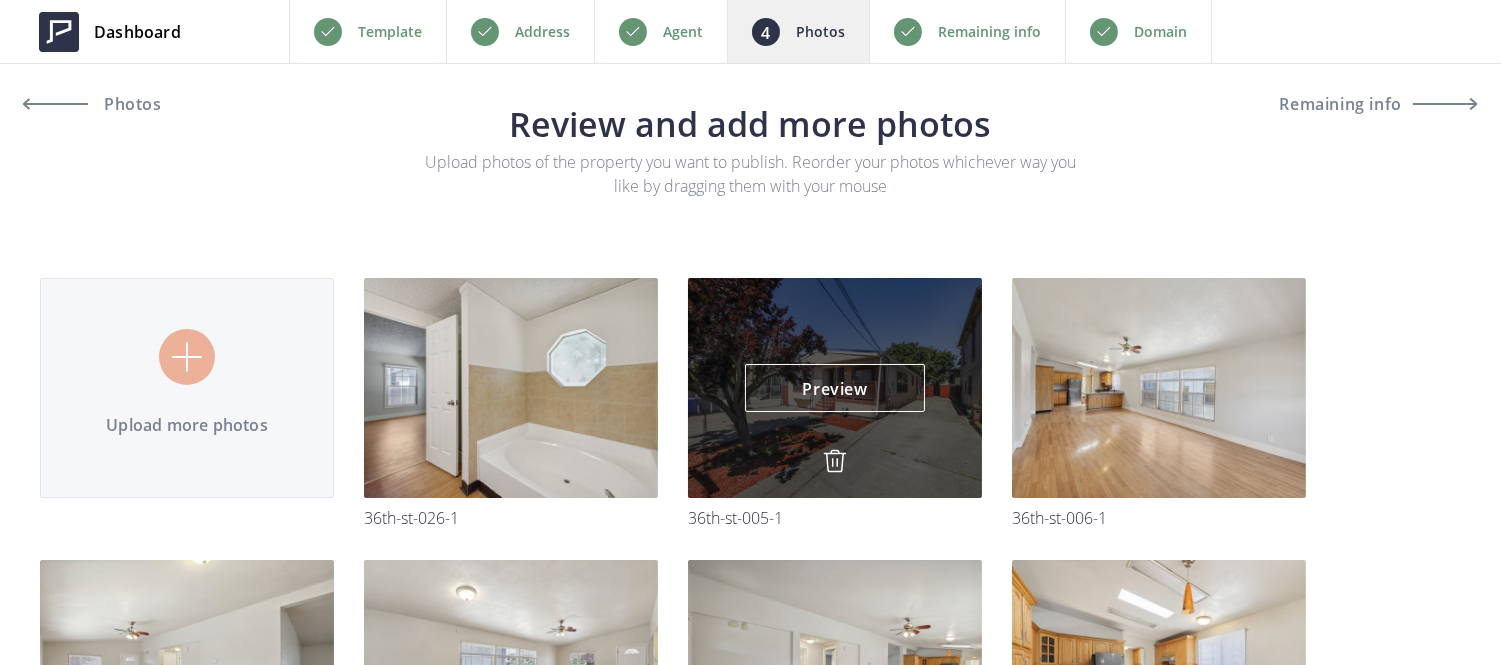 click at bounding box center (835, 461) 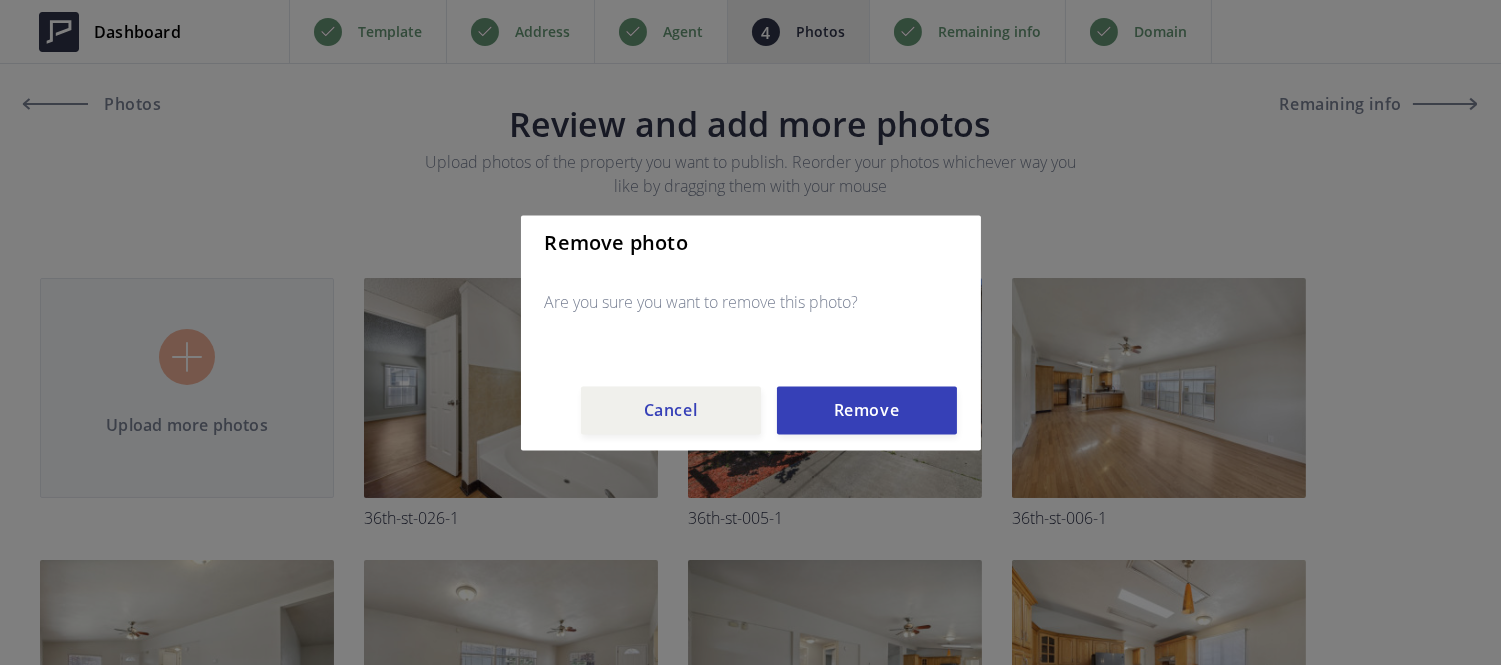 click on "Remove photo   Are you sure you want to remove this photo?   Cancel   Remove" at bounding box center [751, 332] 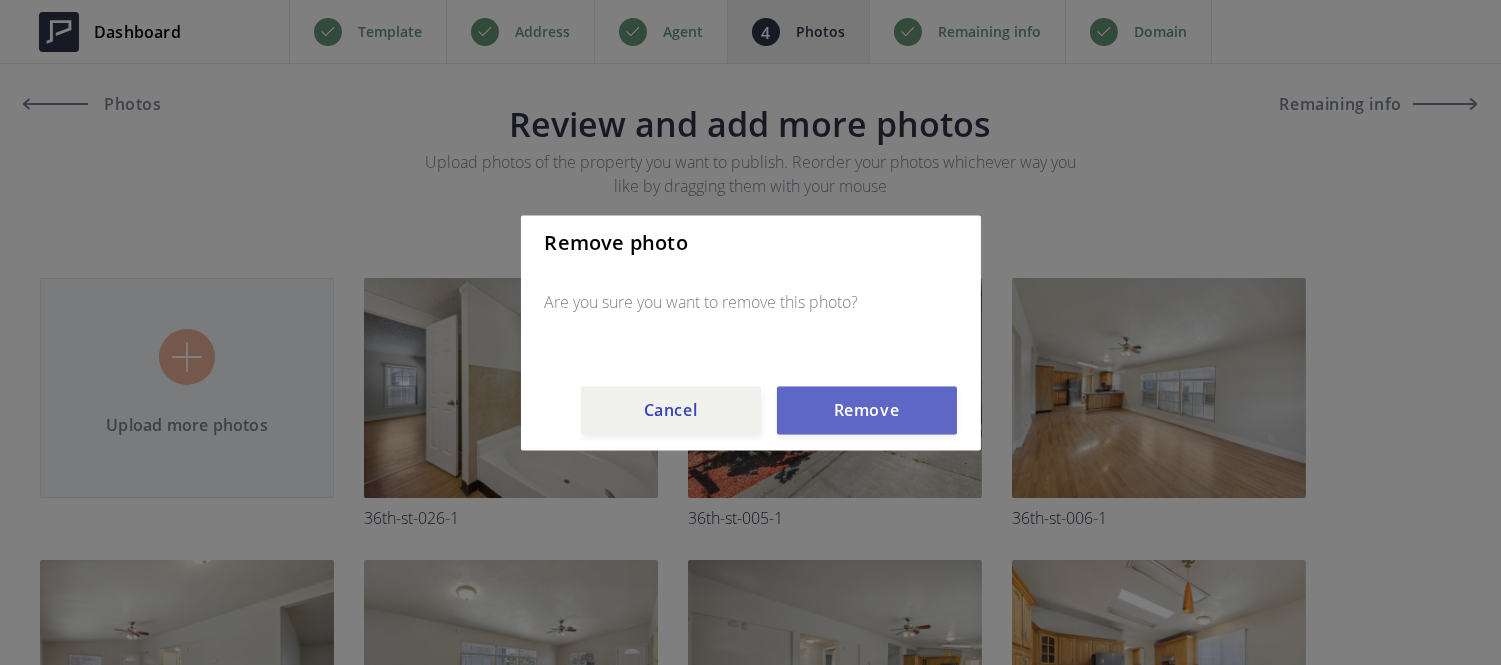 click on "Remove" at bounding box center [867, 410] 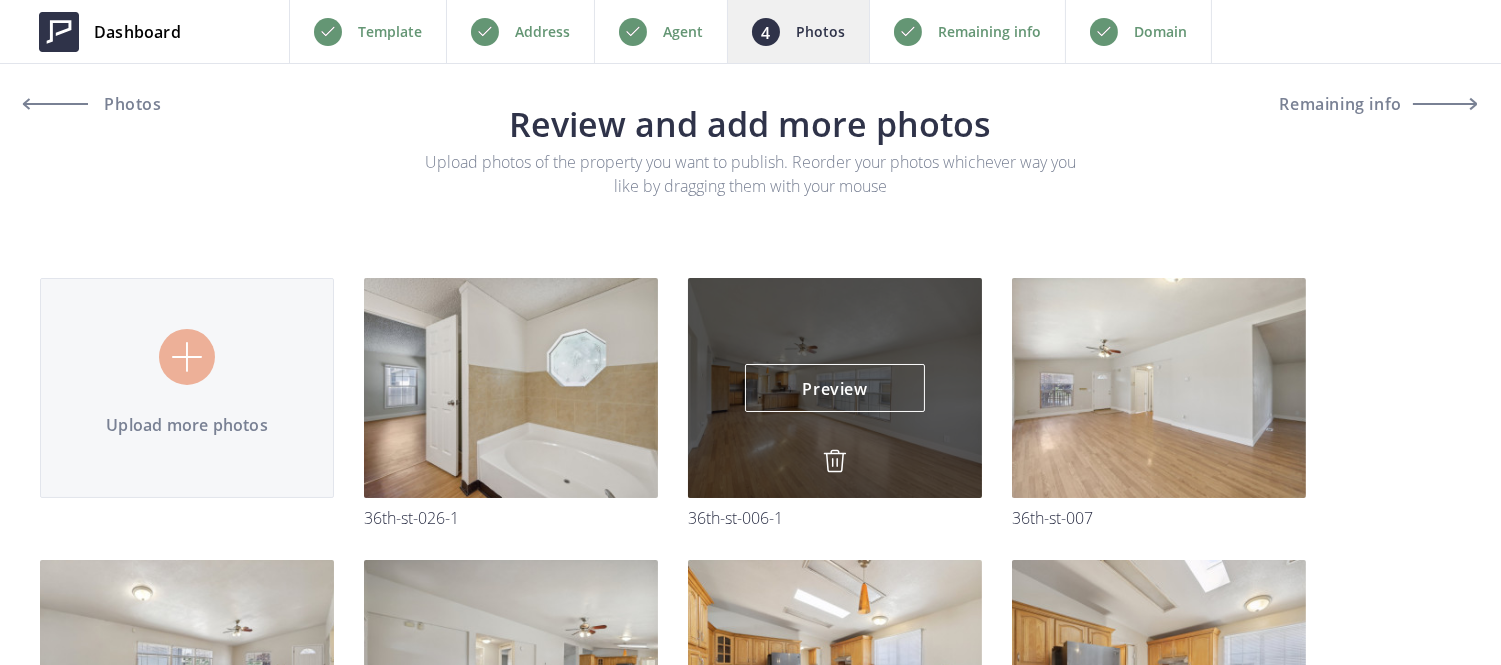 click at bounding box center (835, 461) 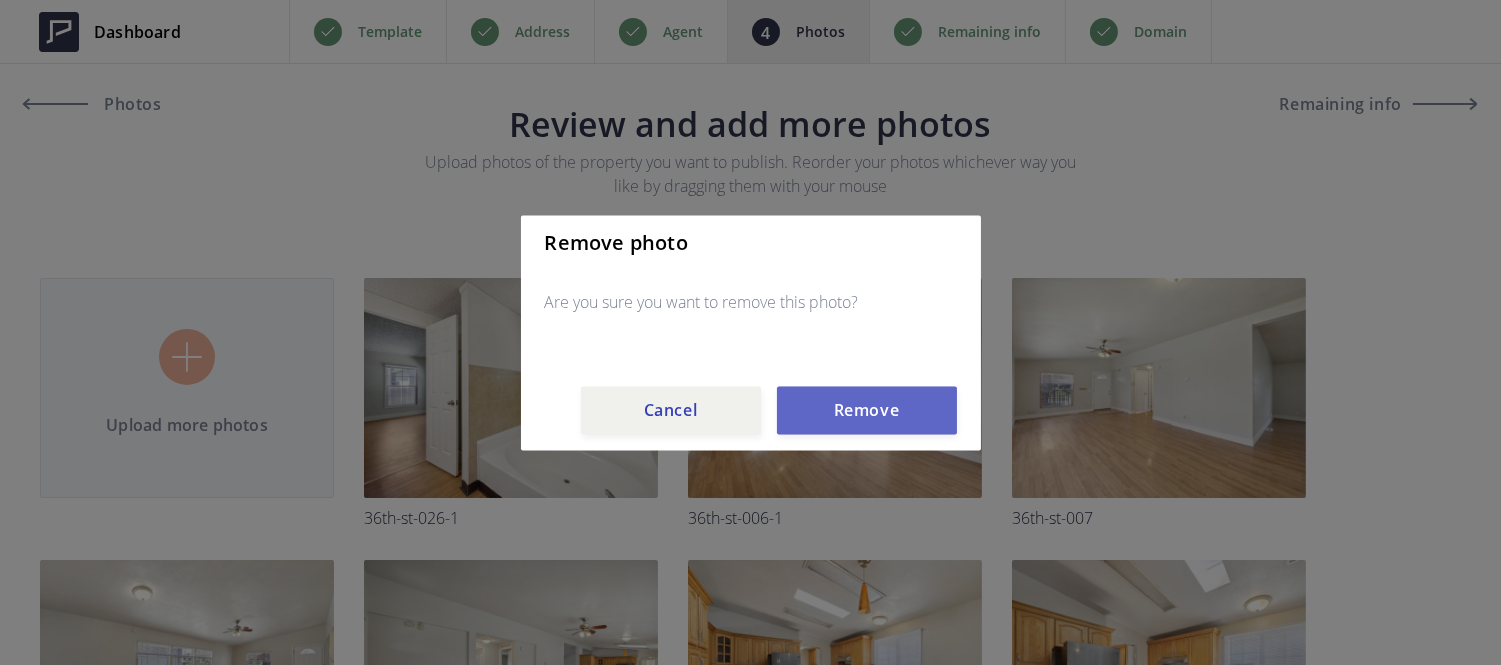 click on "Remove" at bounding box center (867, 410) 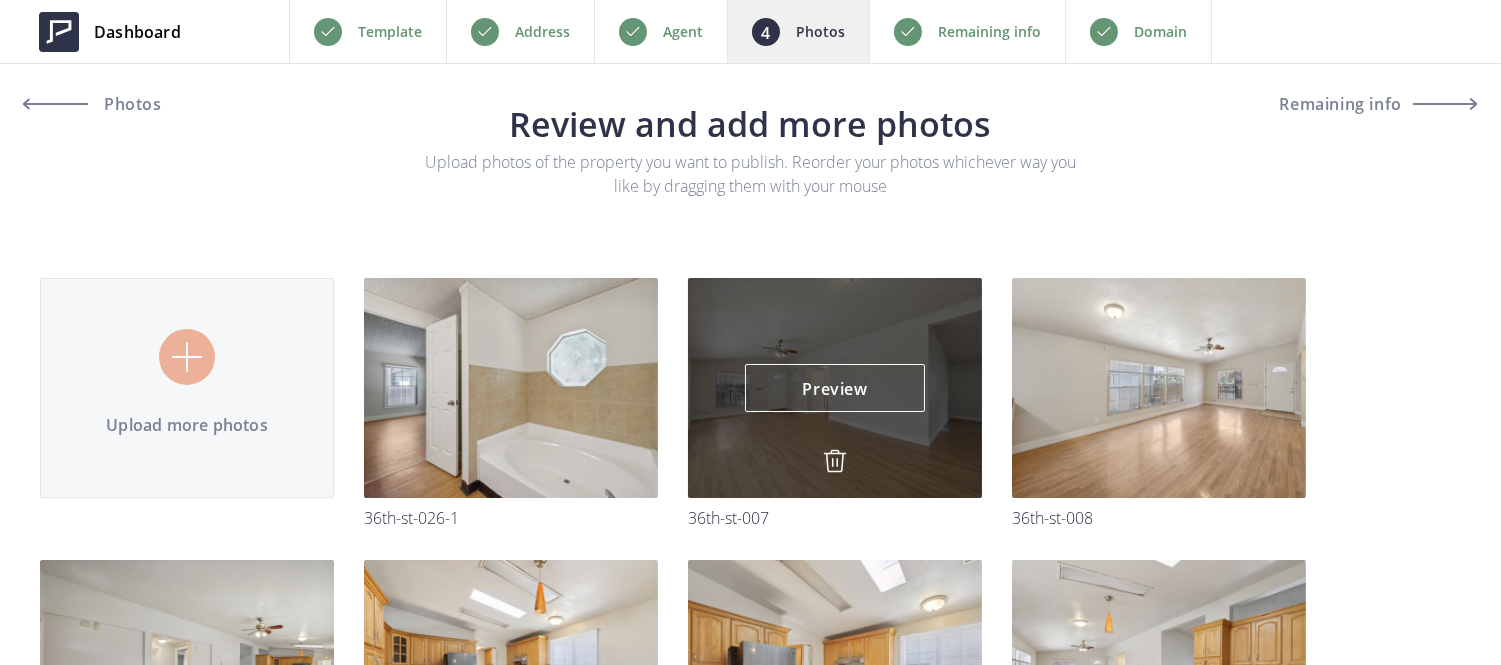 click at bounding box center [835, 461] 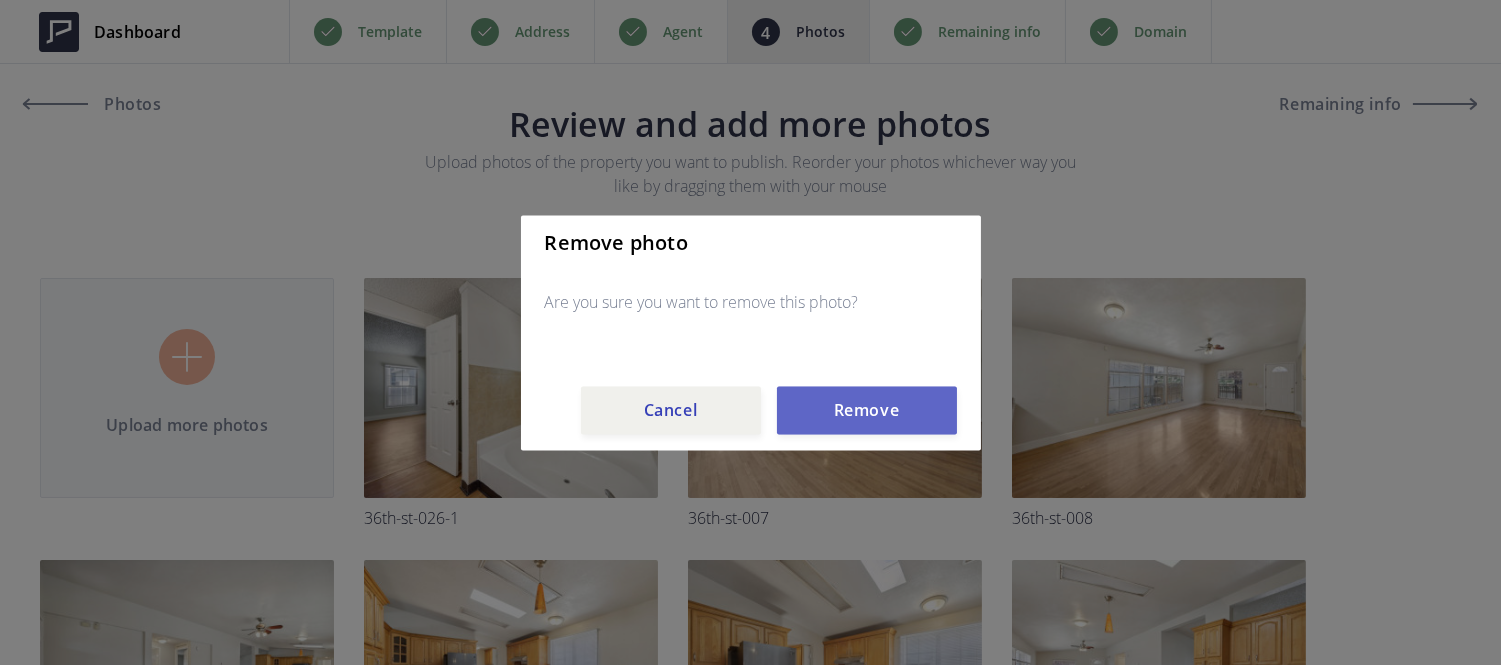click on "Remove" at bounding box center [867, 410] 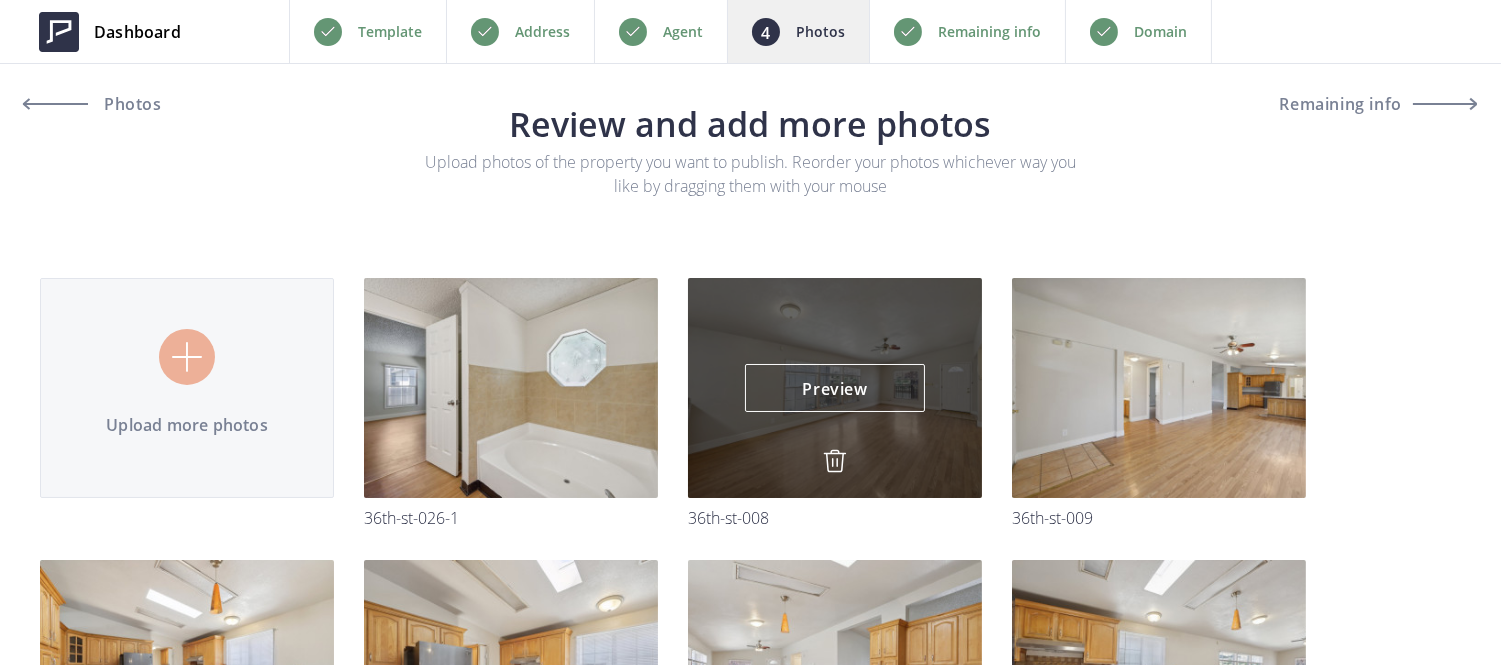 click at bounding box center (835, 461) 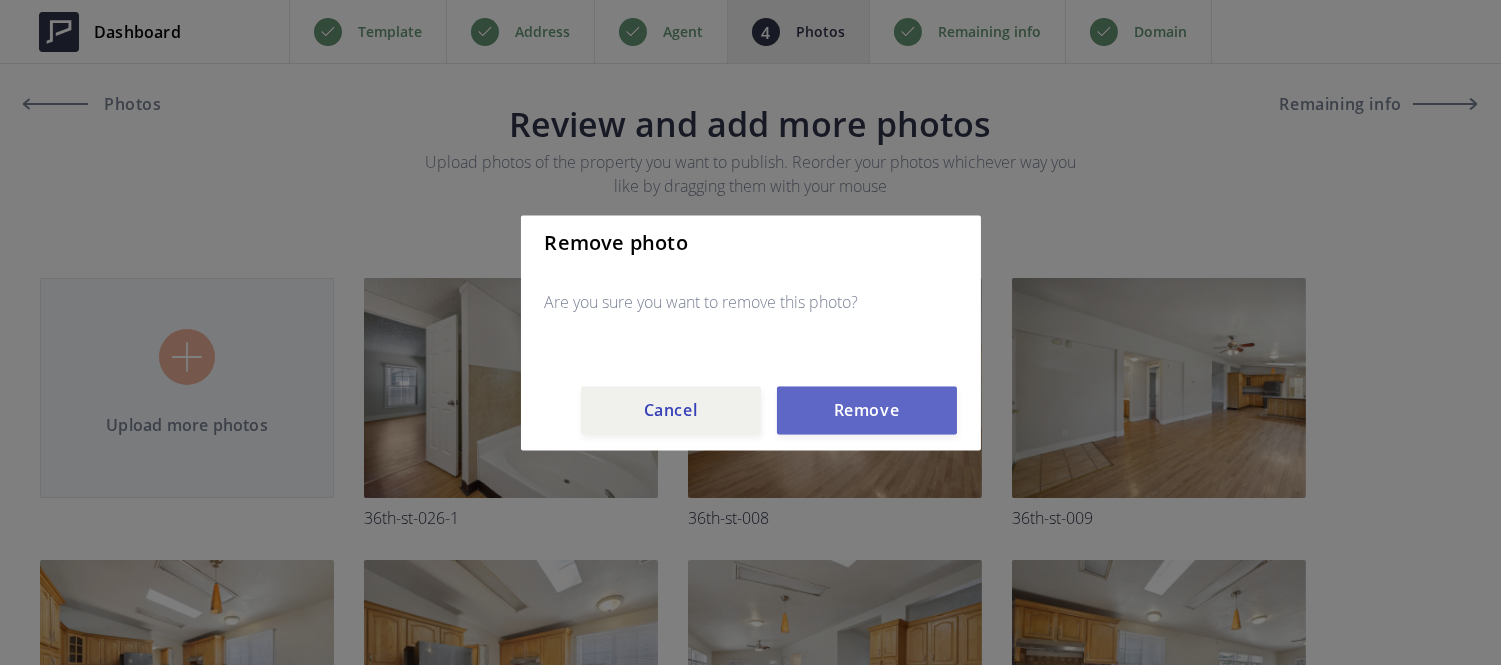click on "Remove" at bounding box center [867, 410] 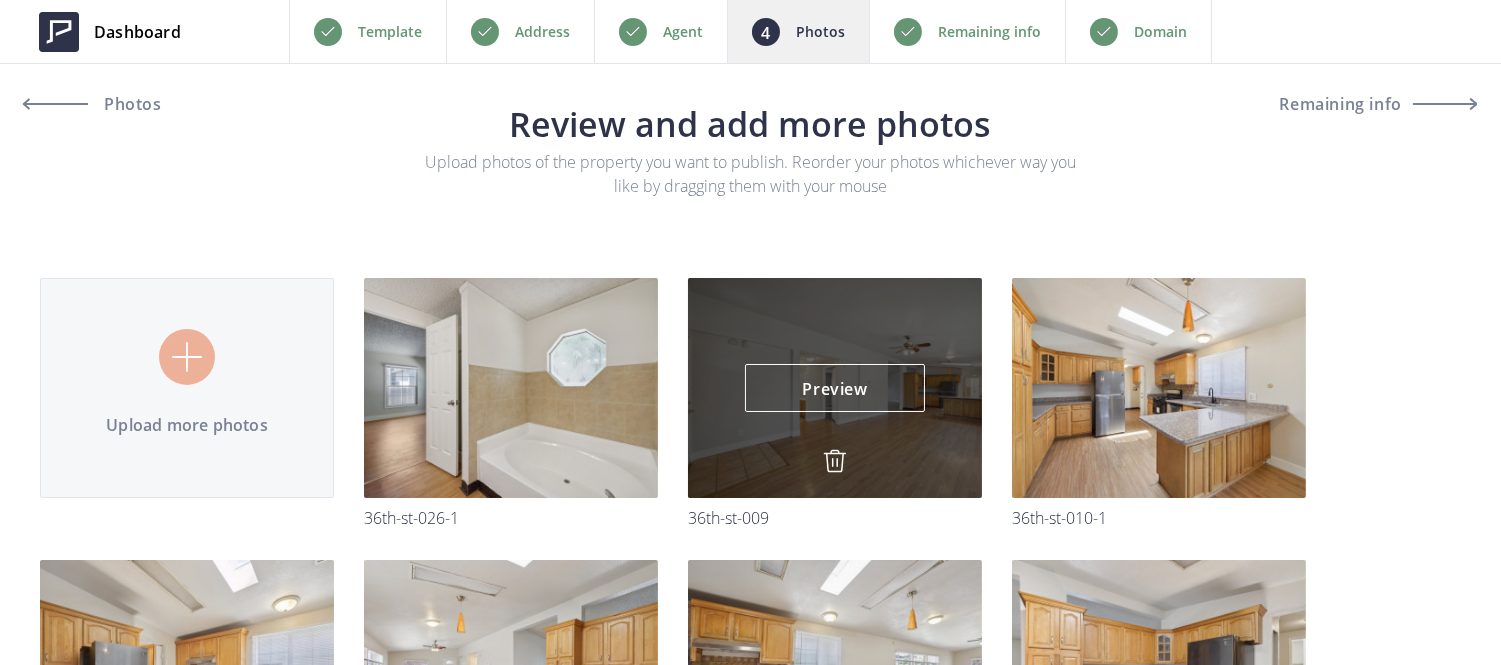 click at bounding box center [835, 461] 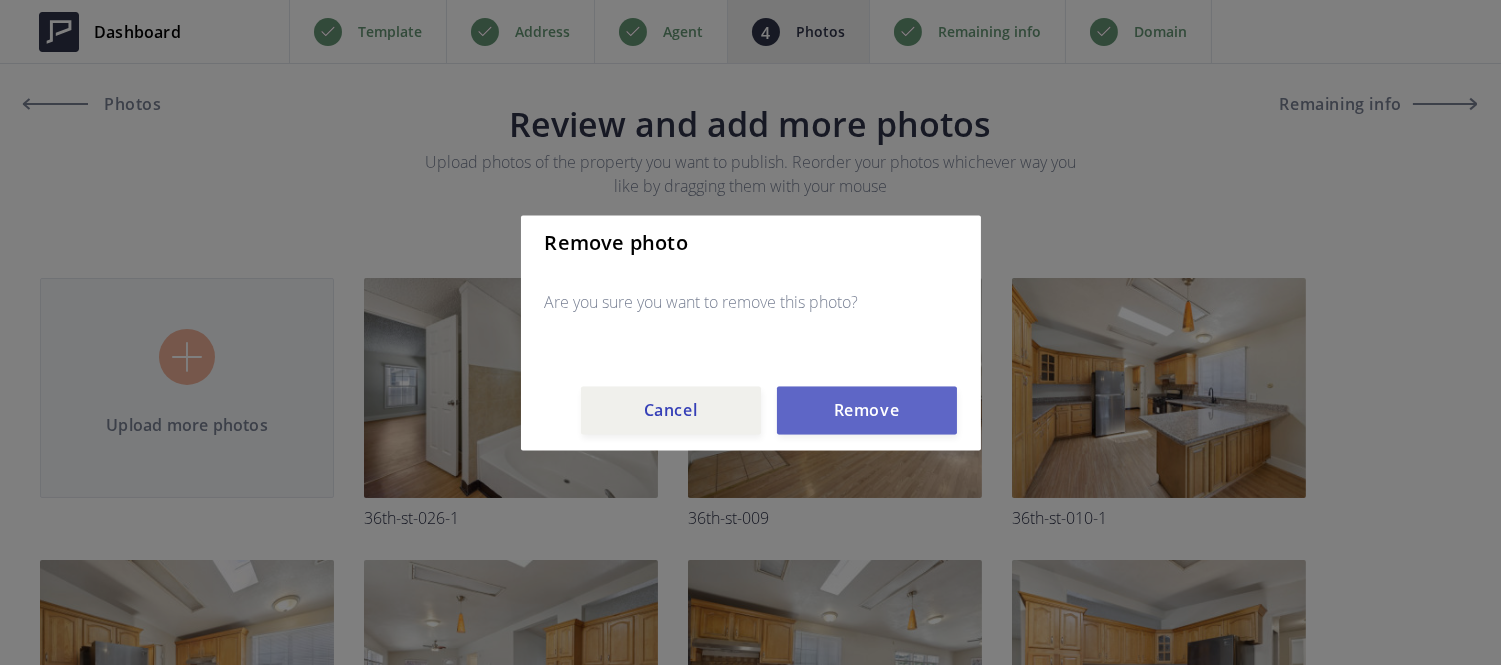 click on "Remove" at bounding box center (867, 410) 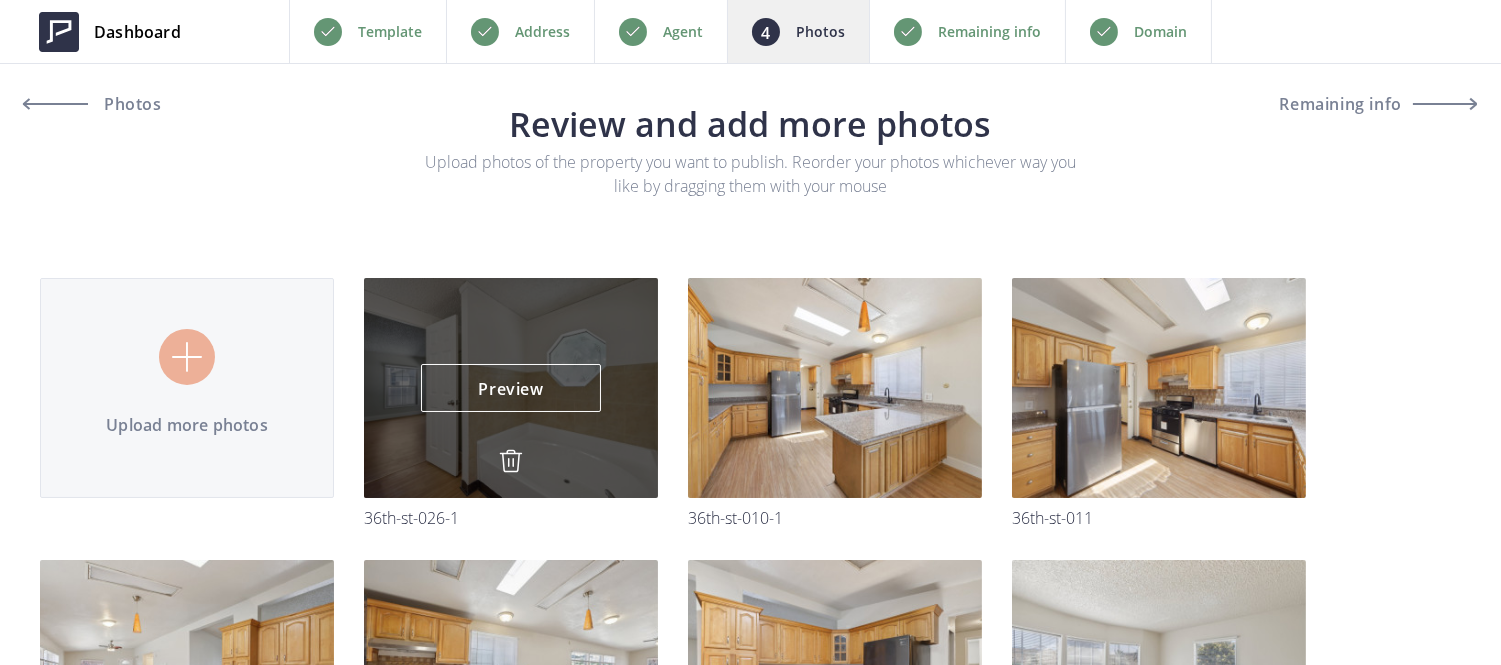 click at bounding box center (511, 461) 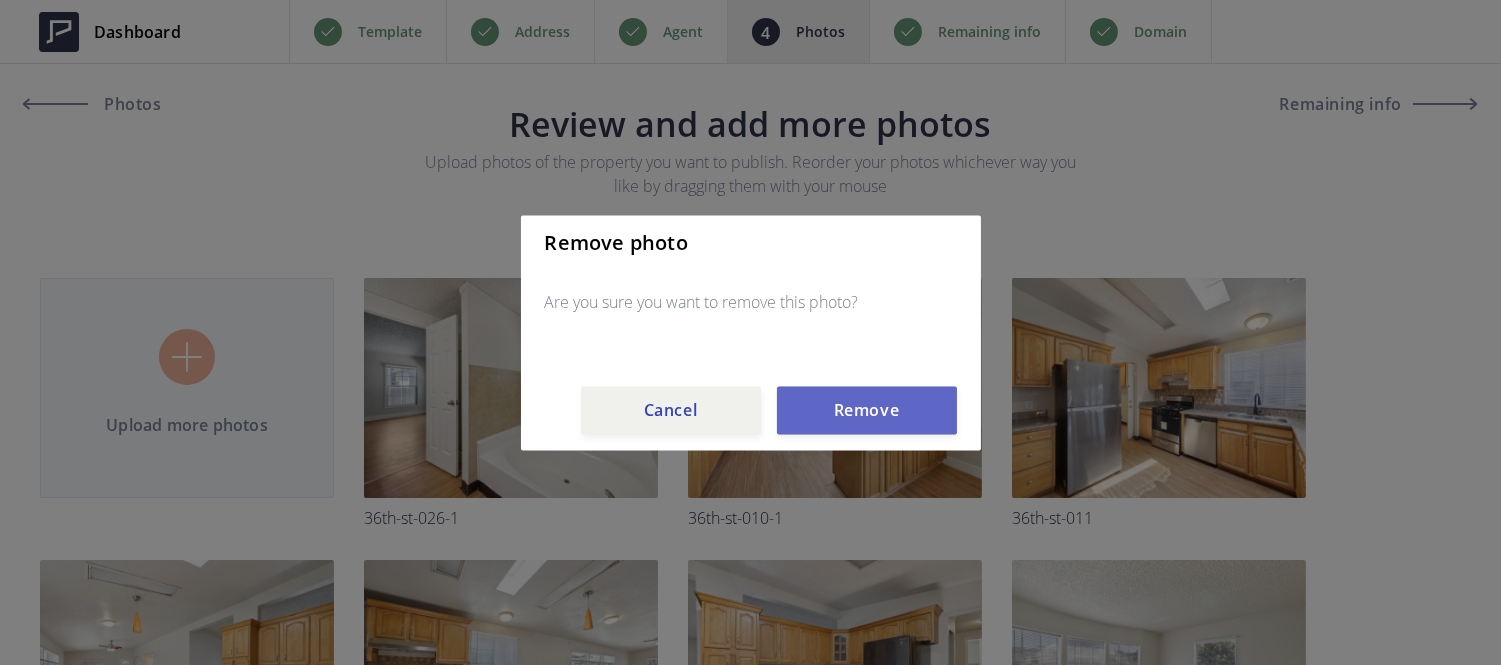 click on "Remove" at bounding box center (867, 410) 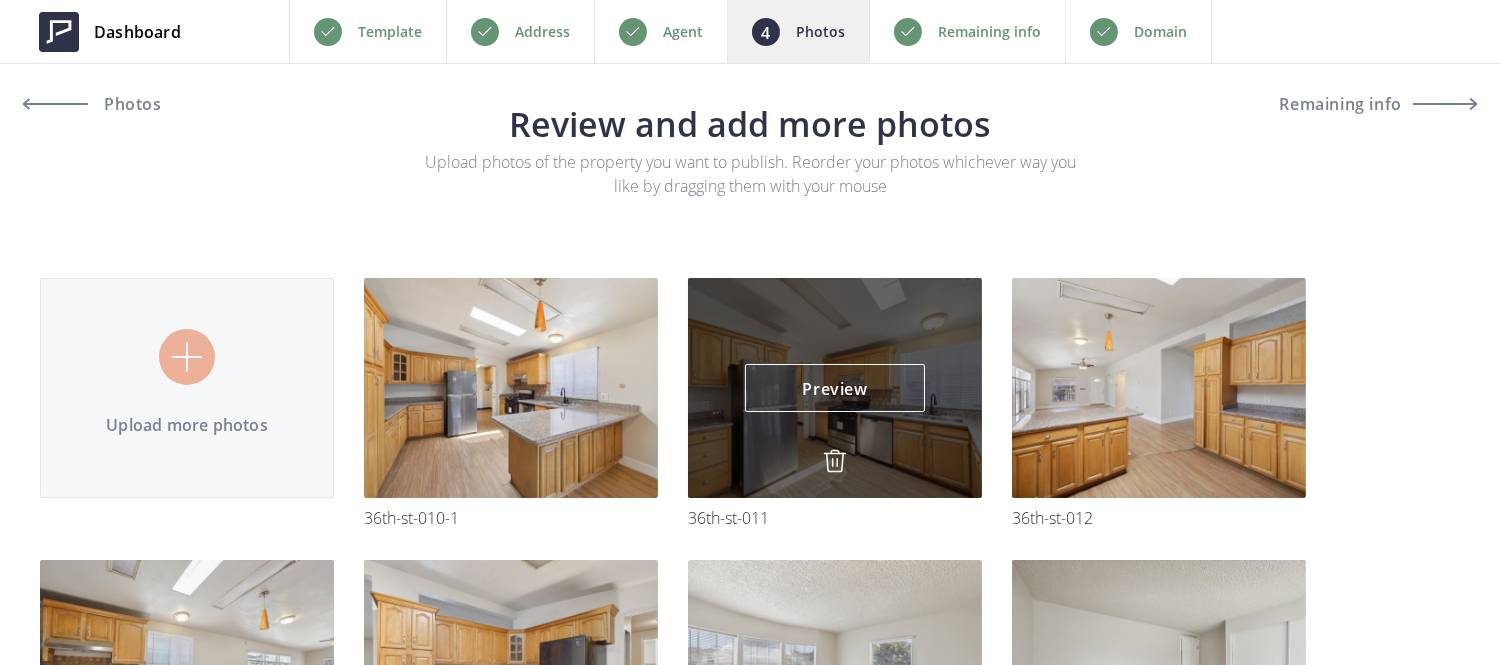 click at bounding box center (835, 461) 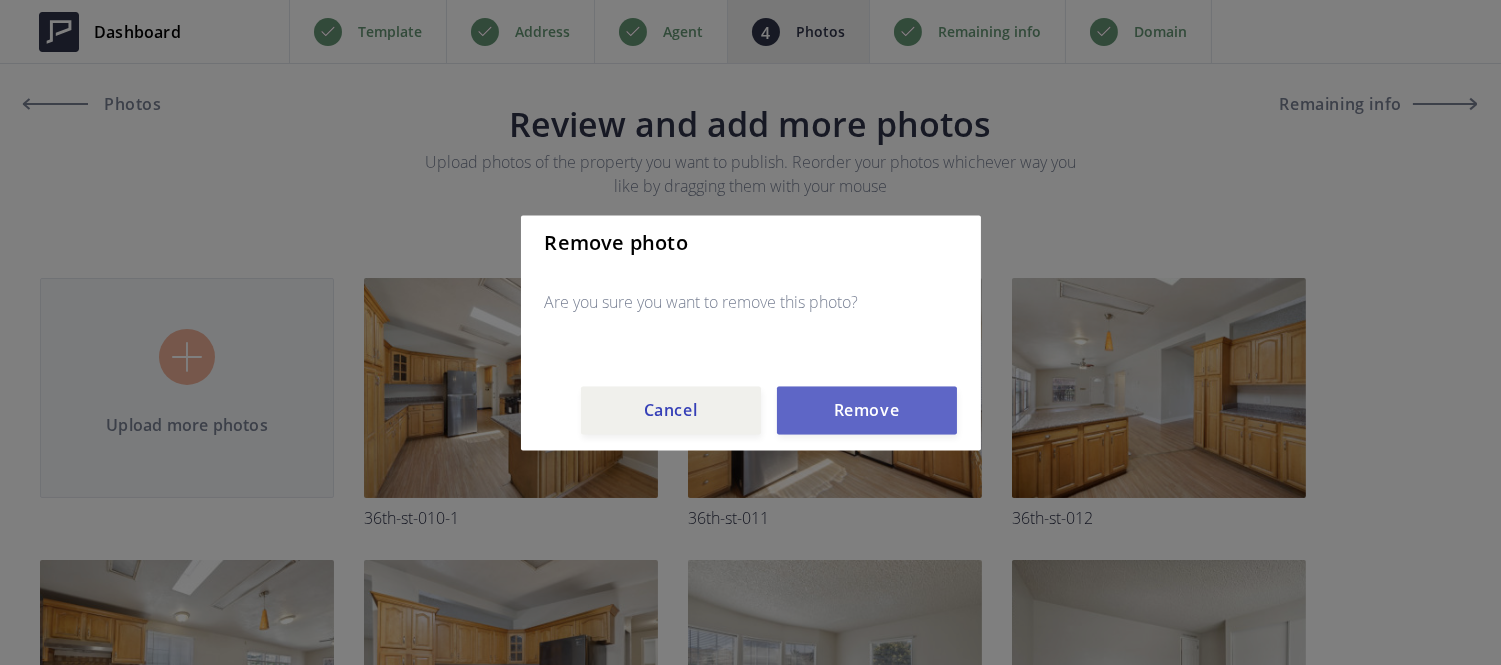 click on "Remove" at bounding box center [867, 410] 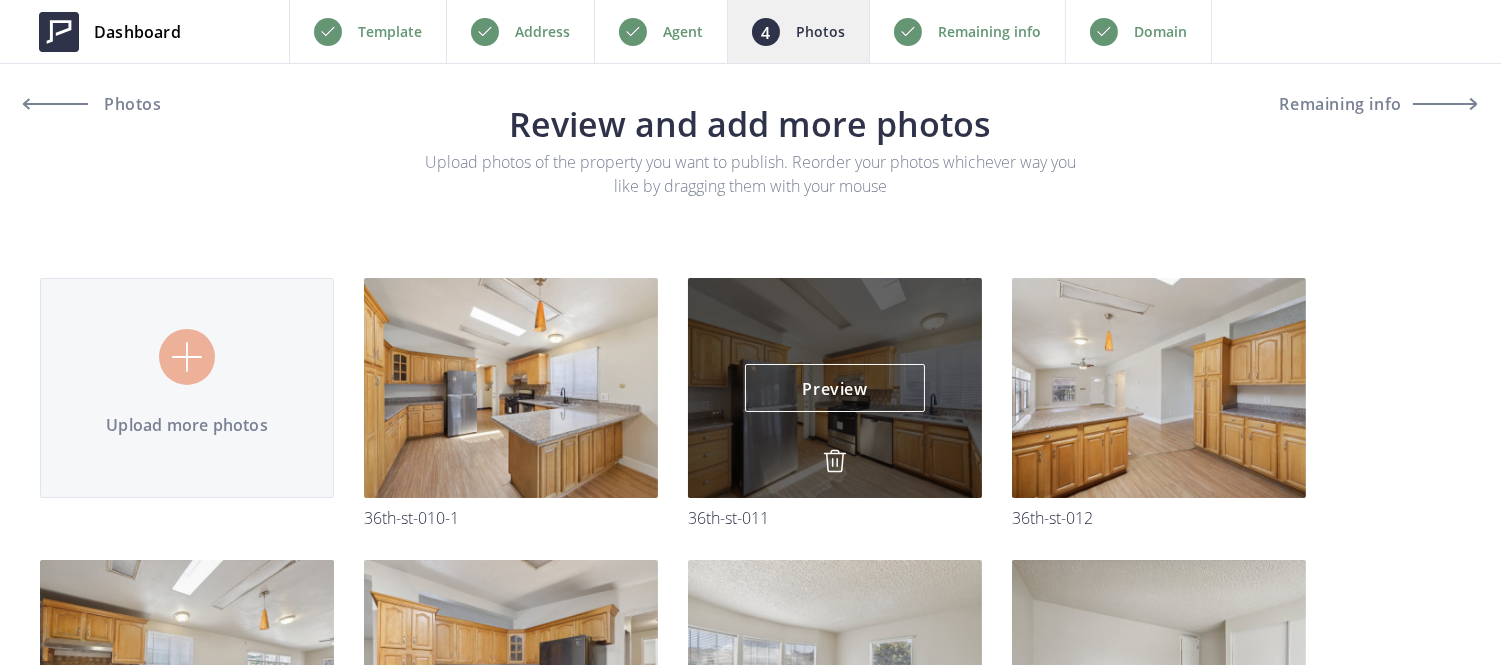 click at bounding box center (835, 461) 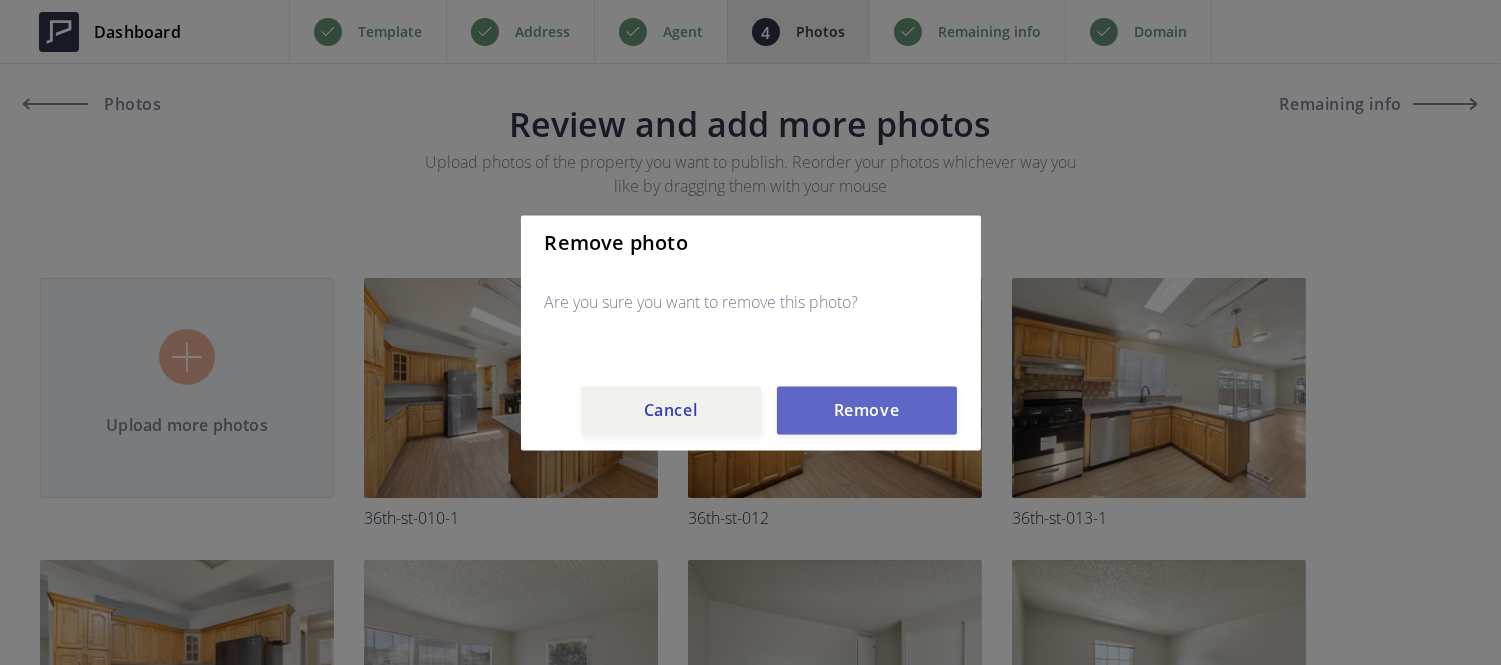 click on "Remove" at bounding box center [867, 410] 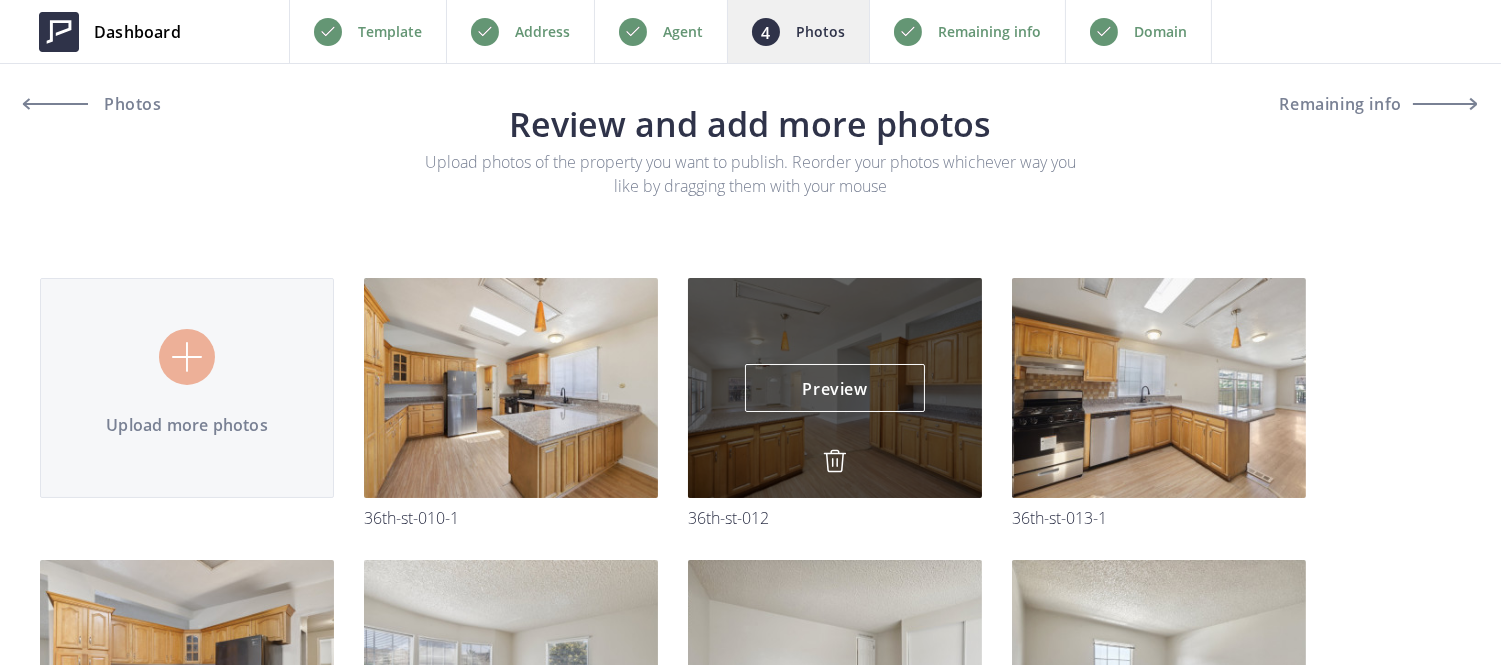 click at bounding box center [835, 461] 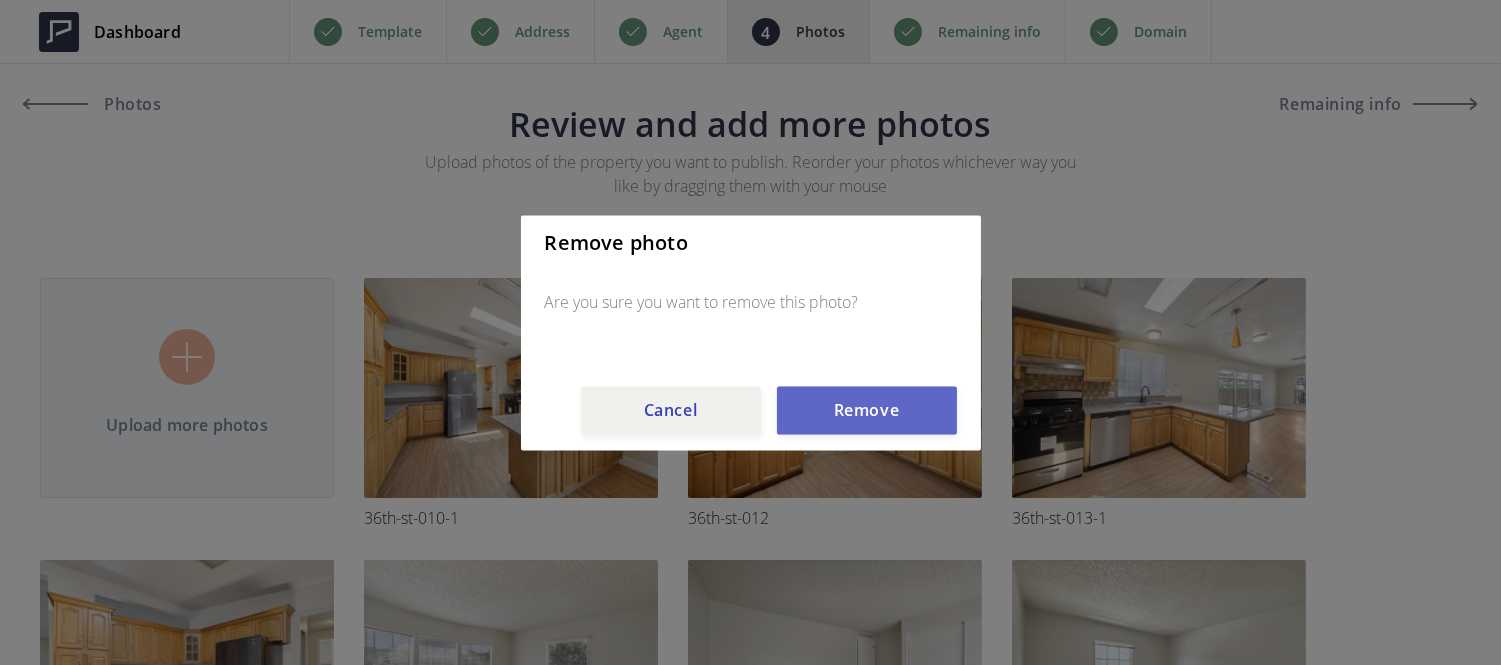 click on "Remove" at bounding box center [867, 410] 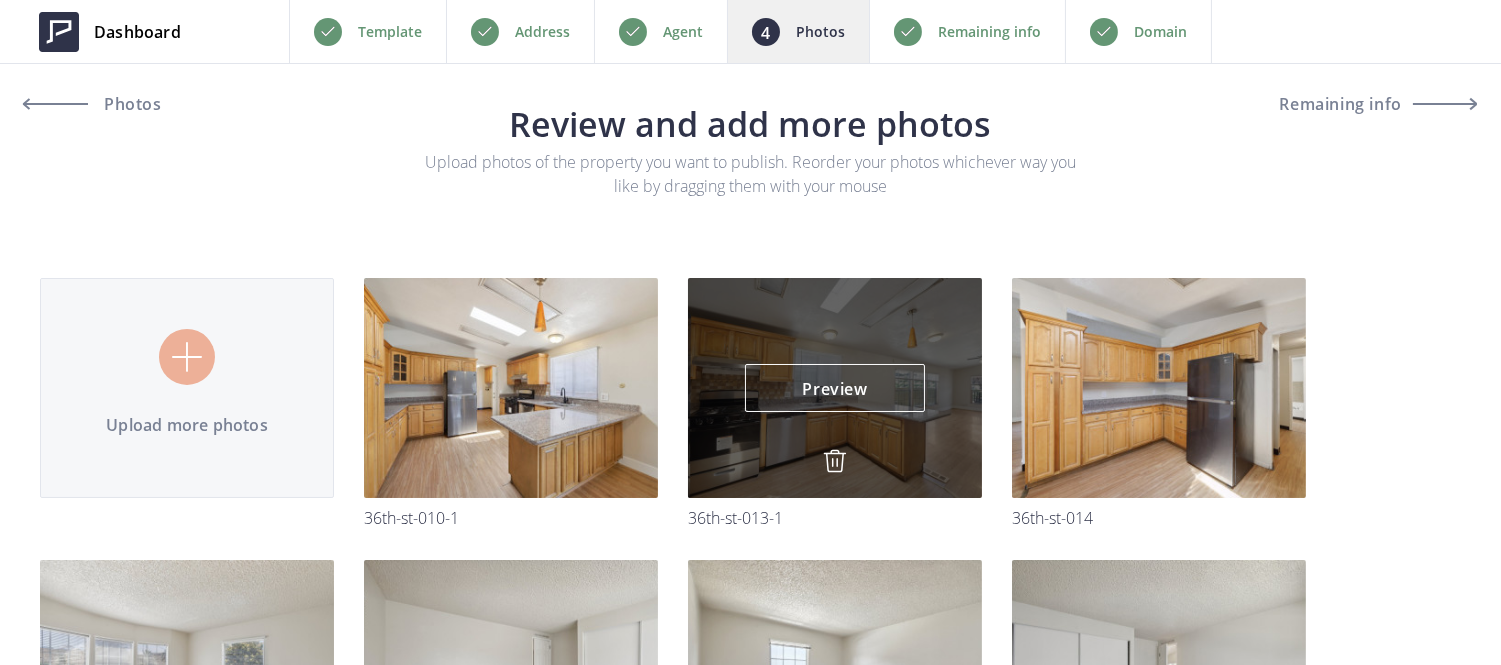 click at bounding box center [835, 461] 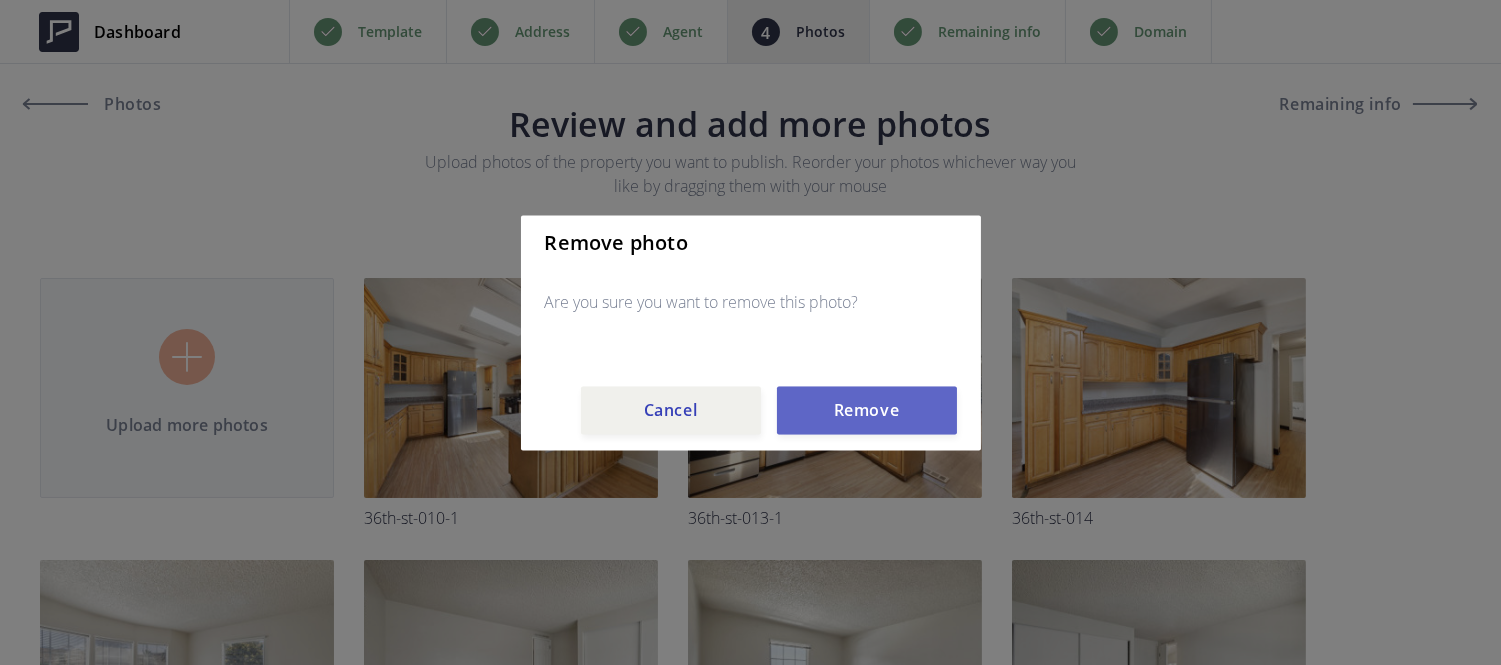 click on "Remove" at bounding box center (867, 410) 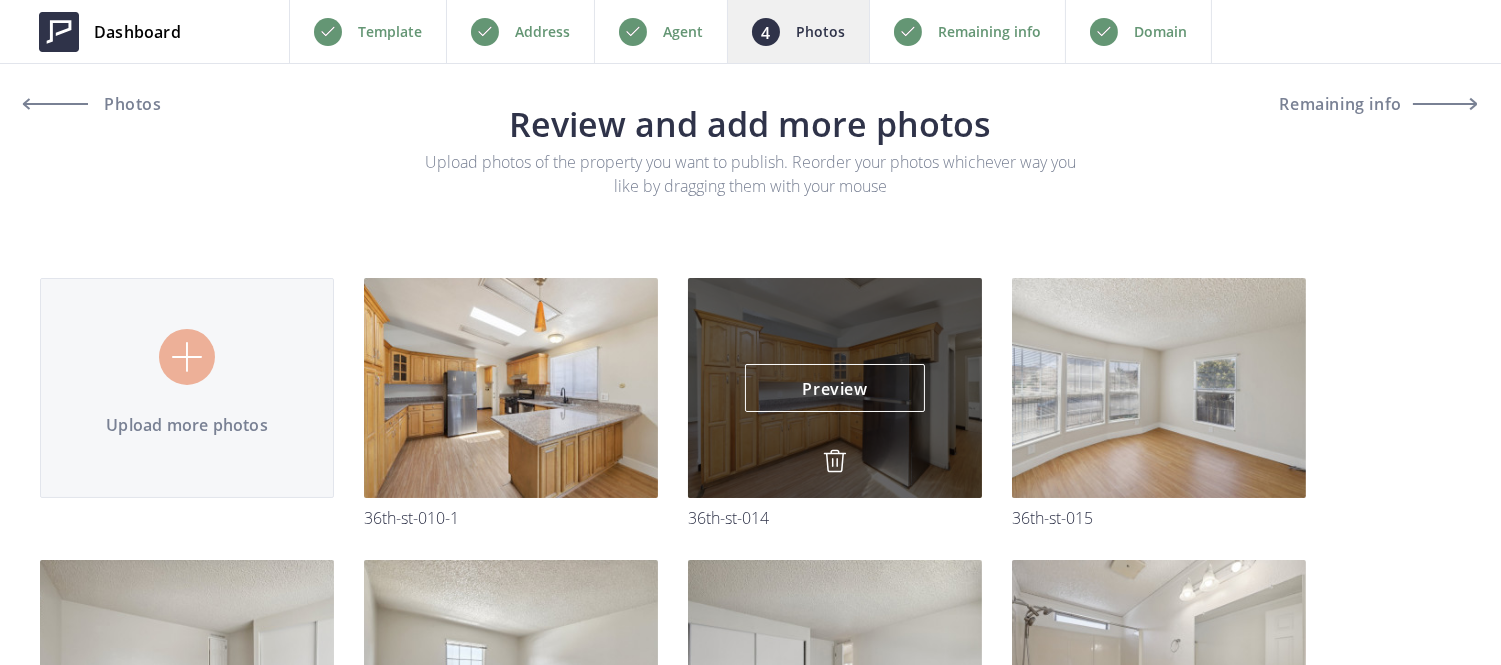 click at bounding box center (835, 461) 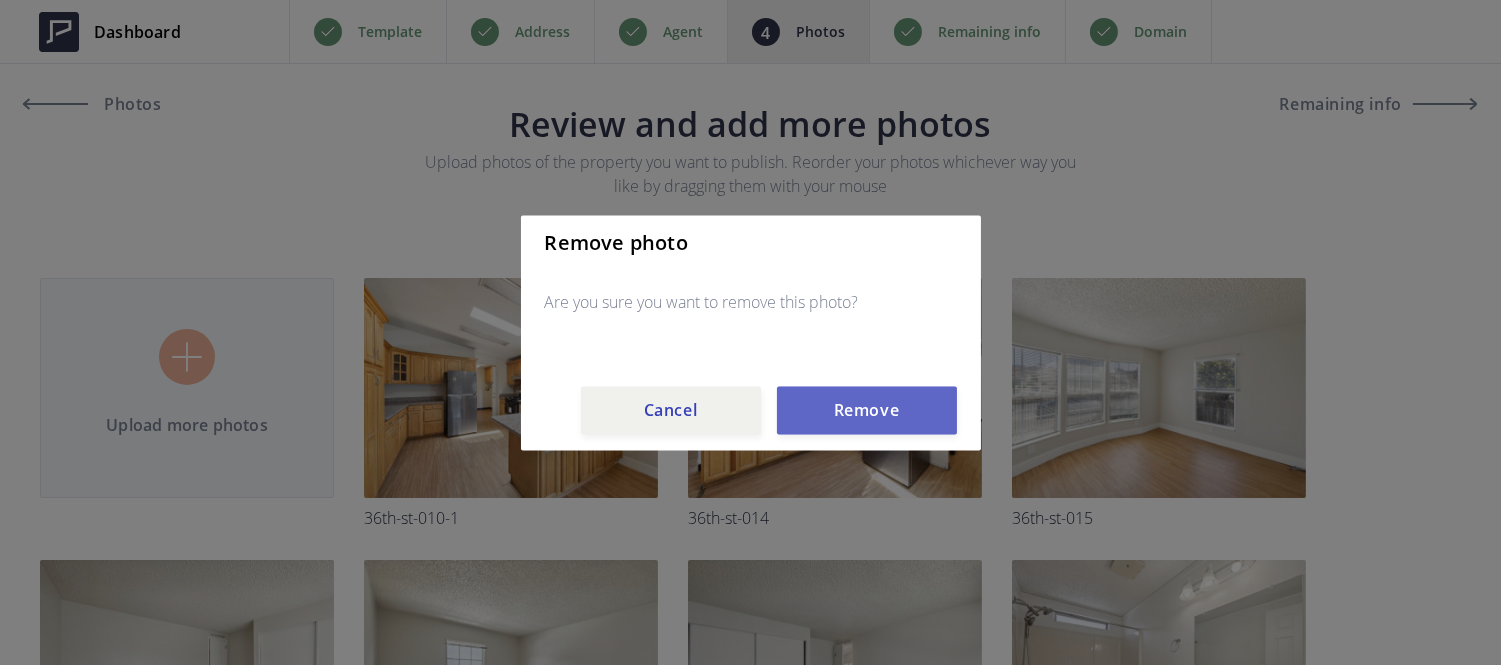 click on "Remove" at bounding box center (867, 410) 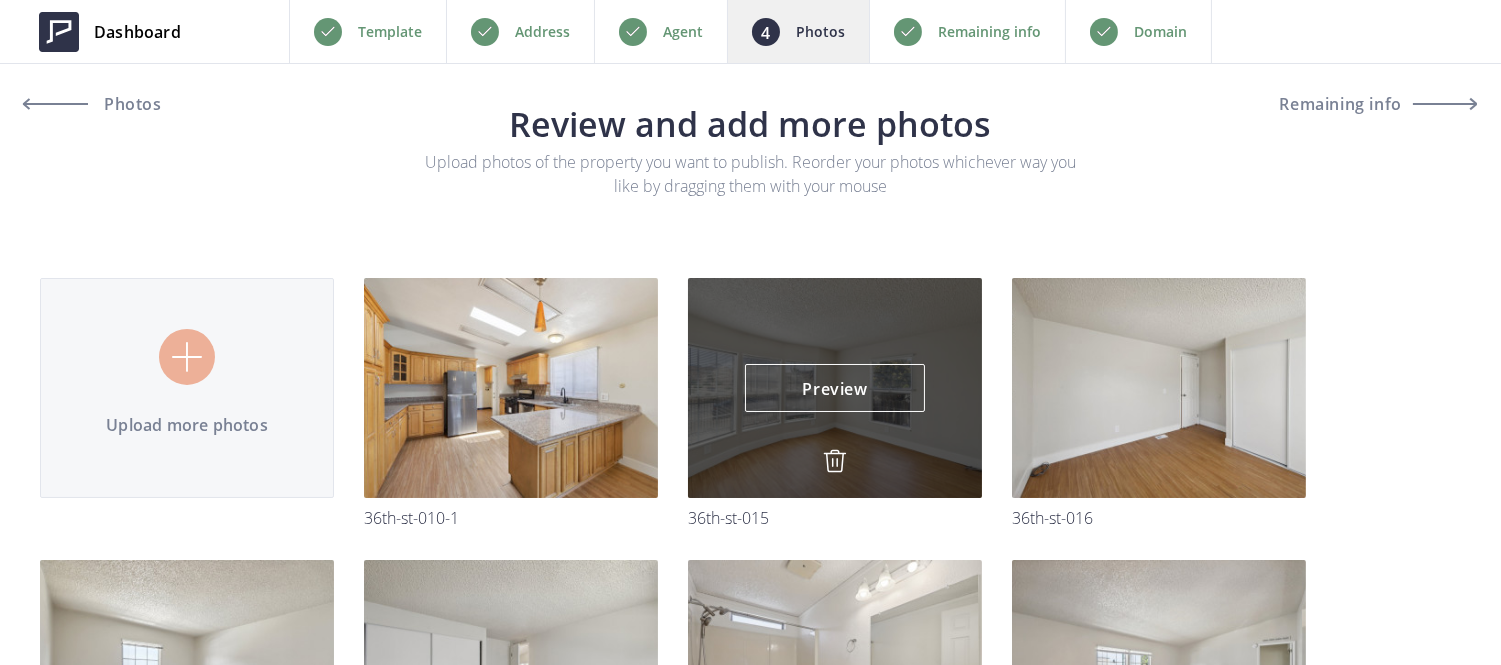 click at bounding box center [835, 461] 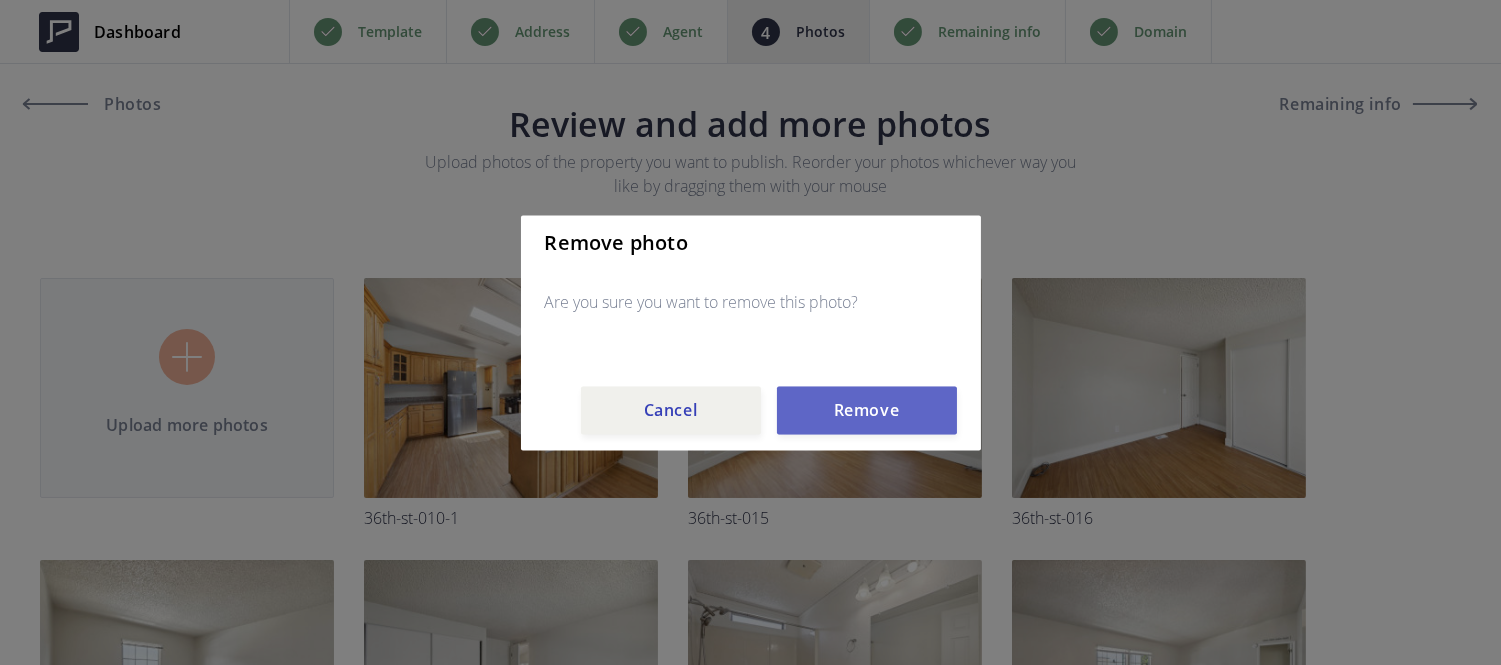 click on "Remove" at bounding box center [867, 410] 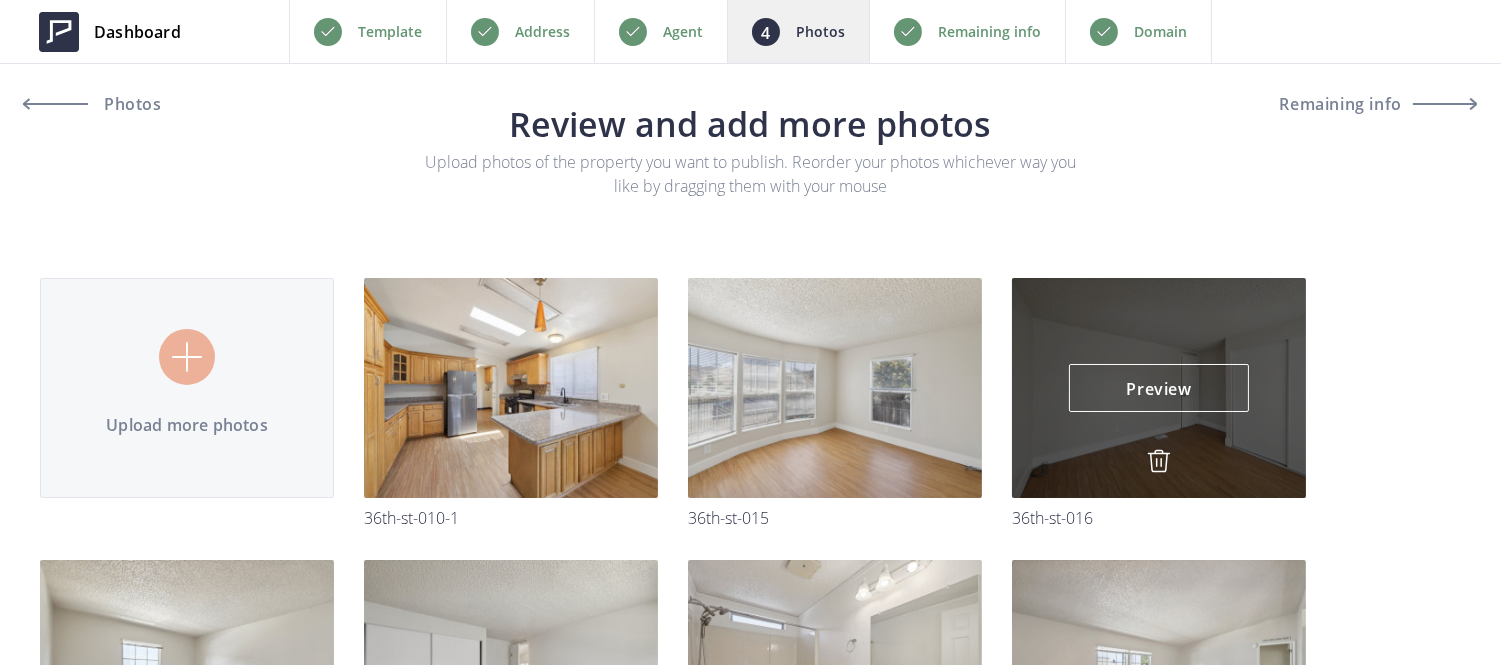 click at bounding box center (1159, 461) 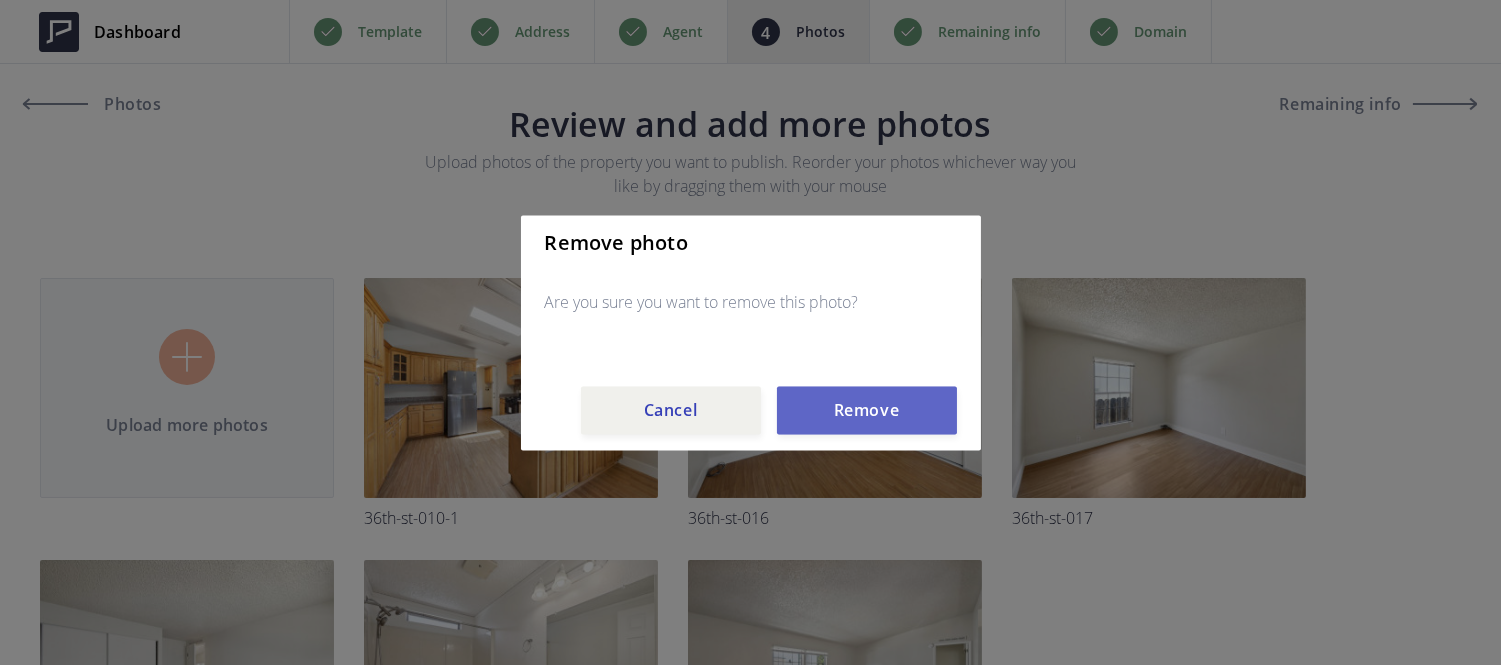 click on "Remove" at bounding box center (867, 410) 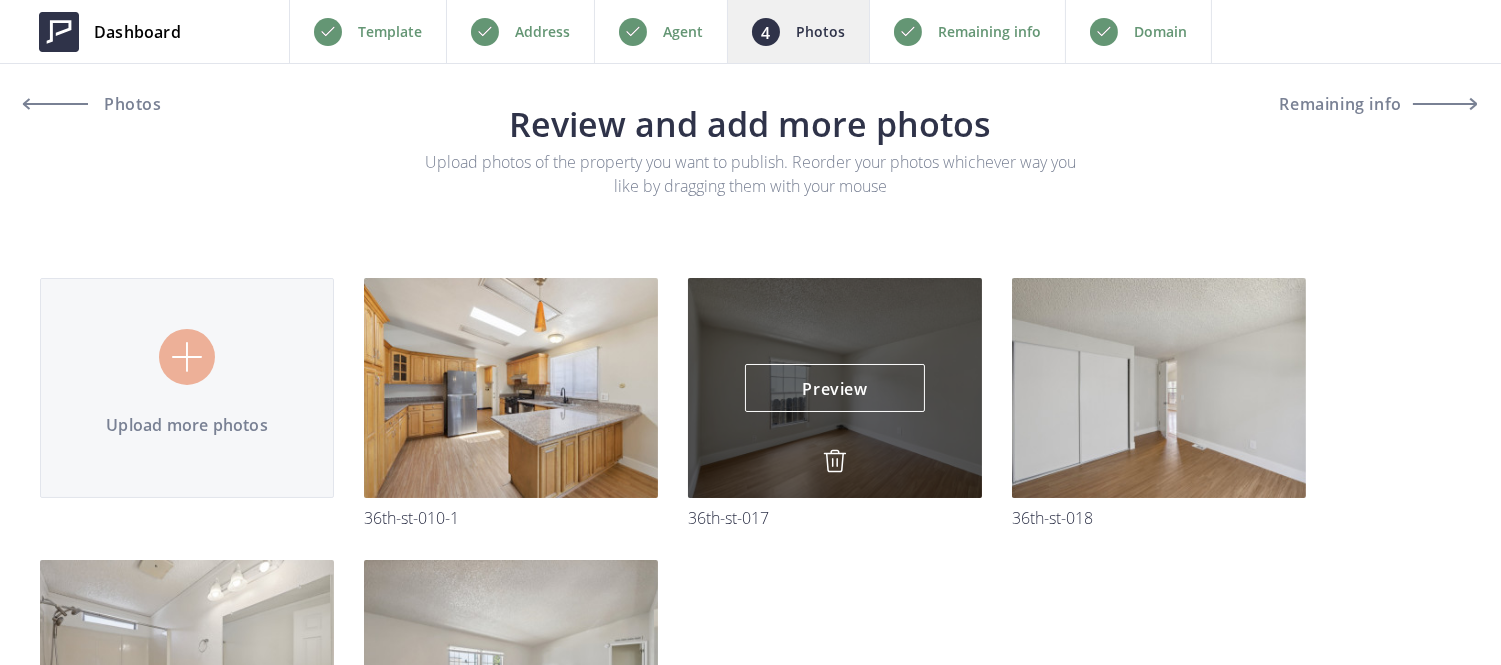 click at bounding box center [835, 461] 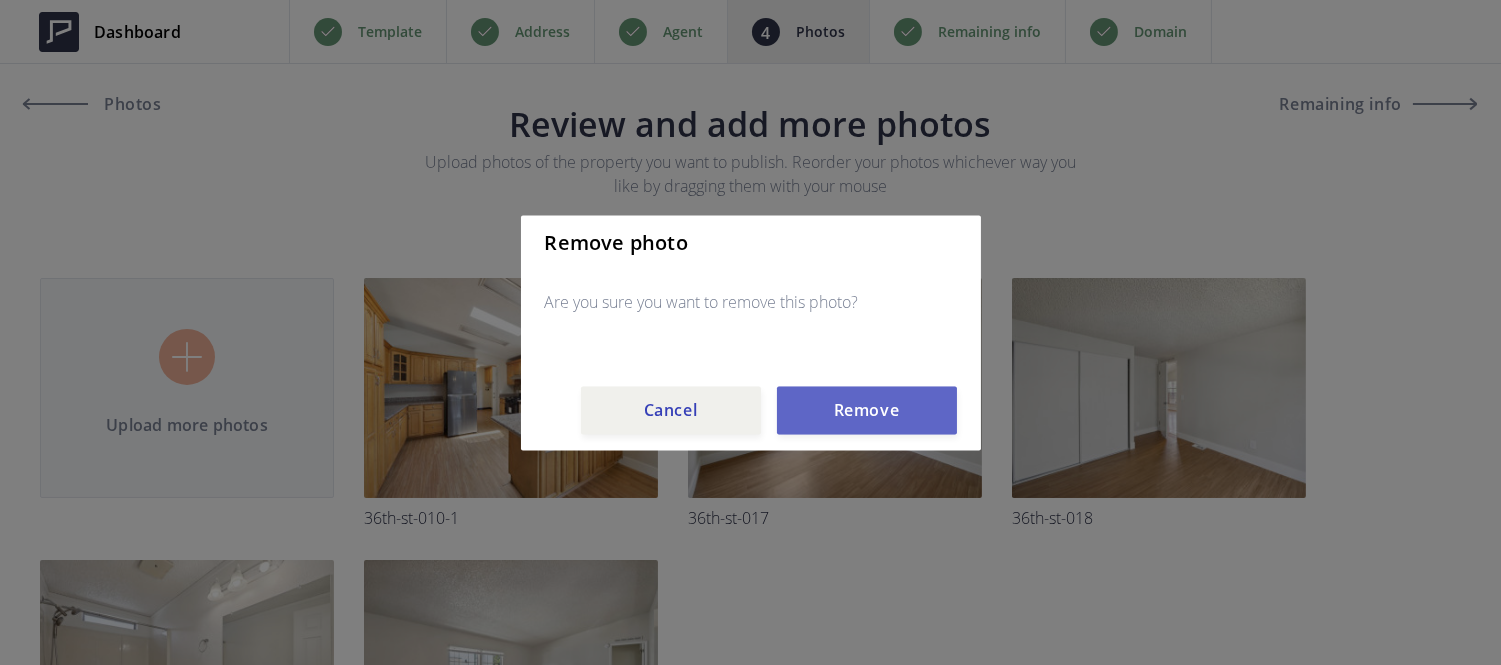 click on "Remove" at bounding box center [867, 410] 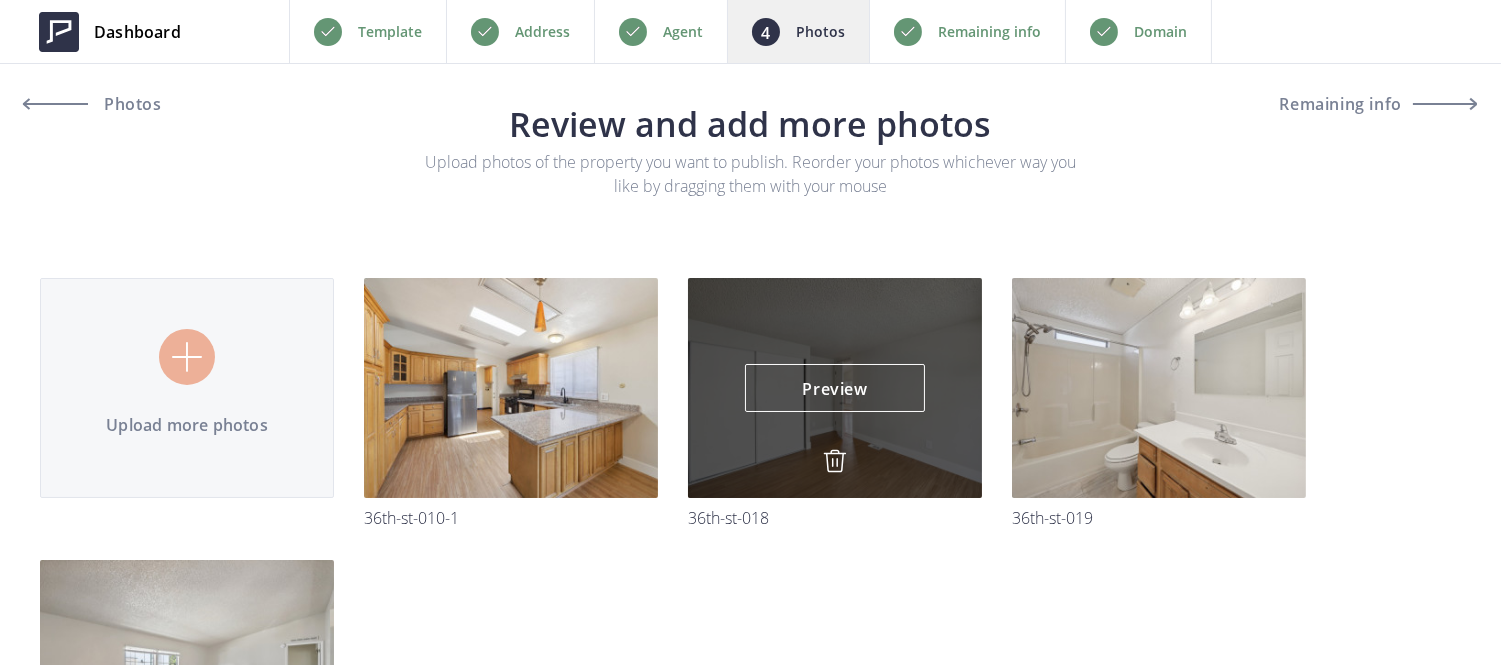 click at bounding box center (835, 461) 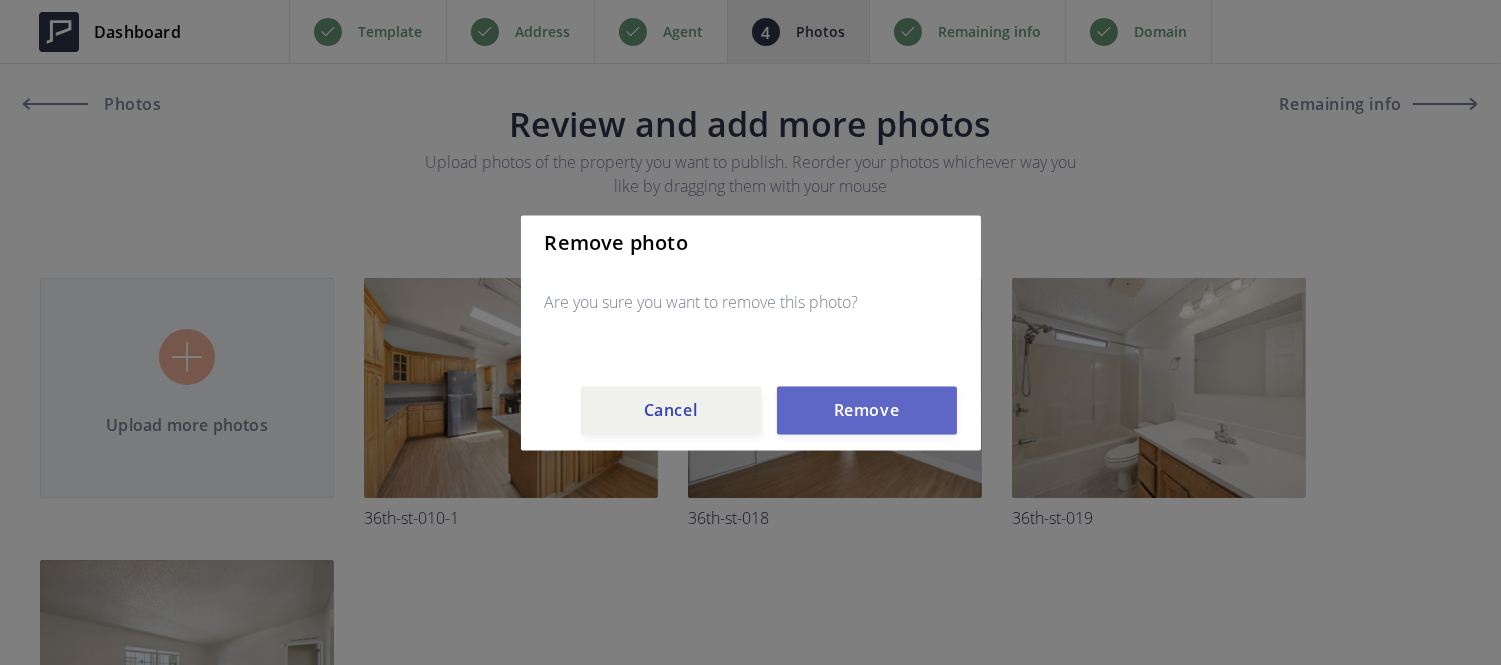 click on "Remove" at bounding box center [867, 410] 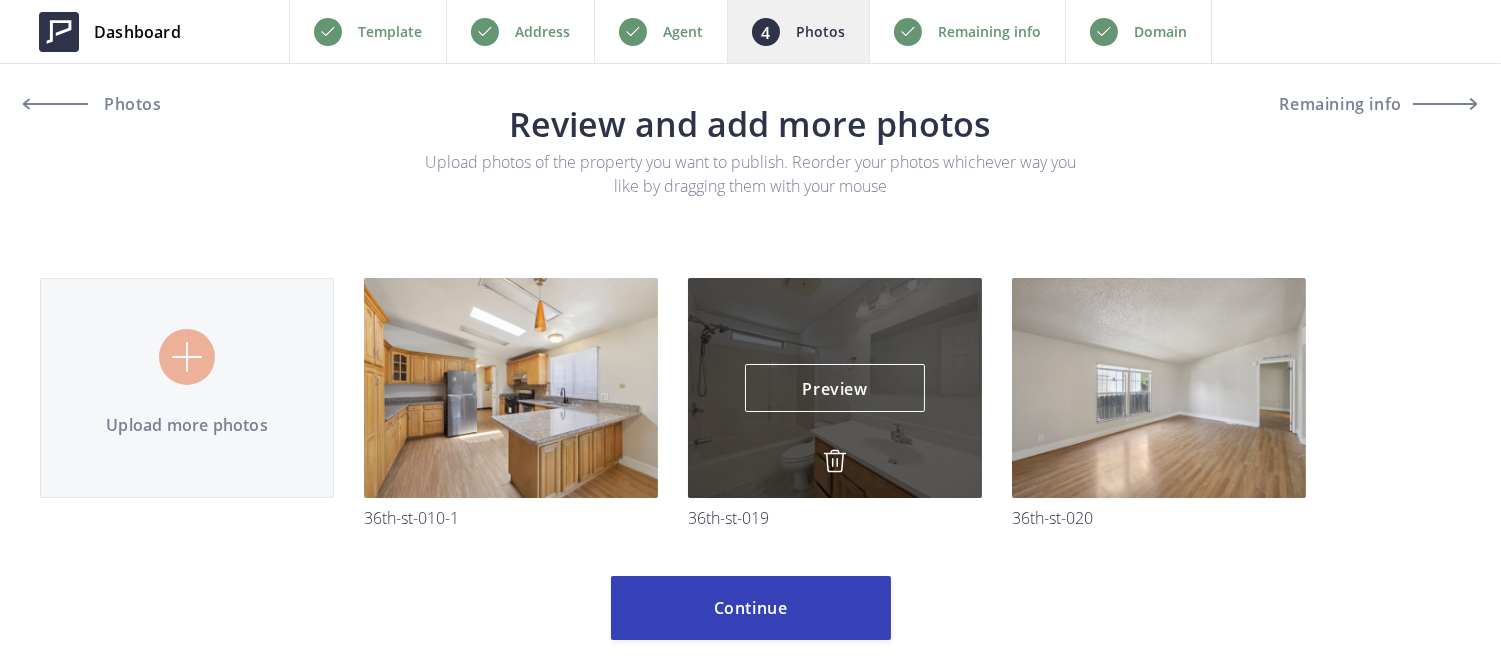 click at bounding box center (835, 461) 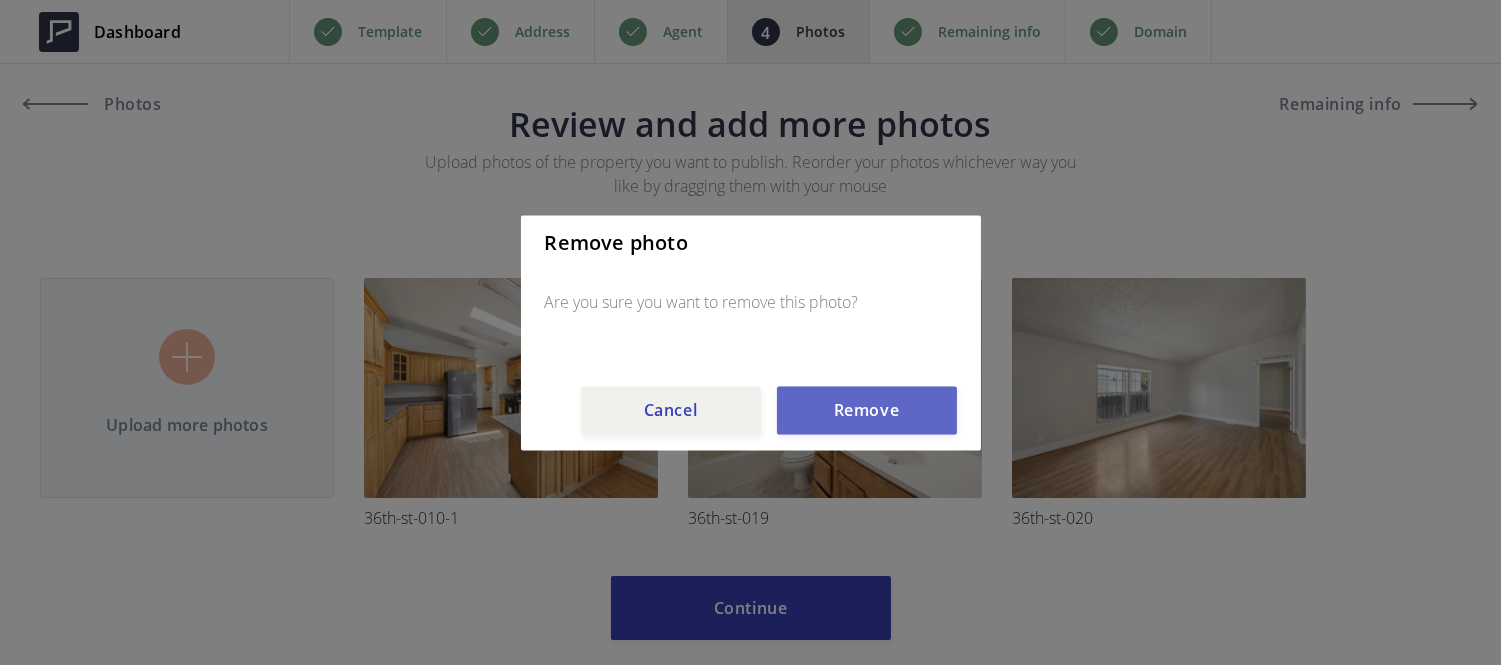 click on "Remove" at bounding box center [867, 410] 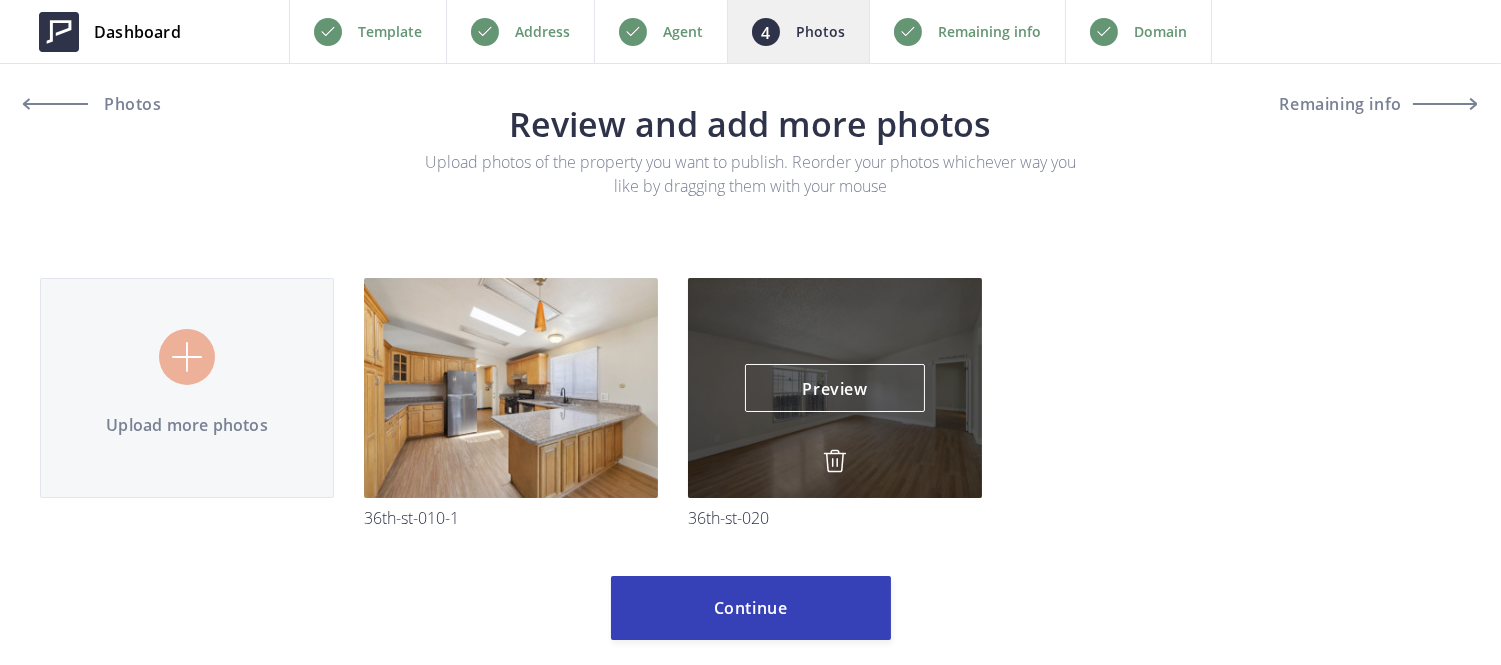click at bounding box center [835, 461] 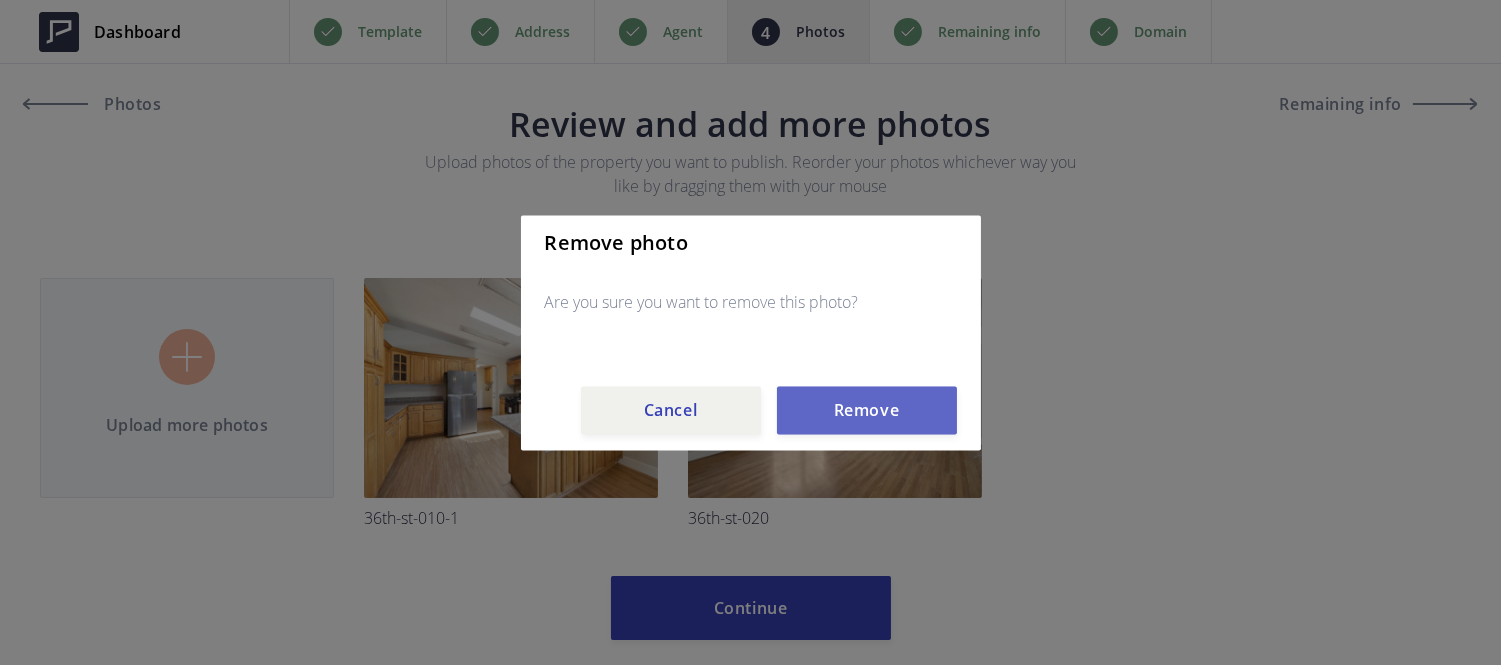 click on "Remove" at bounding box center (867, 410) 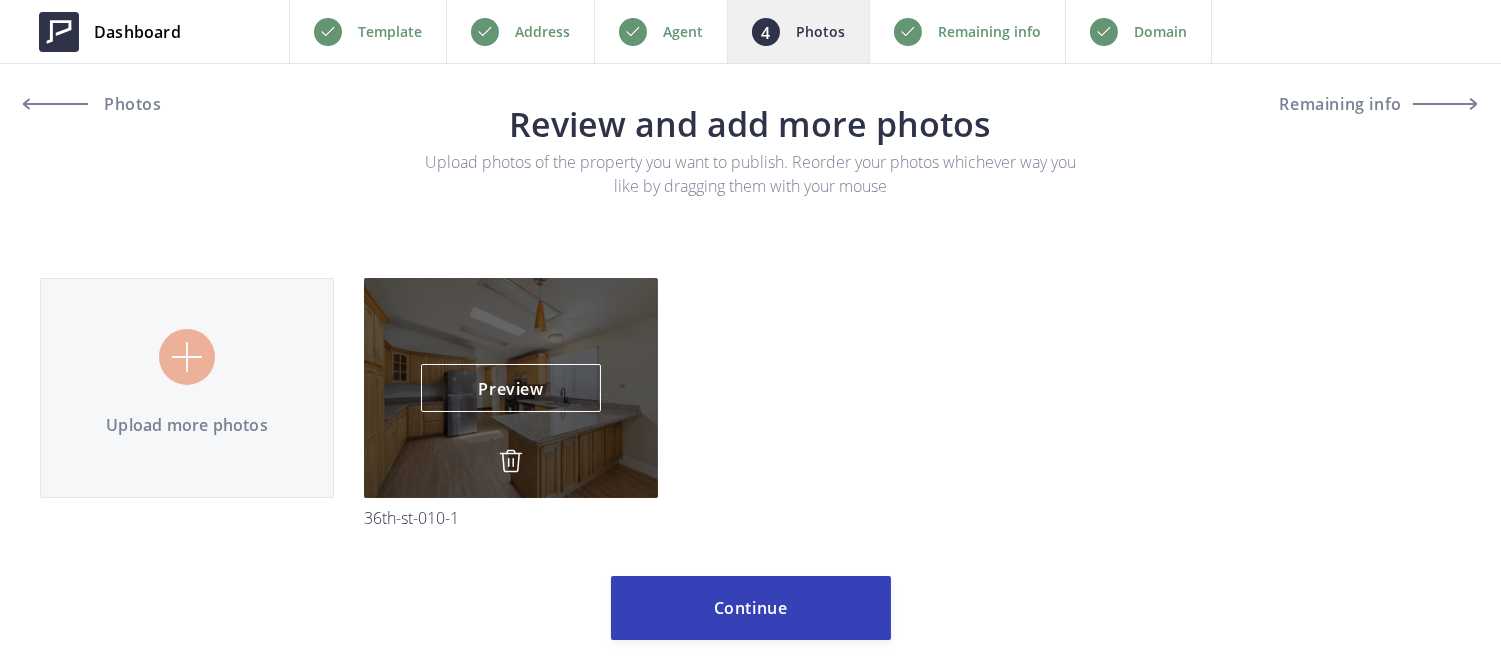 click at bounding box center [511, 461] 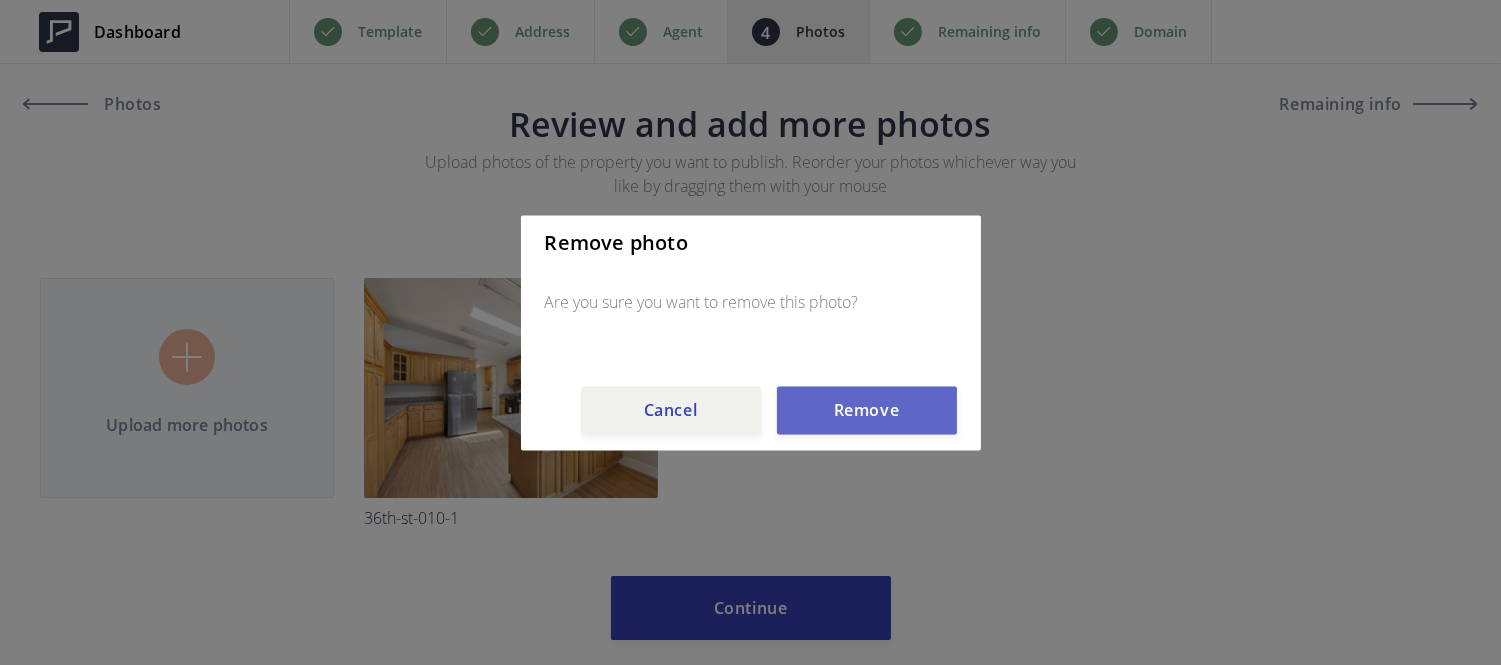 click on "Remove" at bounding box center [867, 410] 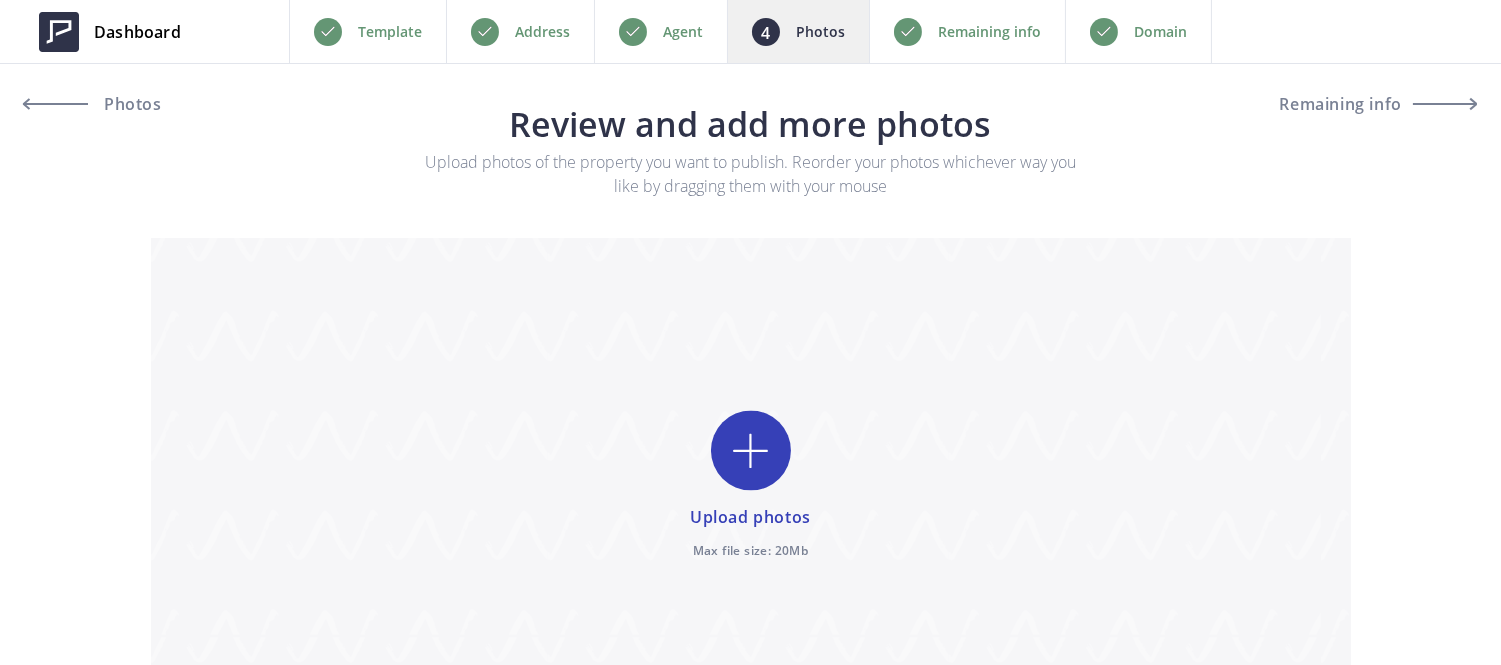 click on "Remaining info" at bounding box center (967, 31) 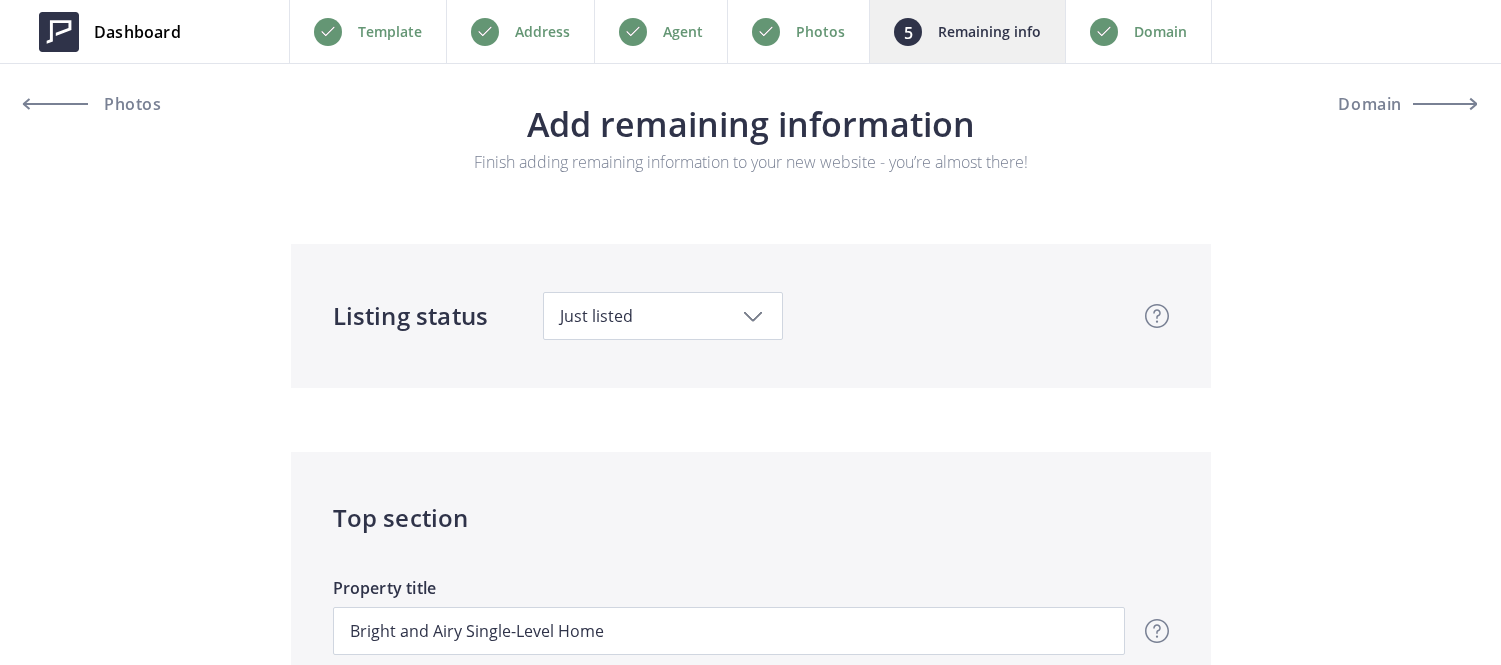 scroll, scrollTop: 0, scrollLeft: 0, axis: both 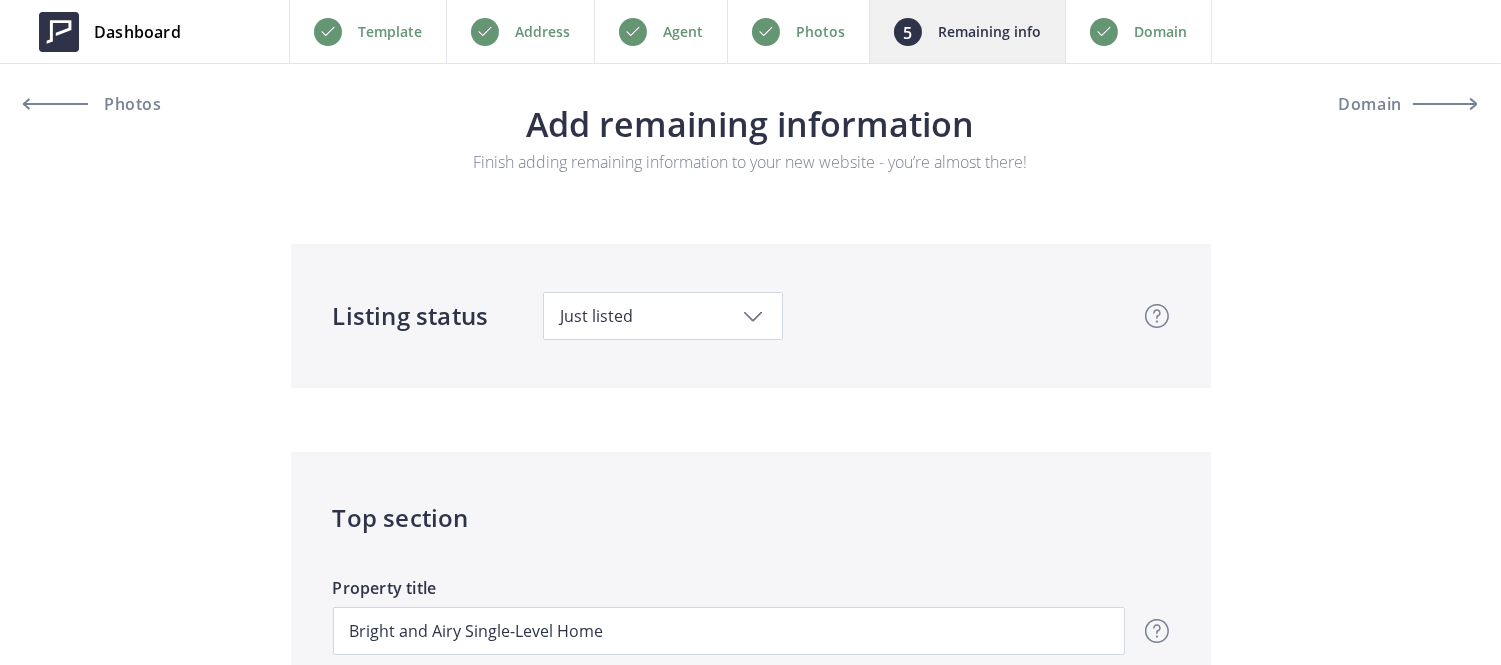 click on "Photos" at bounding box center [798, 31] 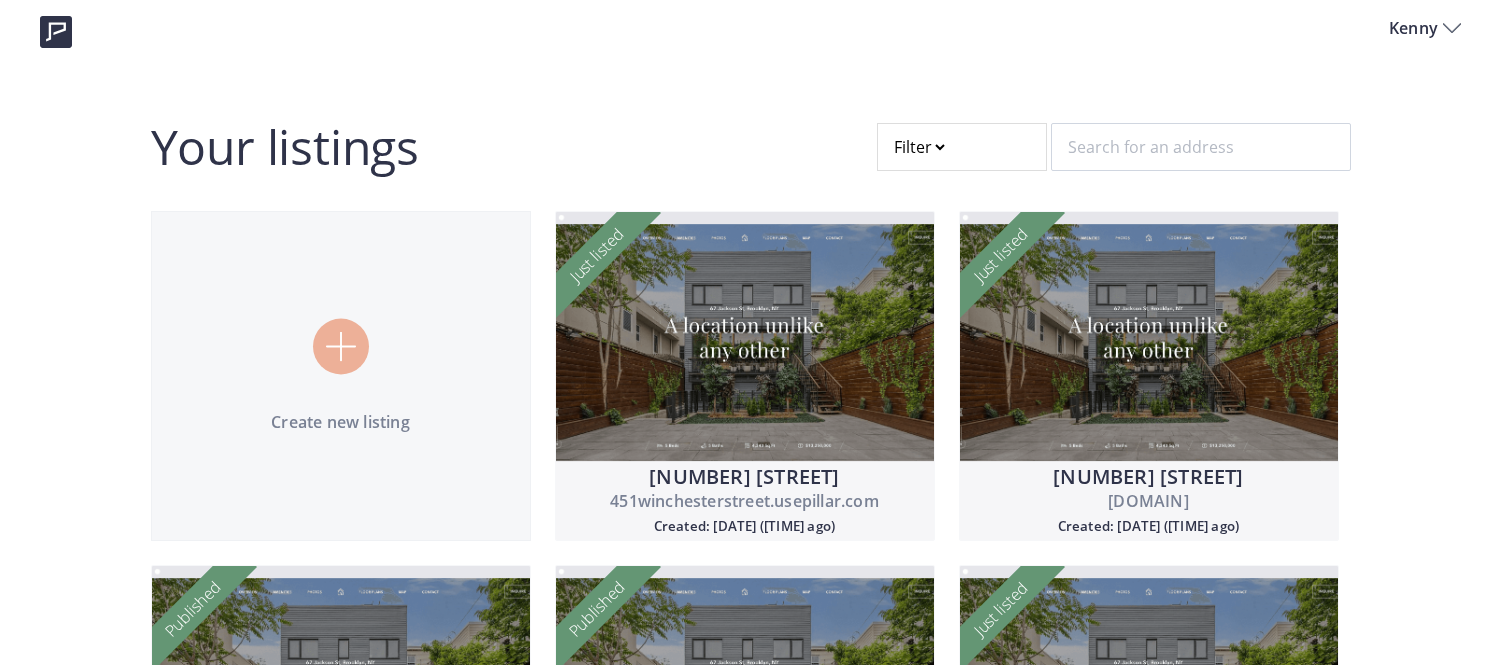 scroll, scrollTop: 0, scrollLeft: 0, axis: both 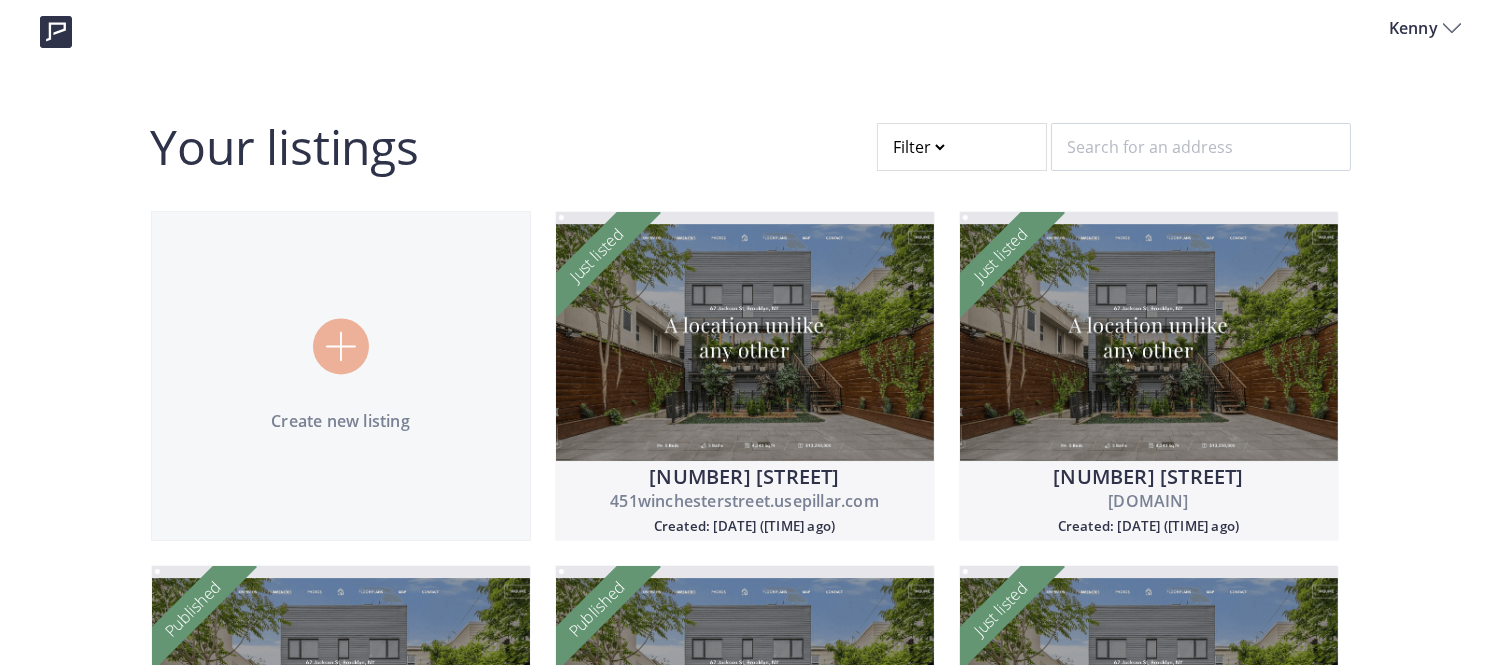 click at bounding box center (962, 147) 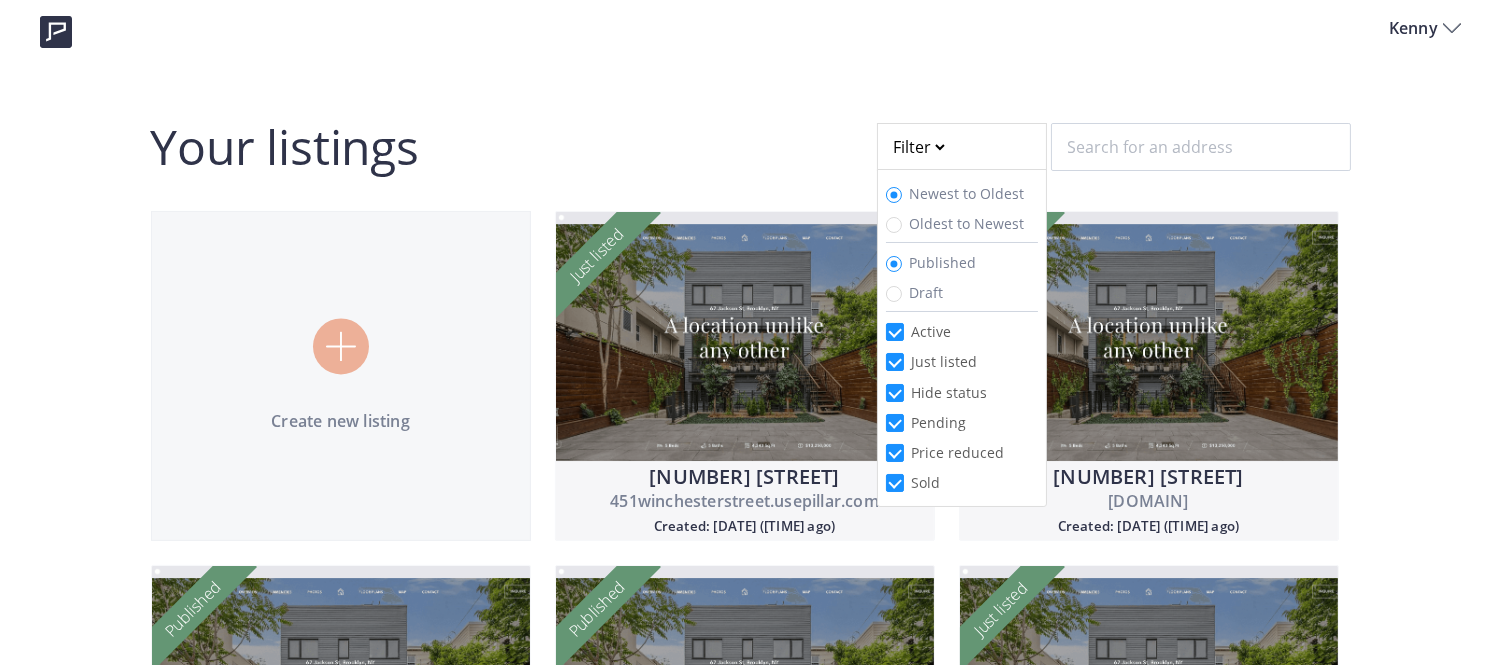 click on "Draft" at bounding box center (927, 292) 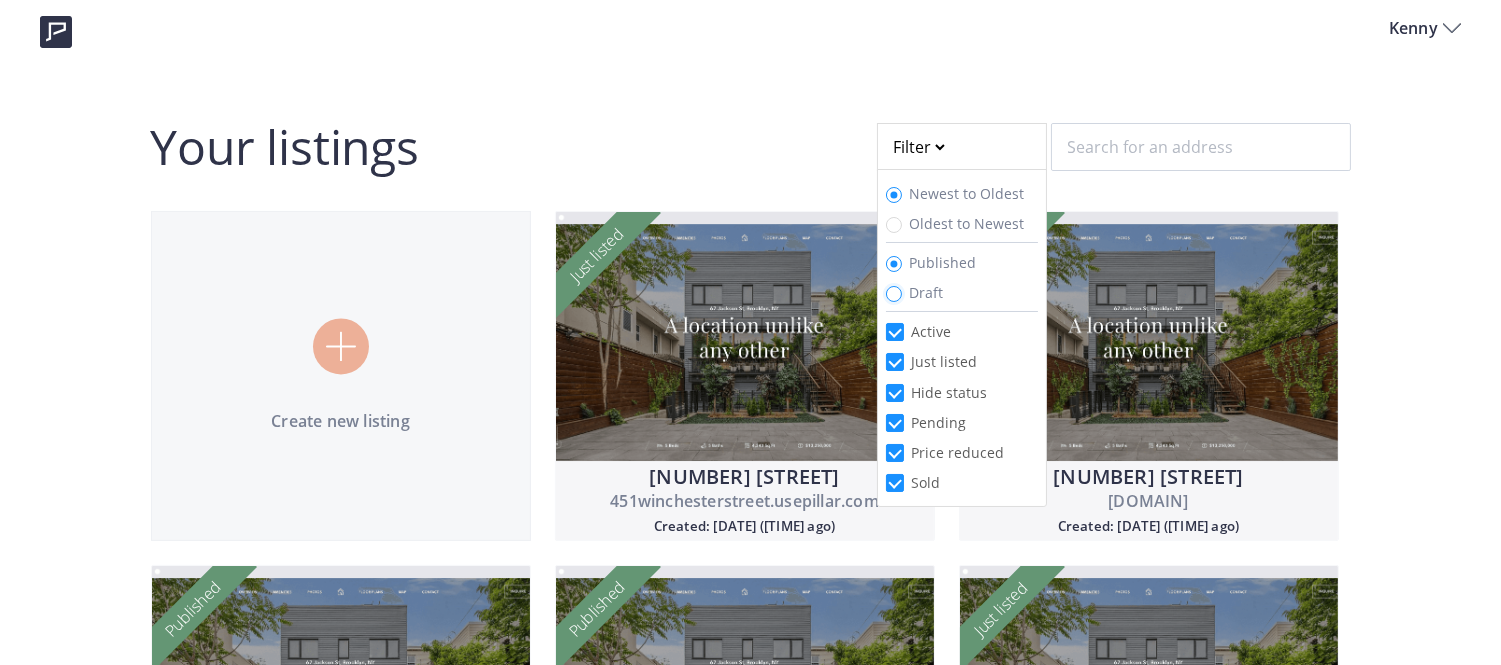 click on "Draft" at bounding box center (894, 294) 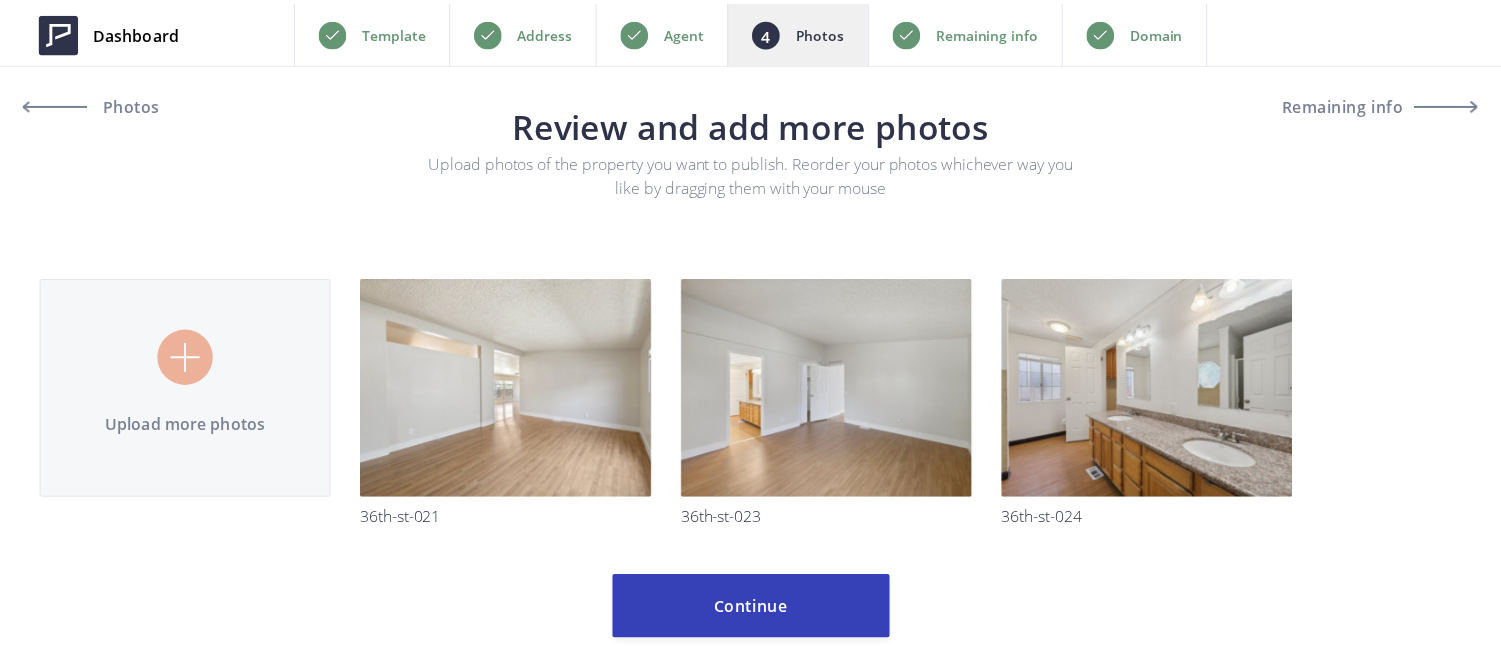 scroll, scrollTop: 0, scrollLeft: 0, axis: both 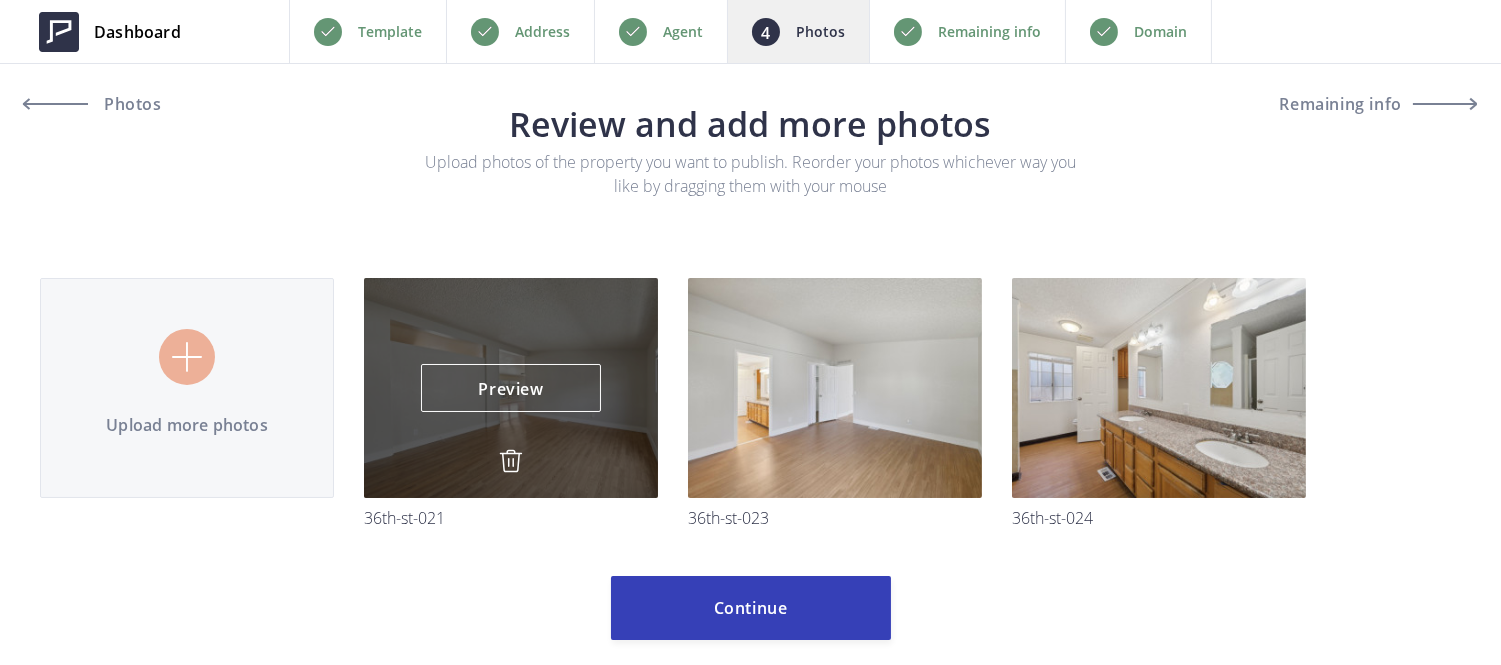 click at bounding box center (511, 461) 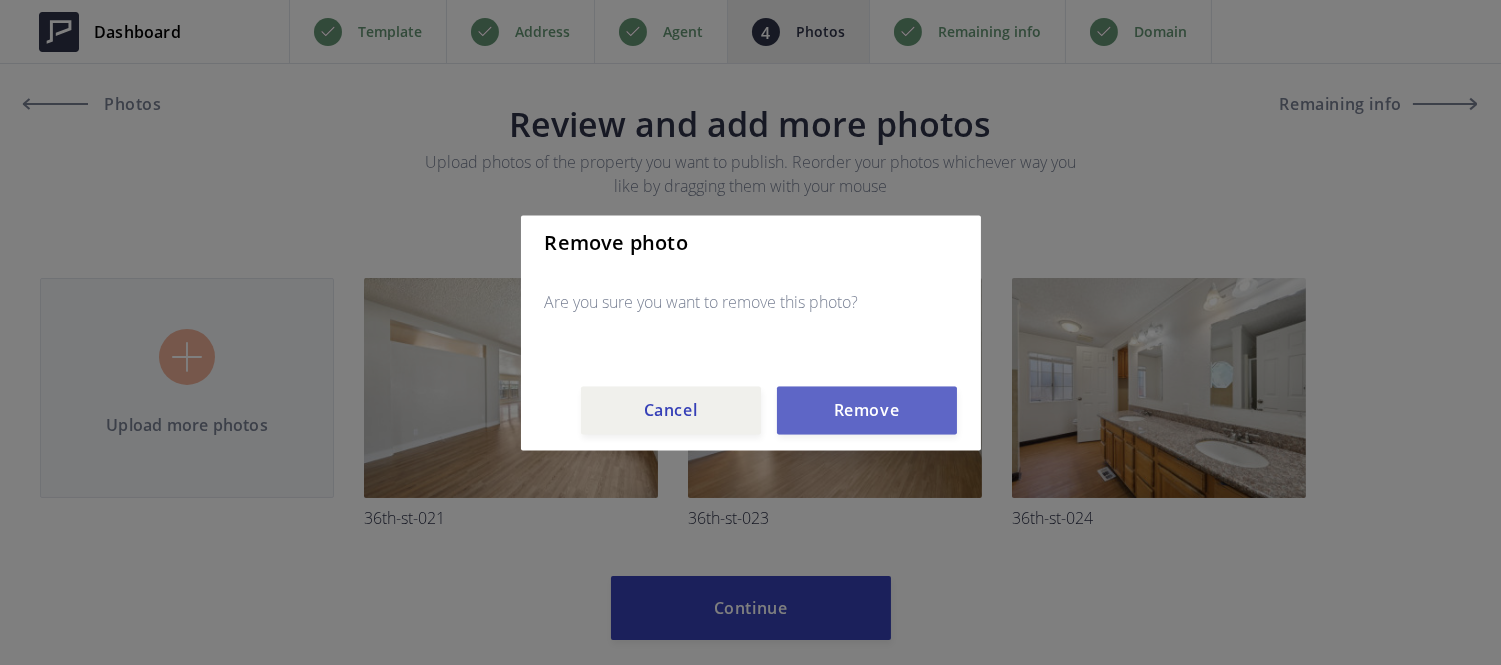 click on "Remove" at bounding box center [867, 410] 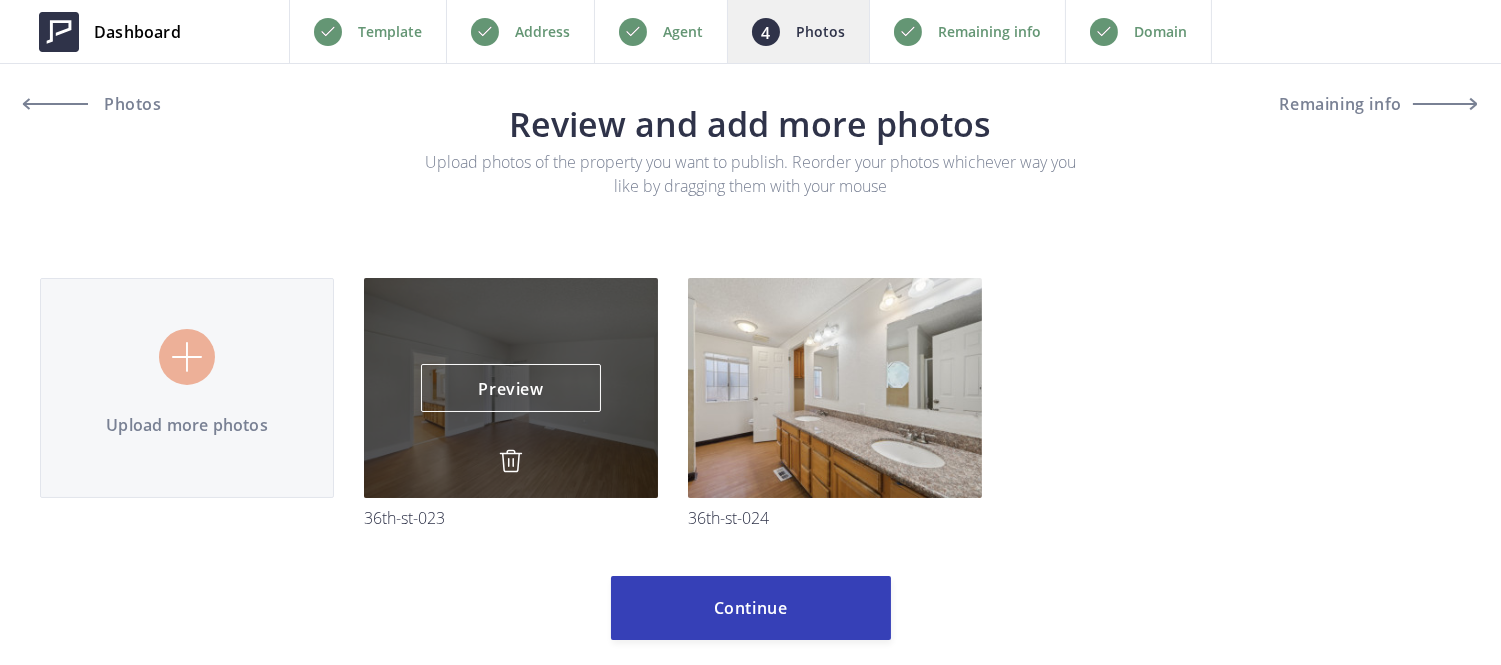 click at bounding box center [511, 461] 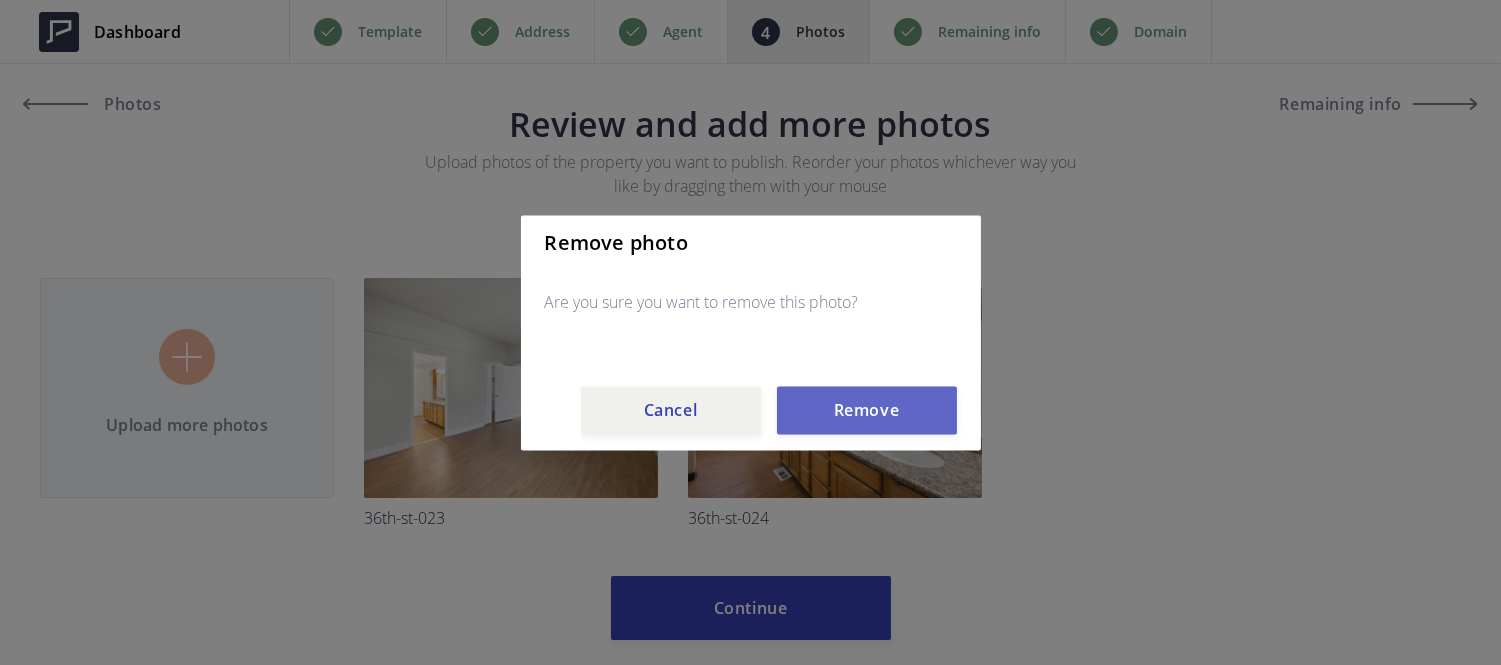 click on "Remove" at bounding box center (867, 410) 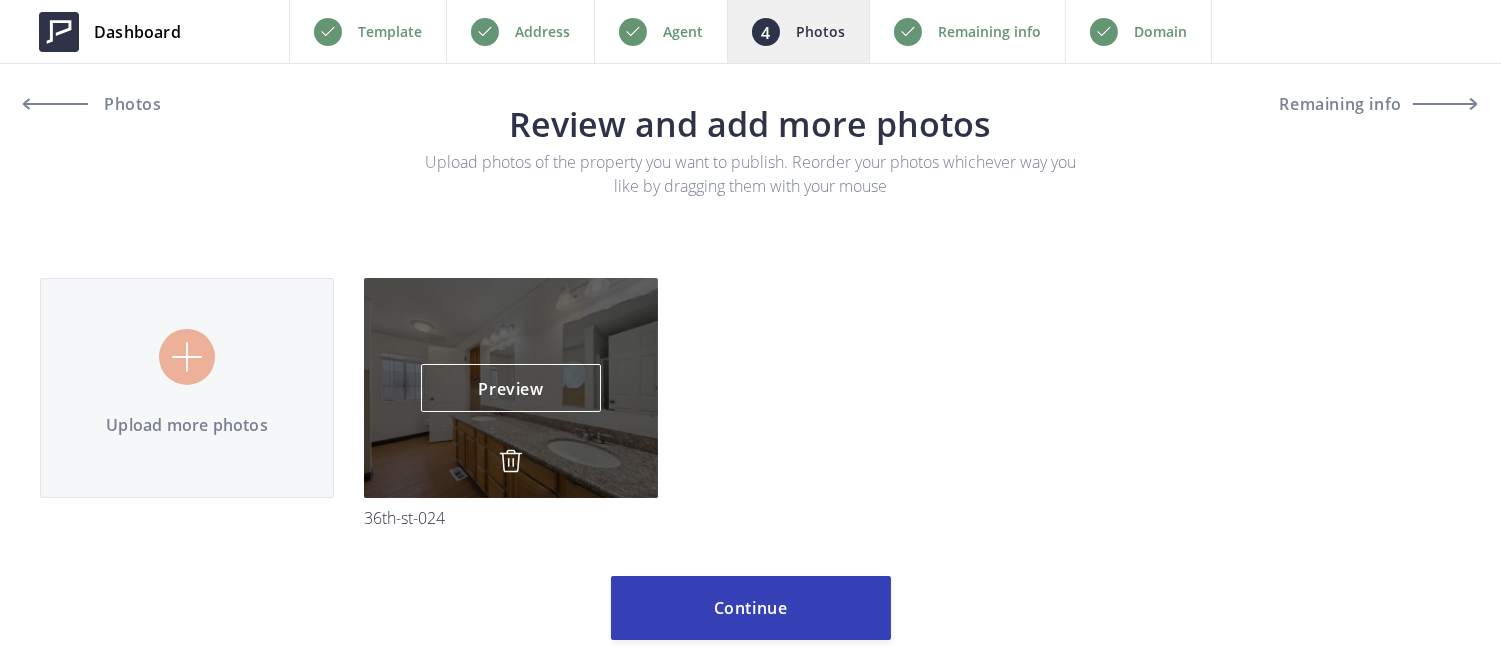click at bounding box center (511, 461) 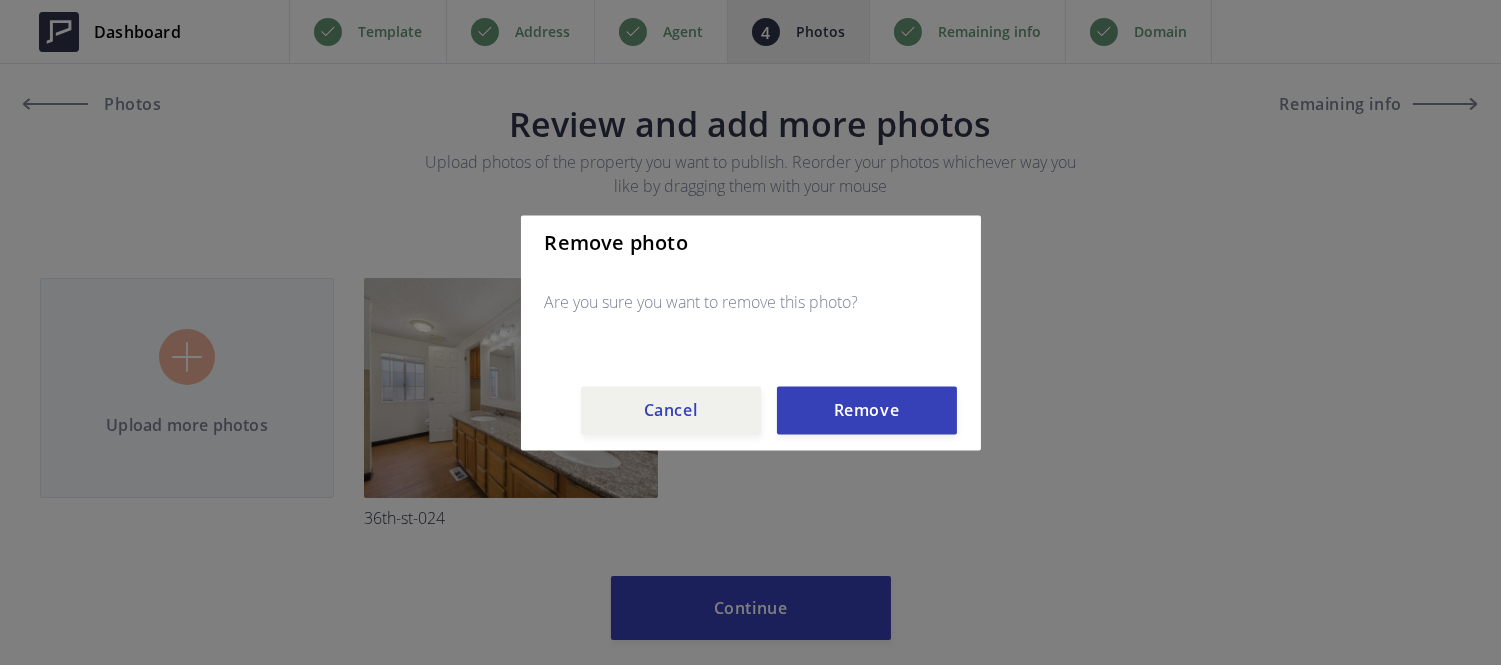 click on "Remove photo   Are you sure you want to remove this photo?   Cancel   Remove" at bounding box center [751, 332] 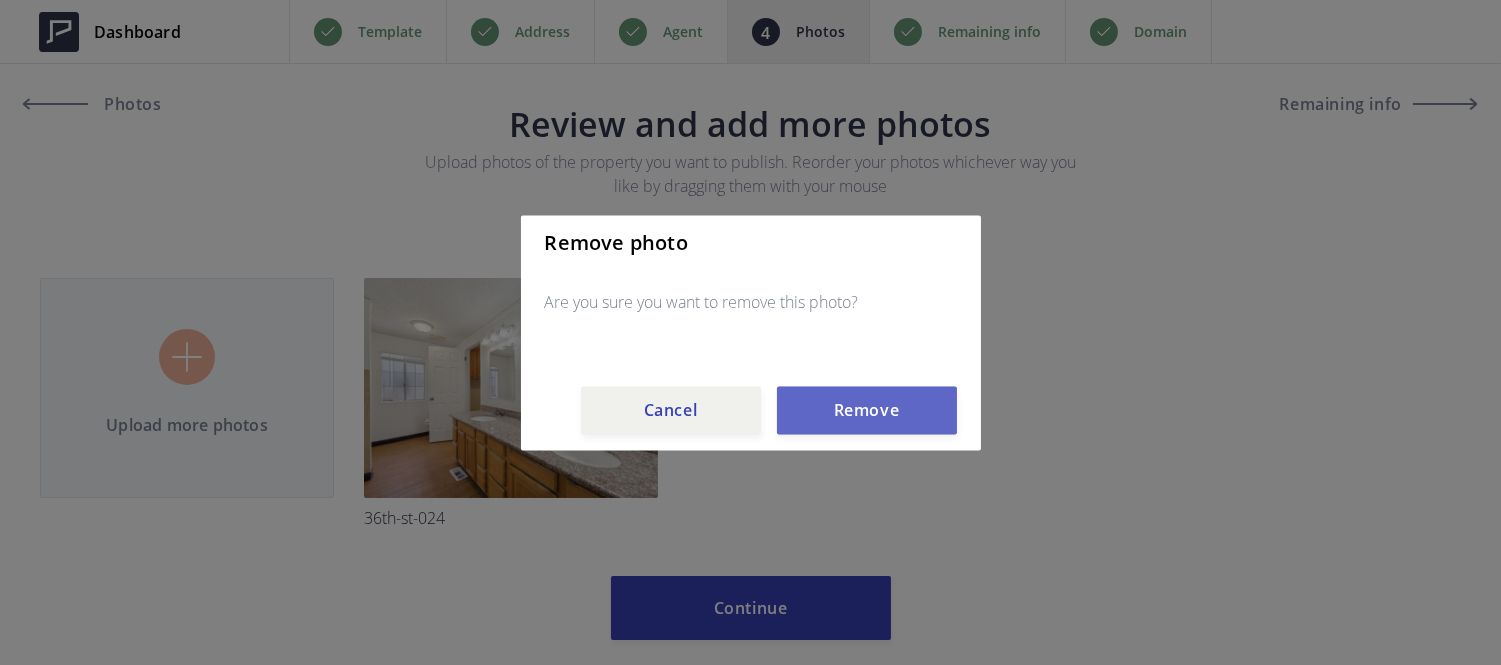 click on "Remove" at bounding box center (867, 410) 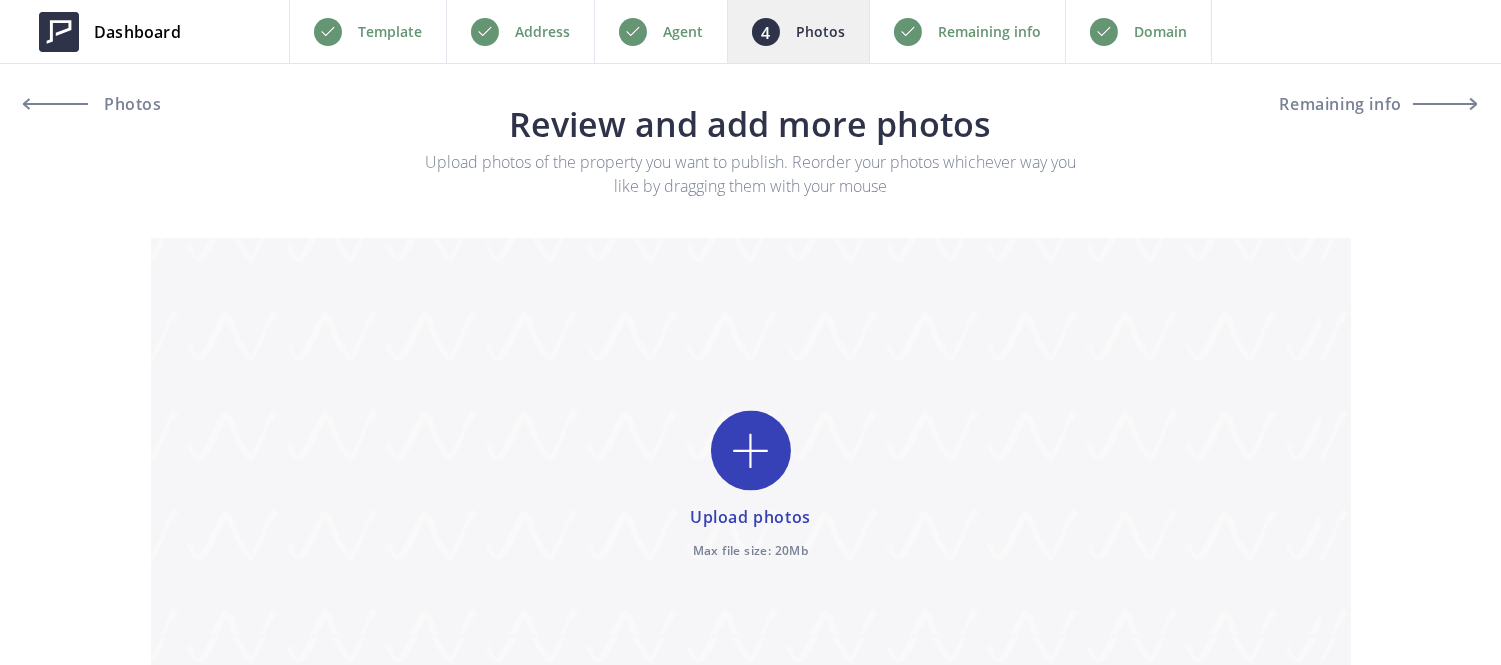 click at bounding box center (751, 487) 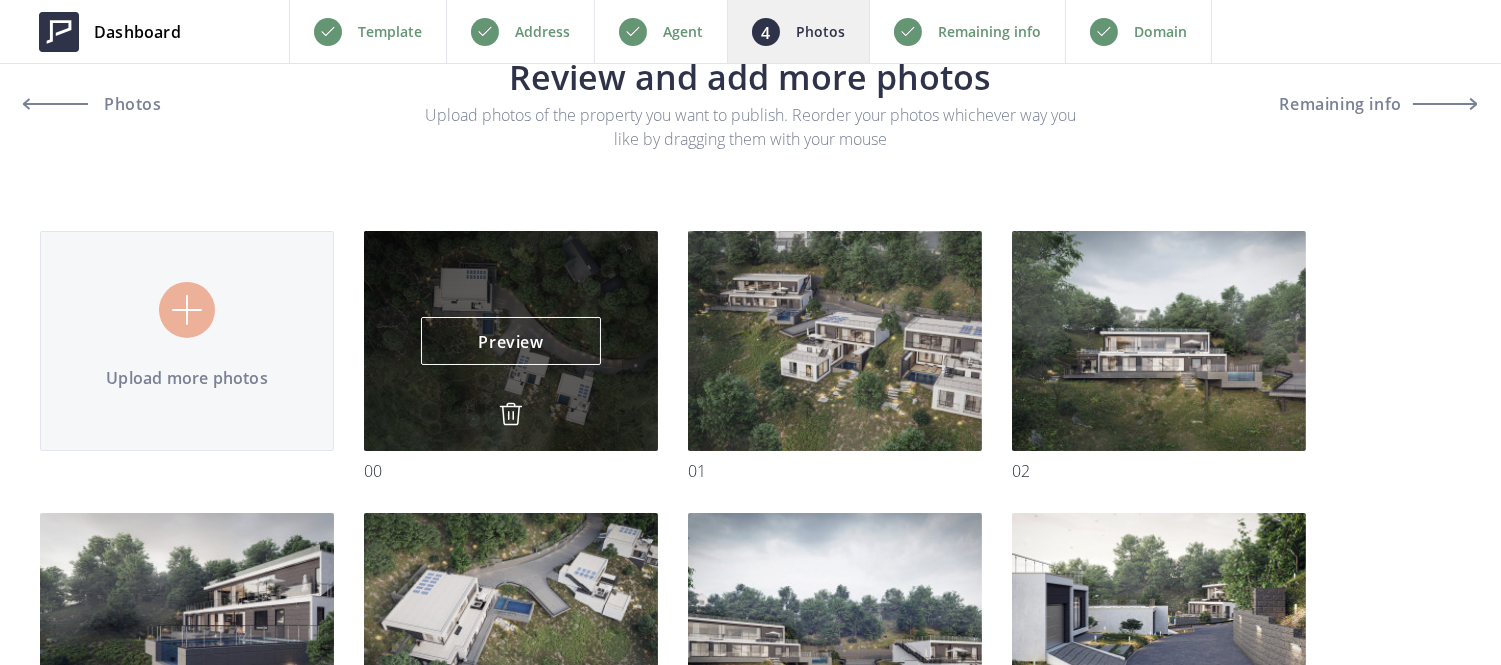 scroll, scrollTop: 0, scrollLeft: 0, axis: both 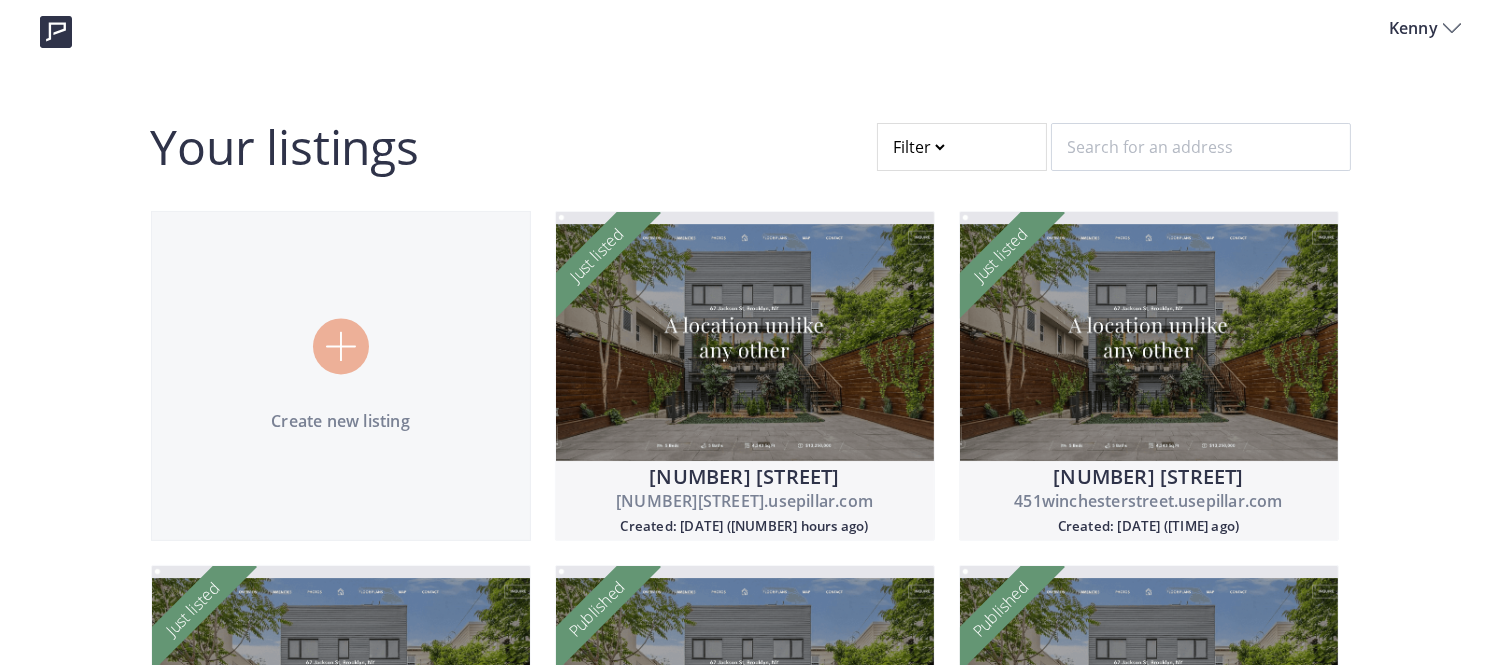 click at bounding box center (962, 147) 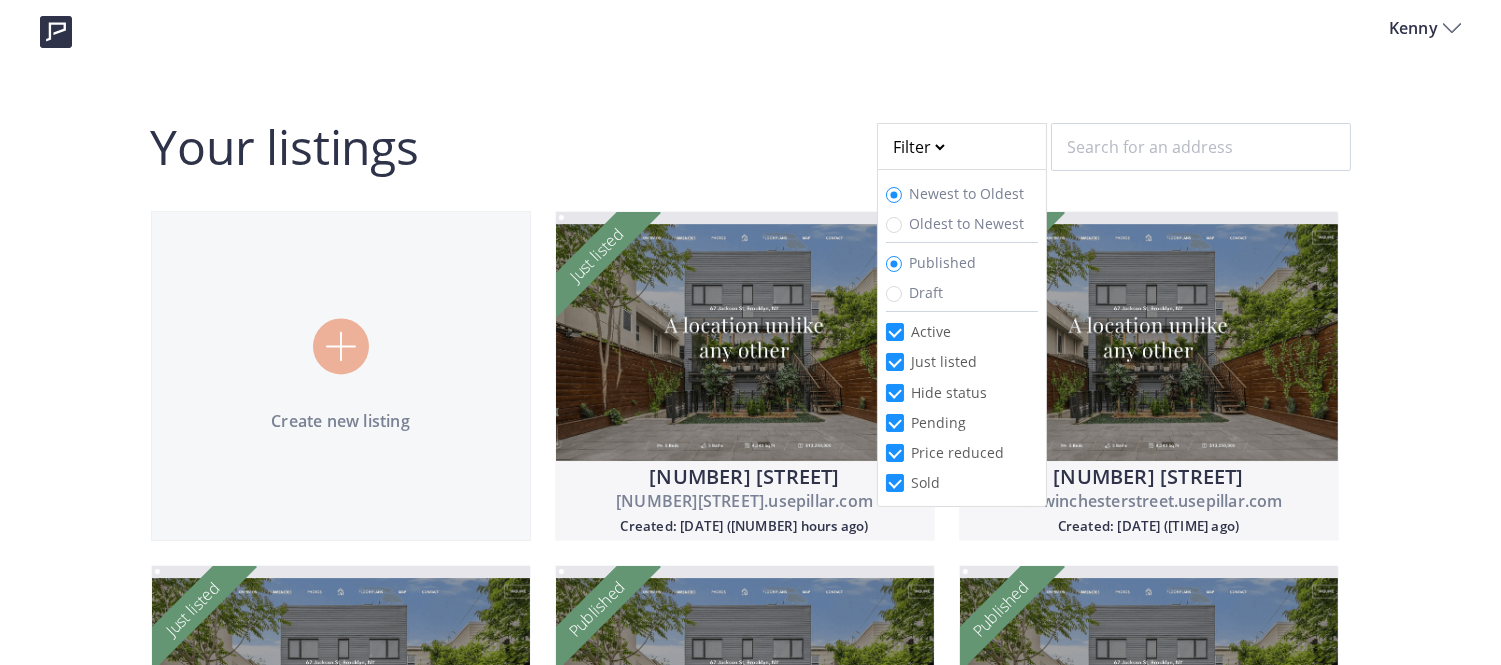 click on "Oldest to Newest" at bounding box center (967, 223) 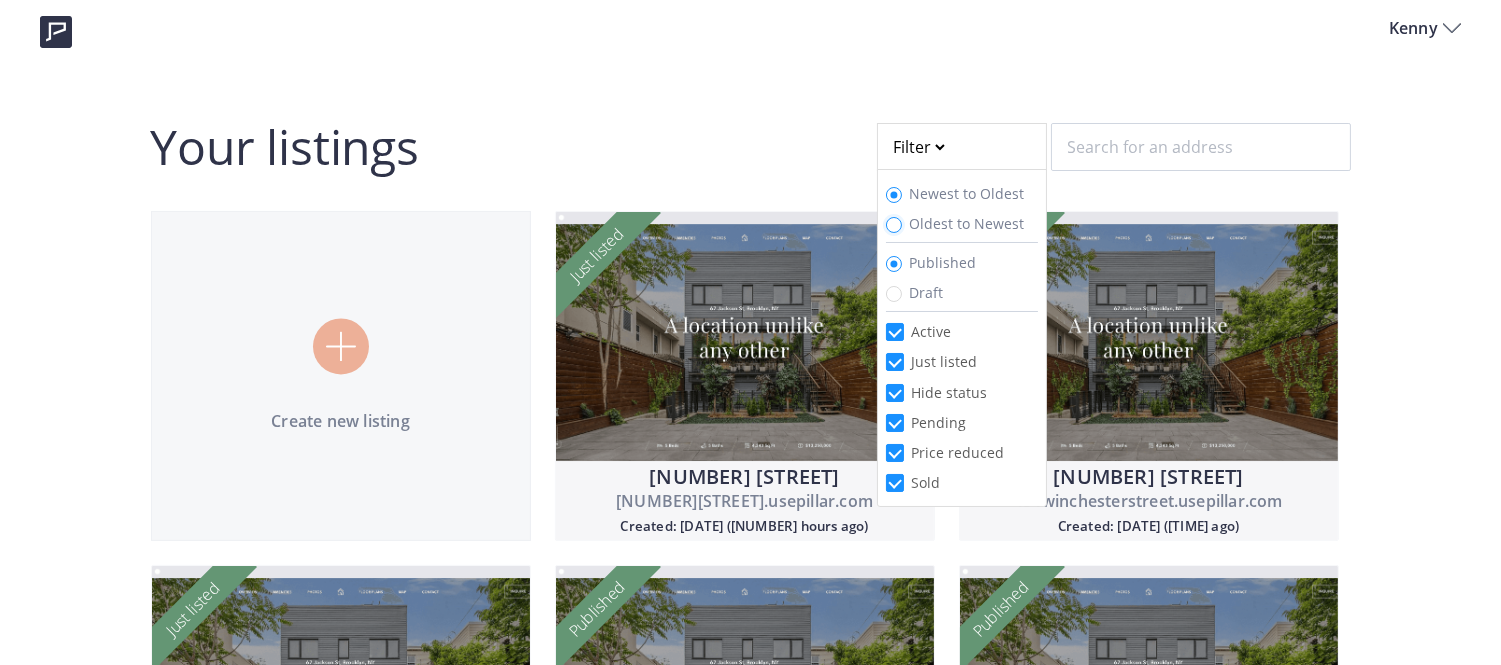 click on "Oldest to Newest" at bounding box center [894, 225] 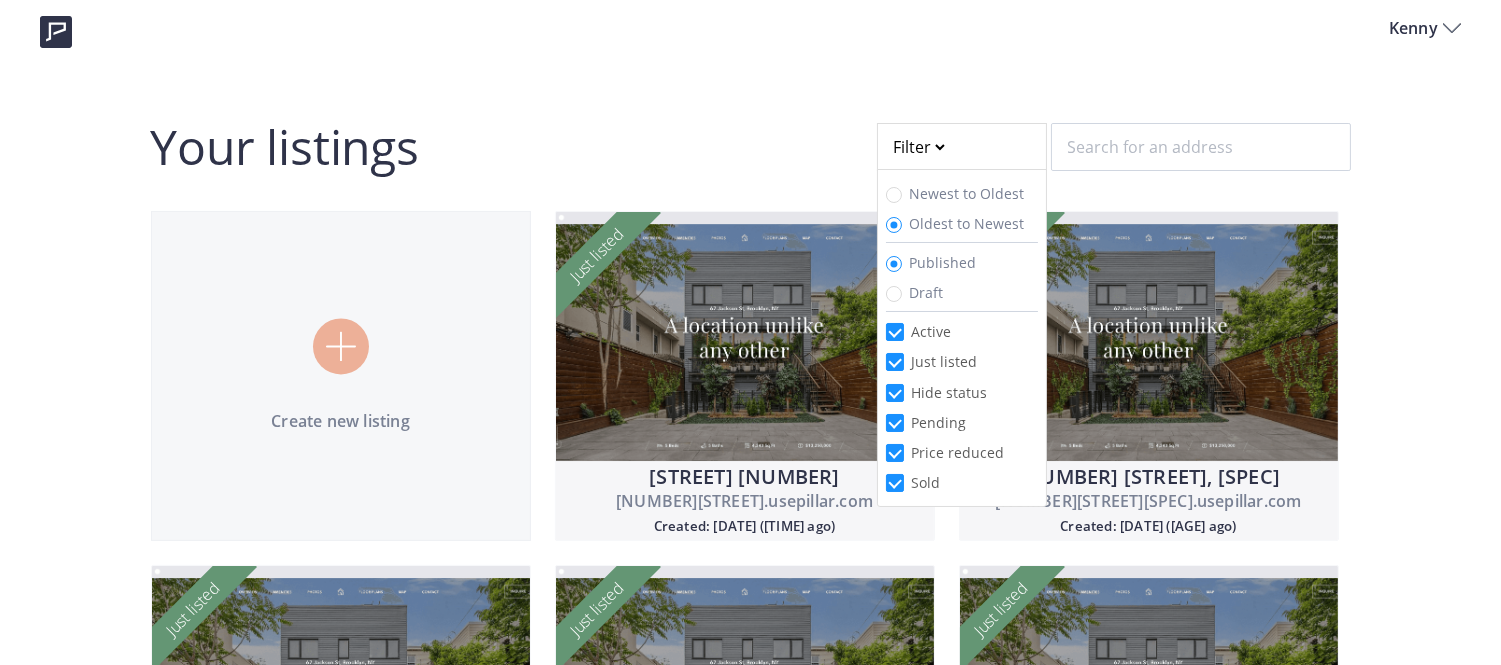 click on "Newest to Oldest Oldest to Newest     Published Draft     Active Just listed Hide status Pending Price reduced Sold" at bounding box center (962, 338) 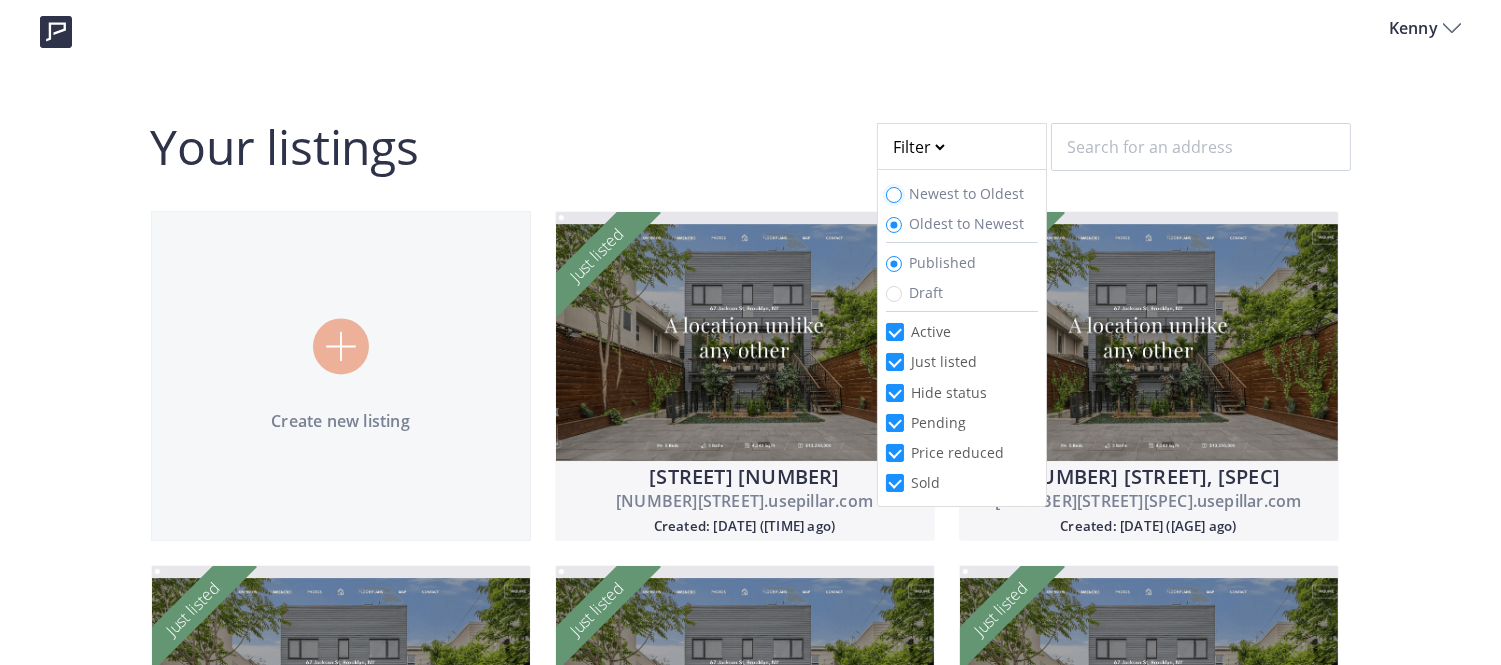 click on "Newest to Oldest" at bounding box center [894, 195] 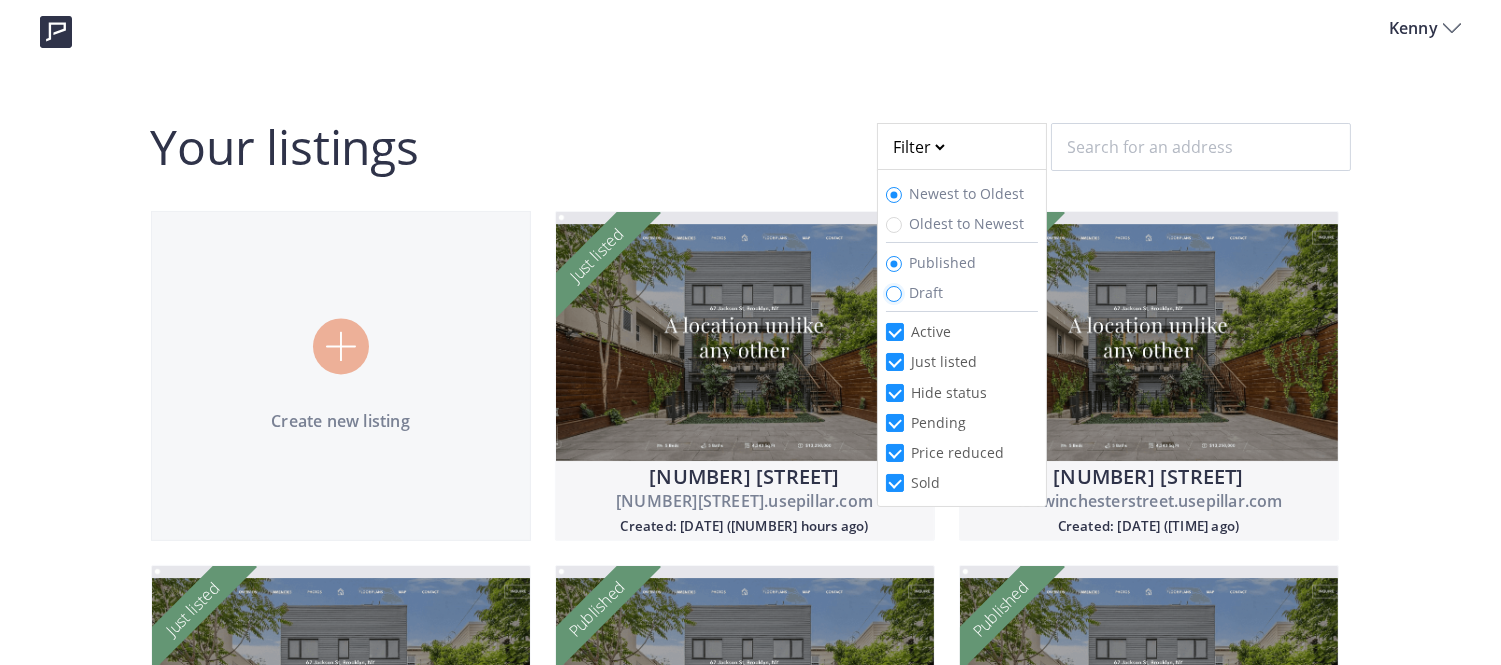 click on "Draft" at bounding box center [894, 294] 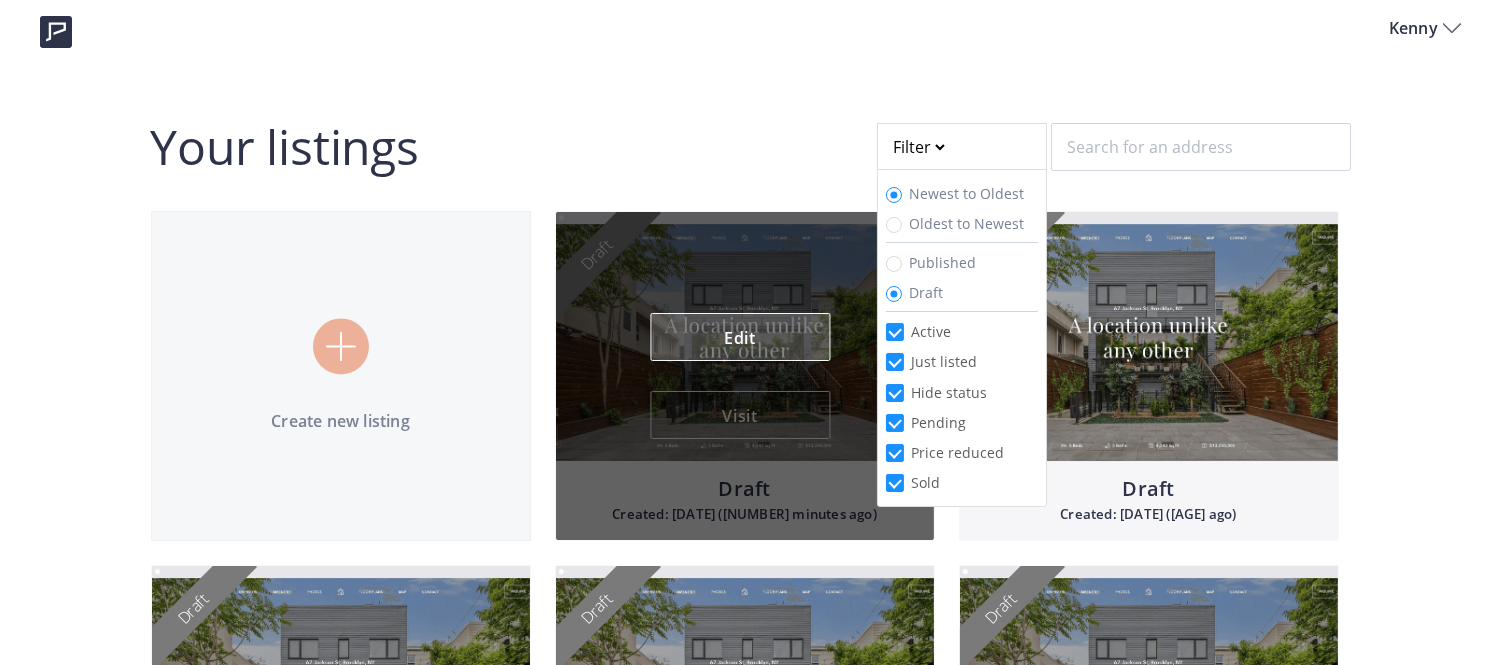 click on "Edit" at bounding box center (740, 337) 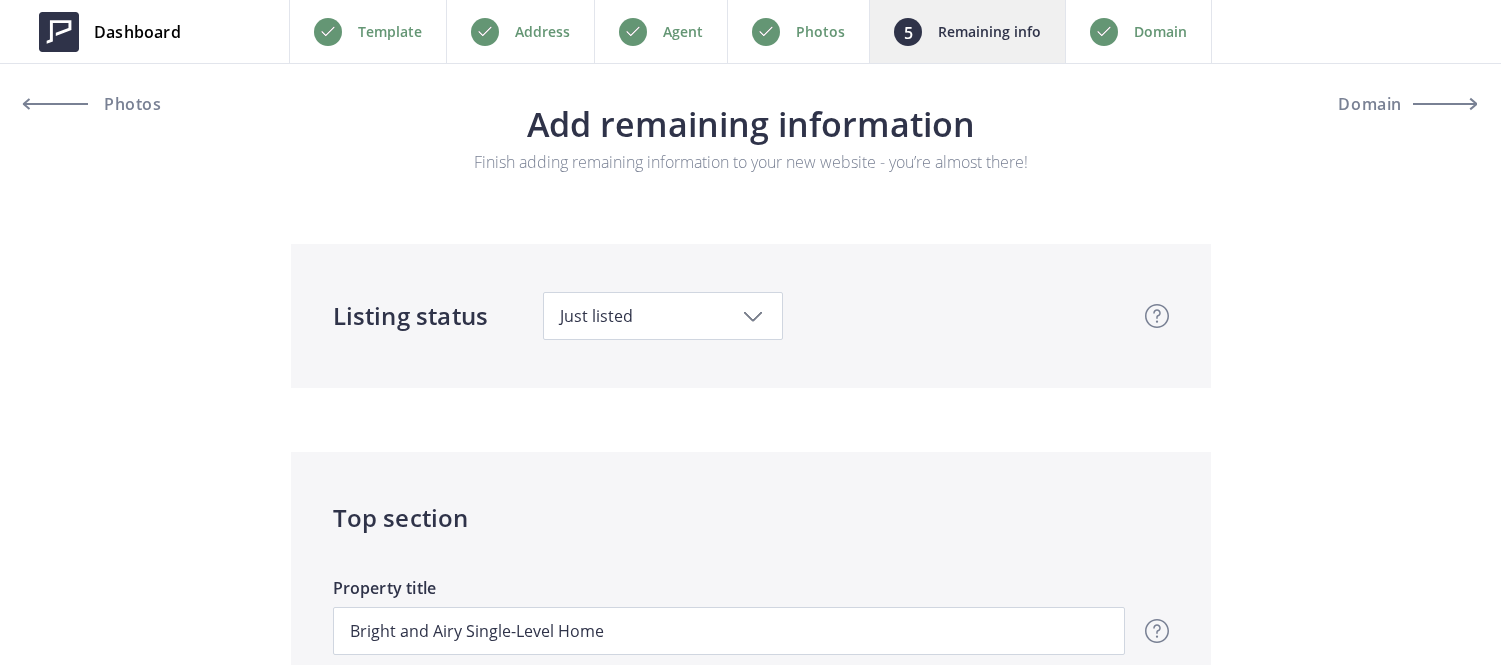 scroll, scrollTop: 0, scrollLeft: 0, axis: both 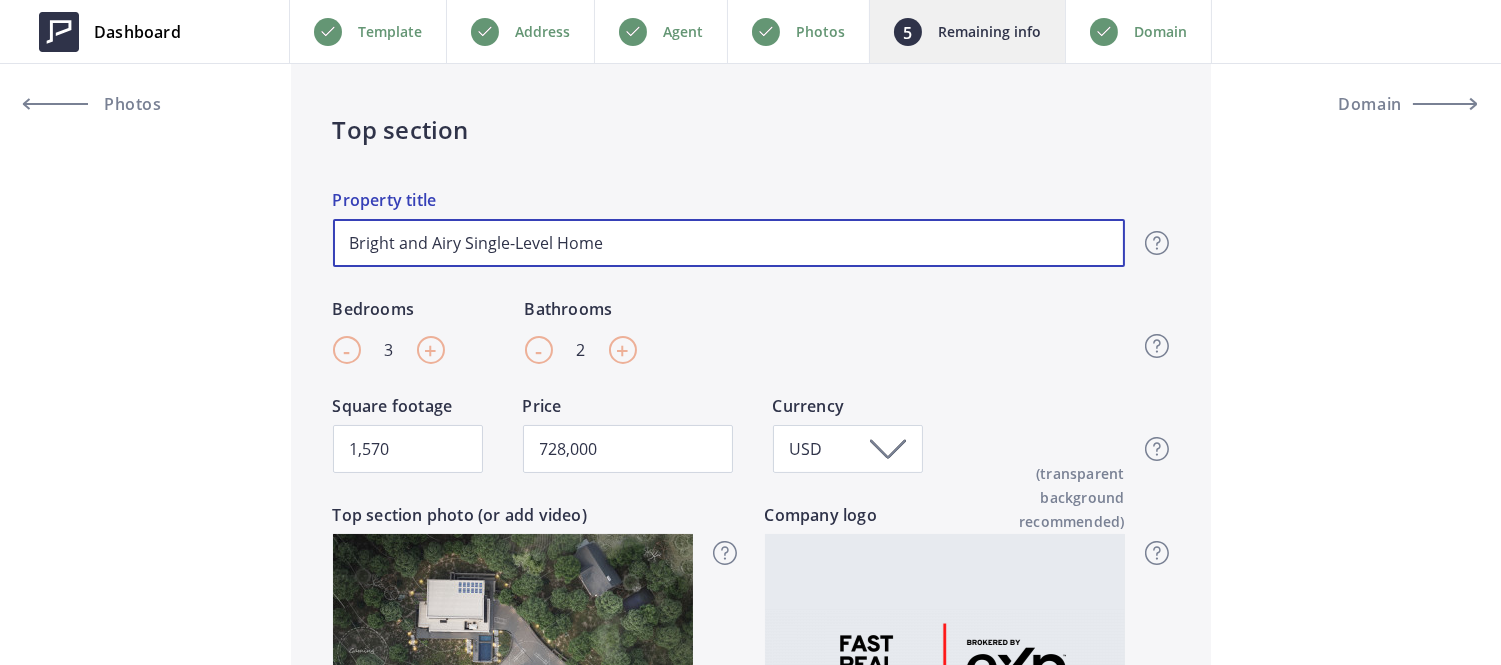 click on "Bright and Airy Single-Level Home" at bounding box center [729, 243] 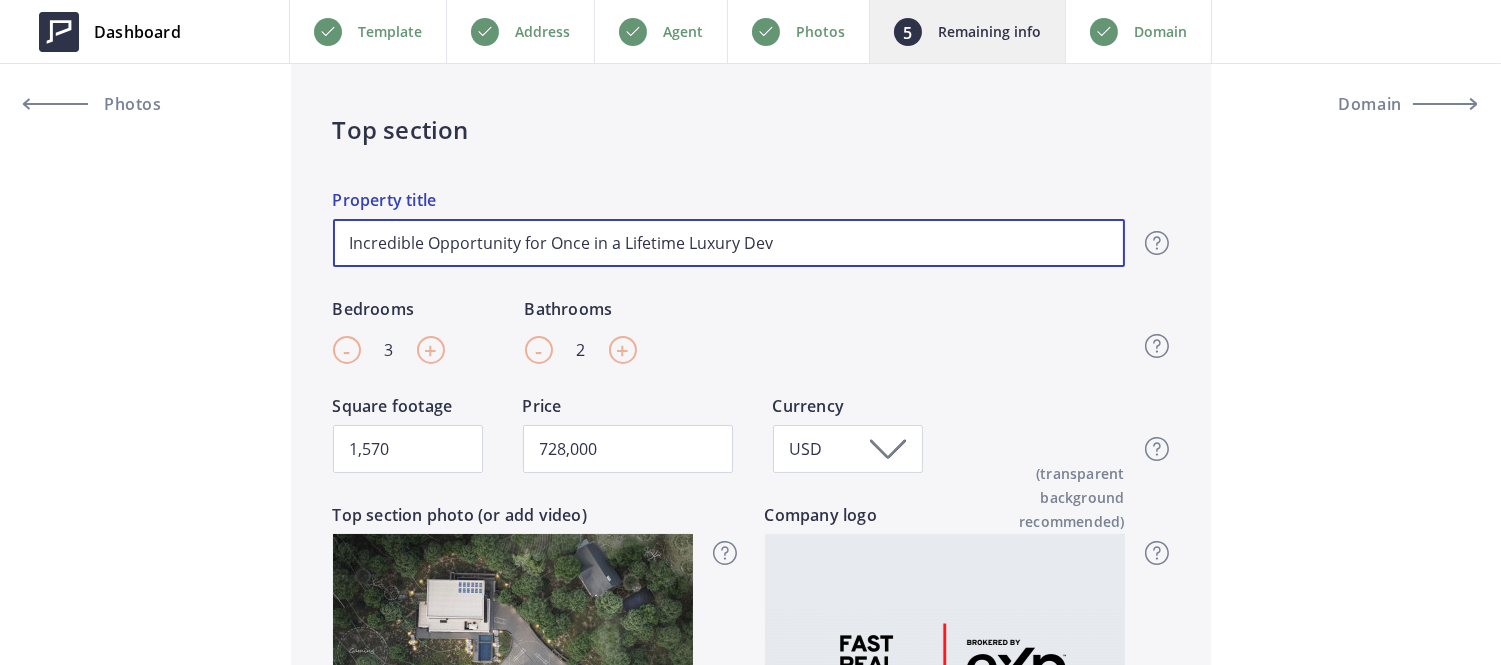 type on "Incredible Opportunity for Once in a Lifetime Luxury Dev" 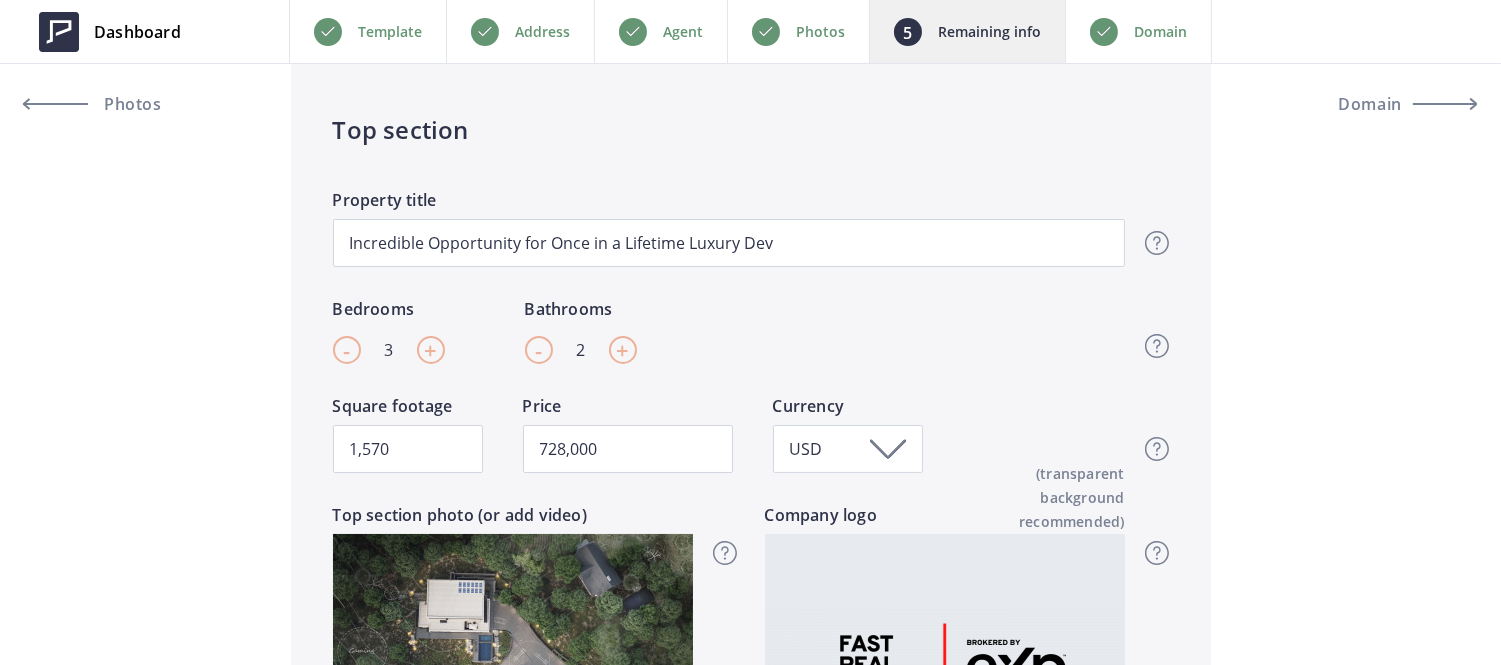 click on "-   3   +" at bounding box center [389, 350] 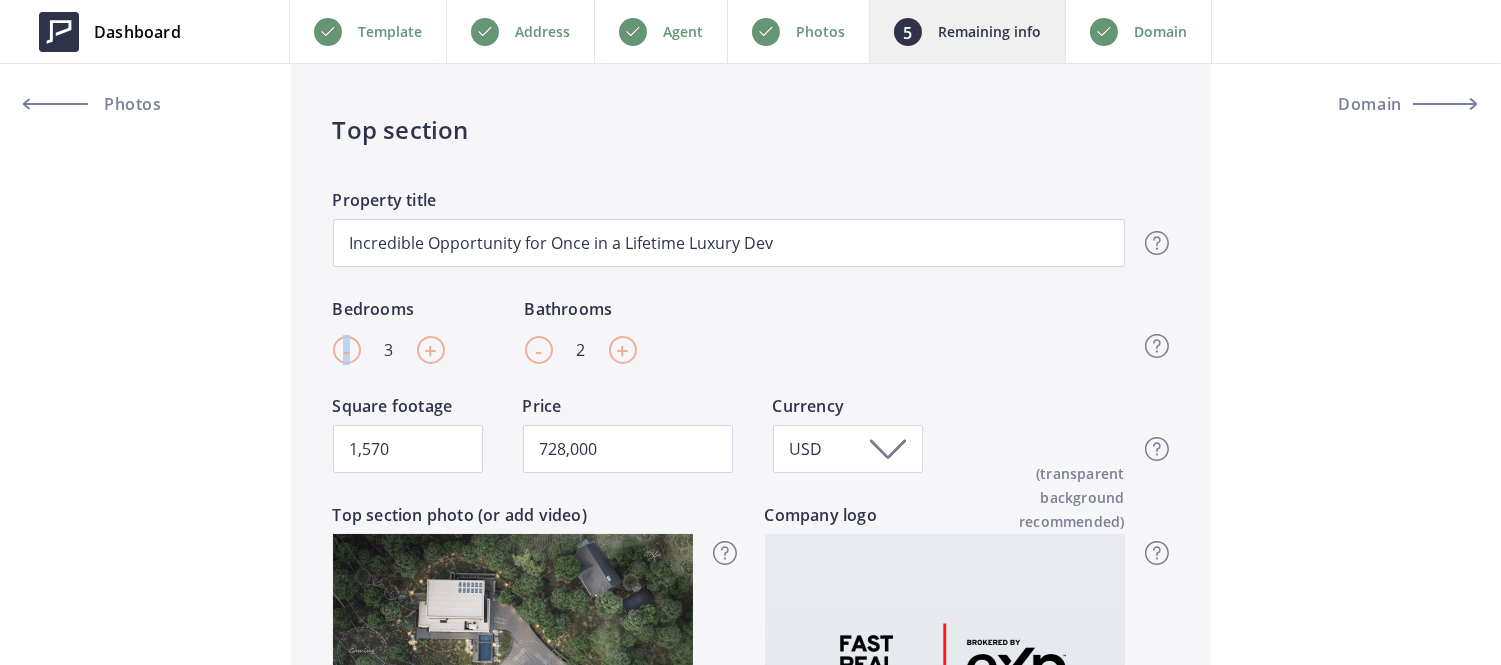 click on "-   3   +" at bounding box center [389, 350] 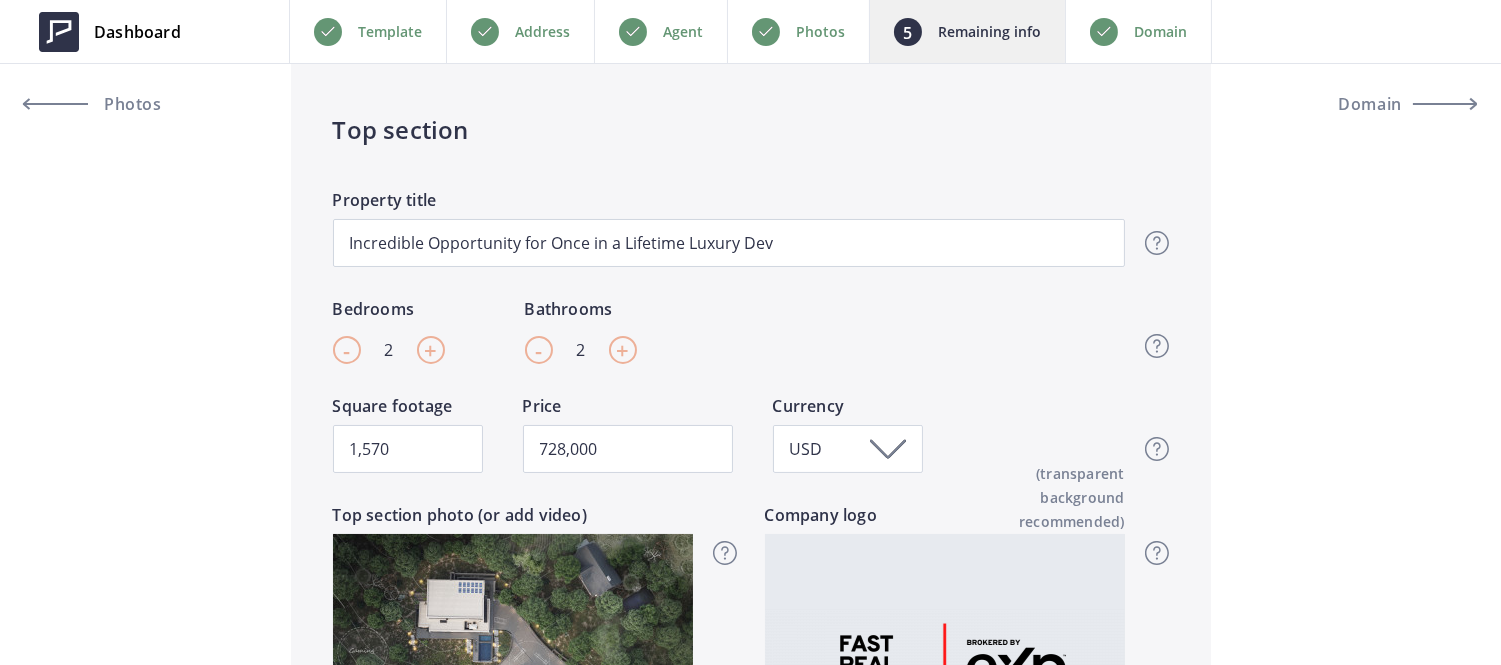 click on "-" at bounding box center (347, 350) 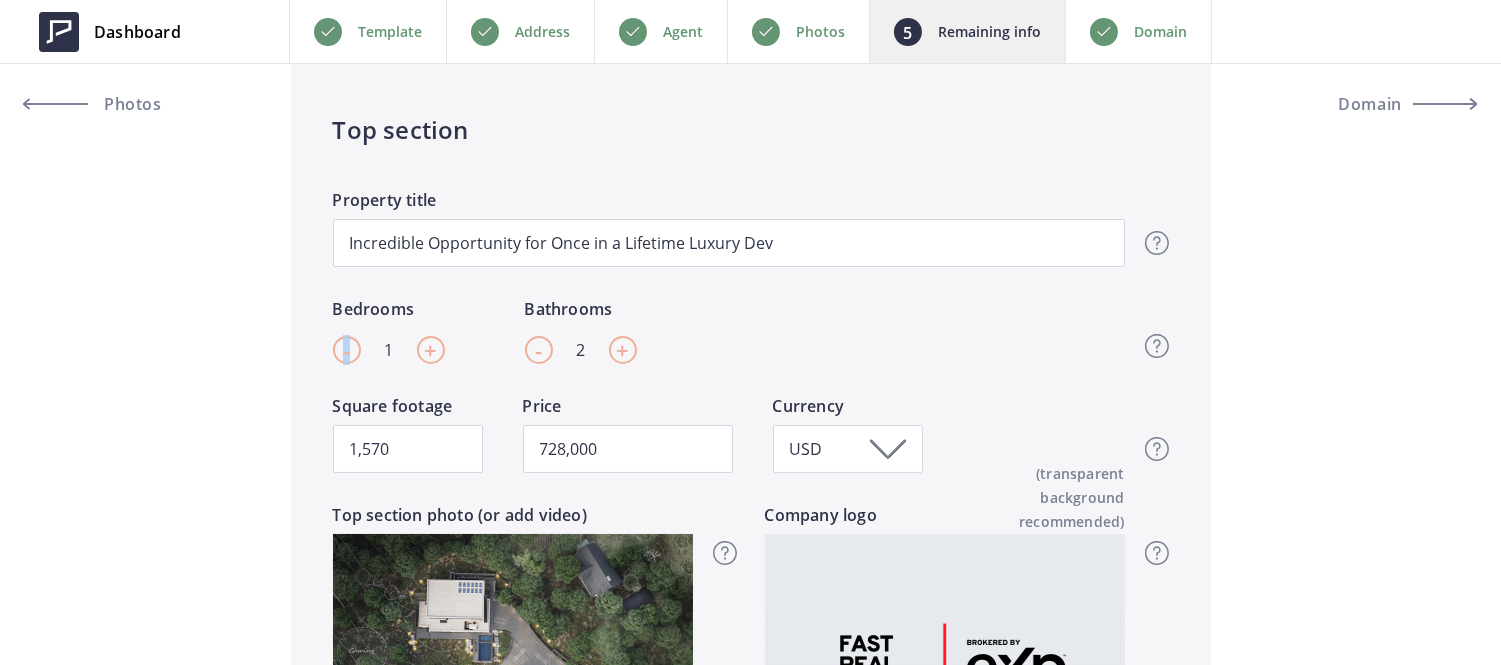 click on "-" at bounding box center [347, 350] 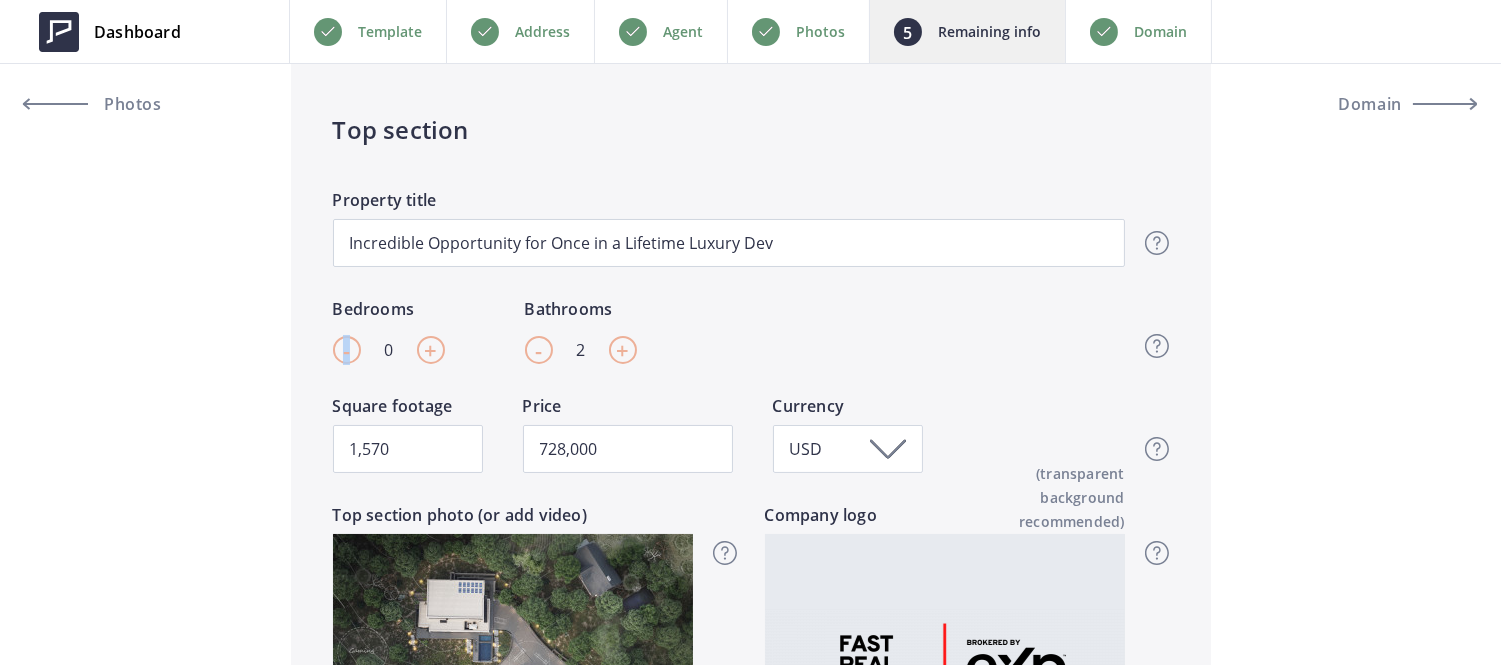 click on "-" at bounding box center (347, 350) 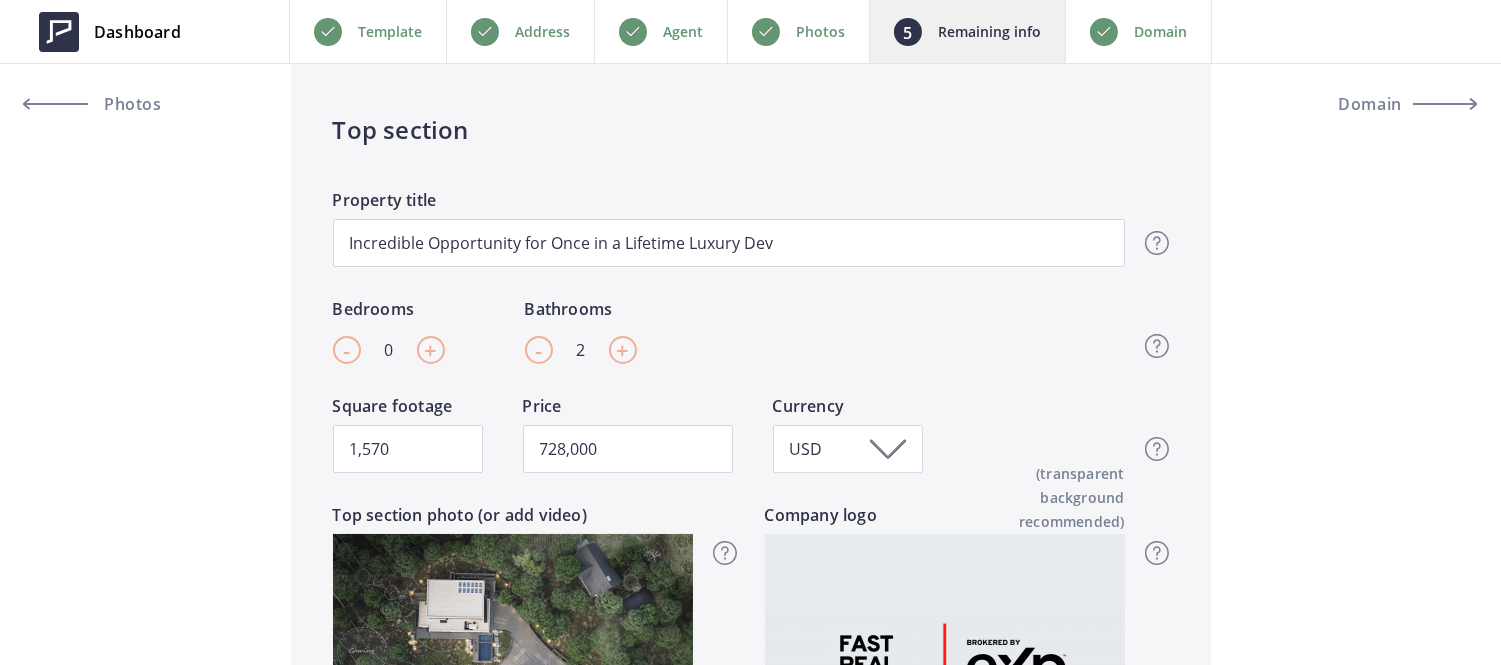 click on "-" at bounding box center (538, 350) 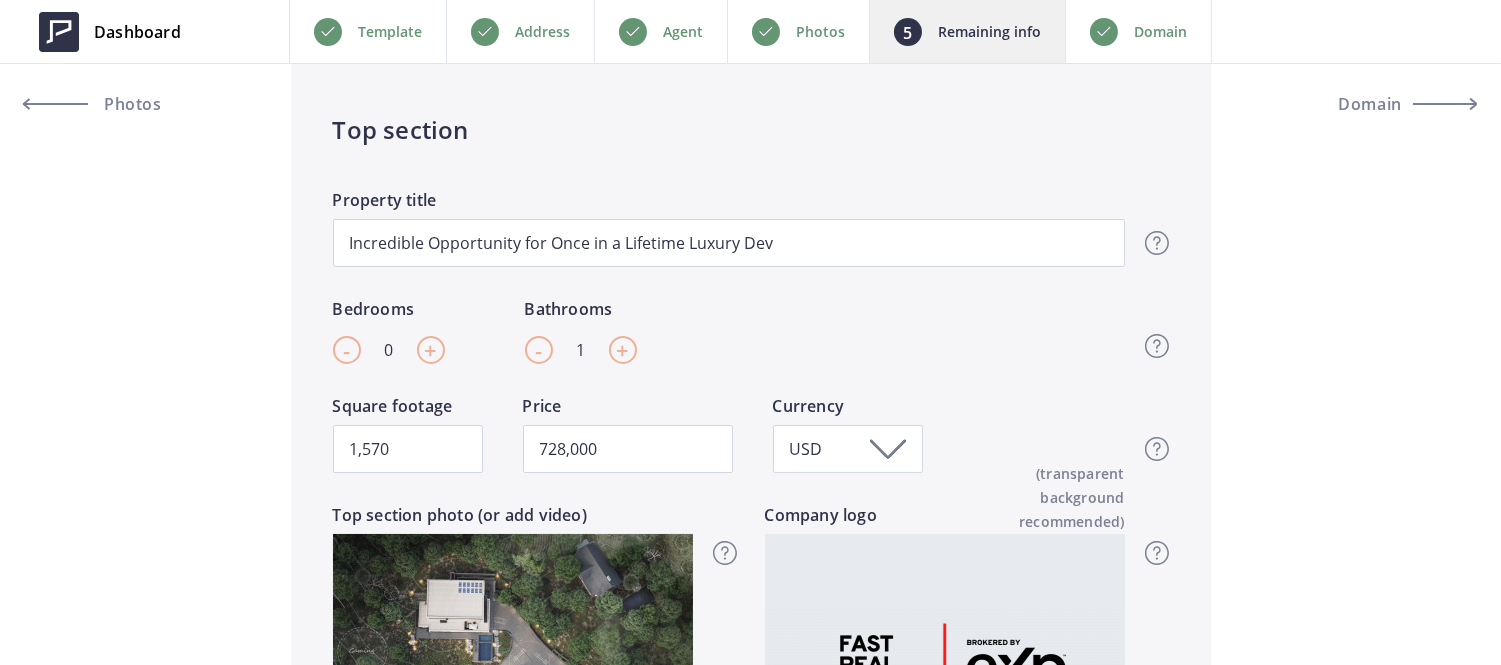 click on "-" at bounding box center (538, 350) 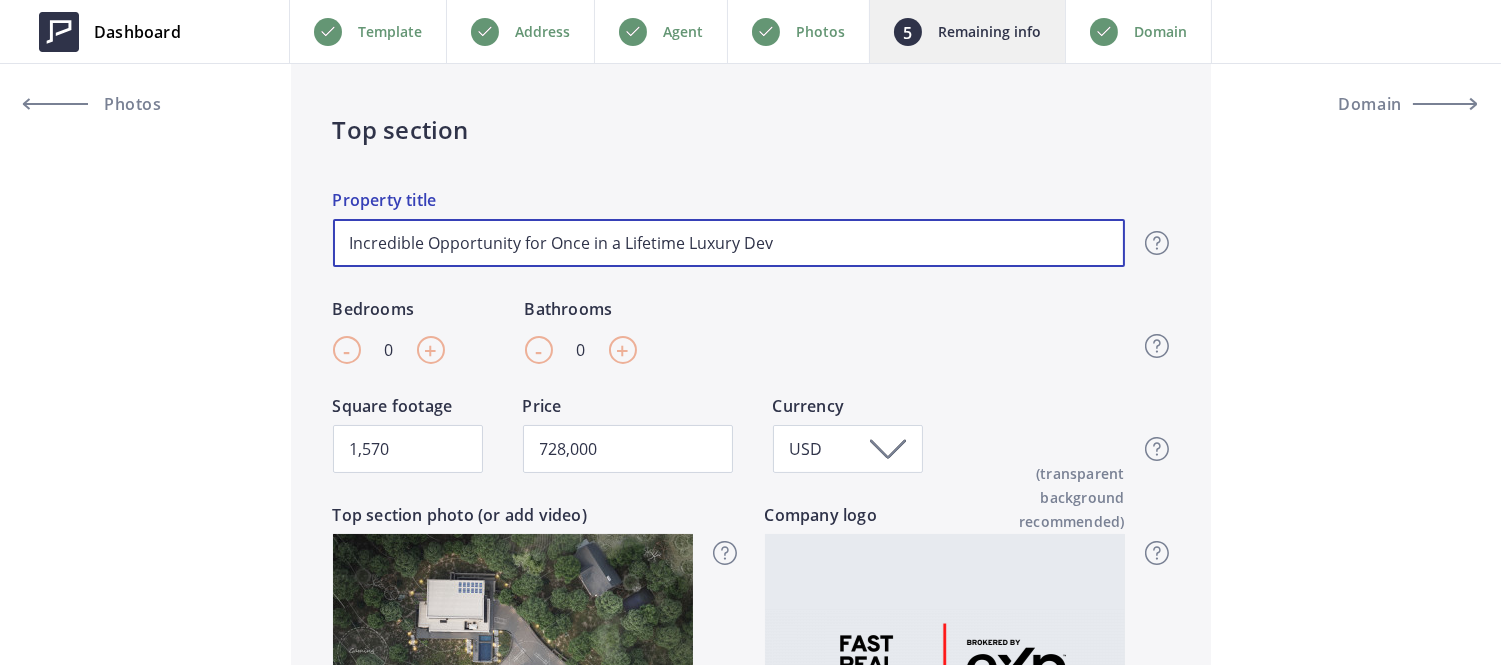 click on "Incredible Opportunity for Once in a Lifetime Luxury Dev" at bounding box center (729, 243) 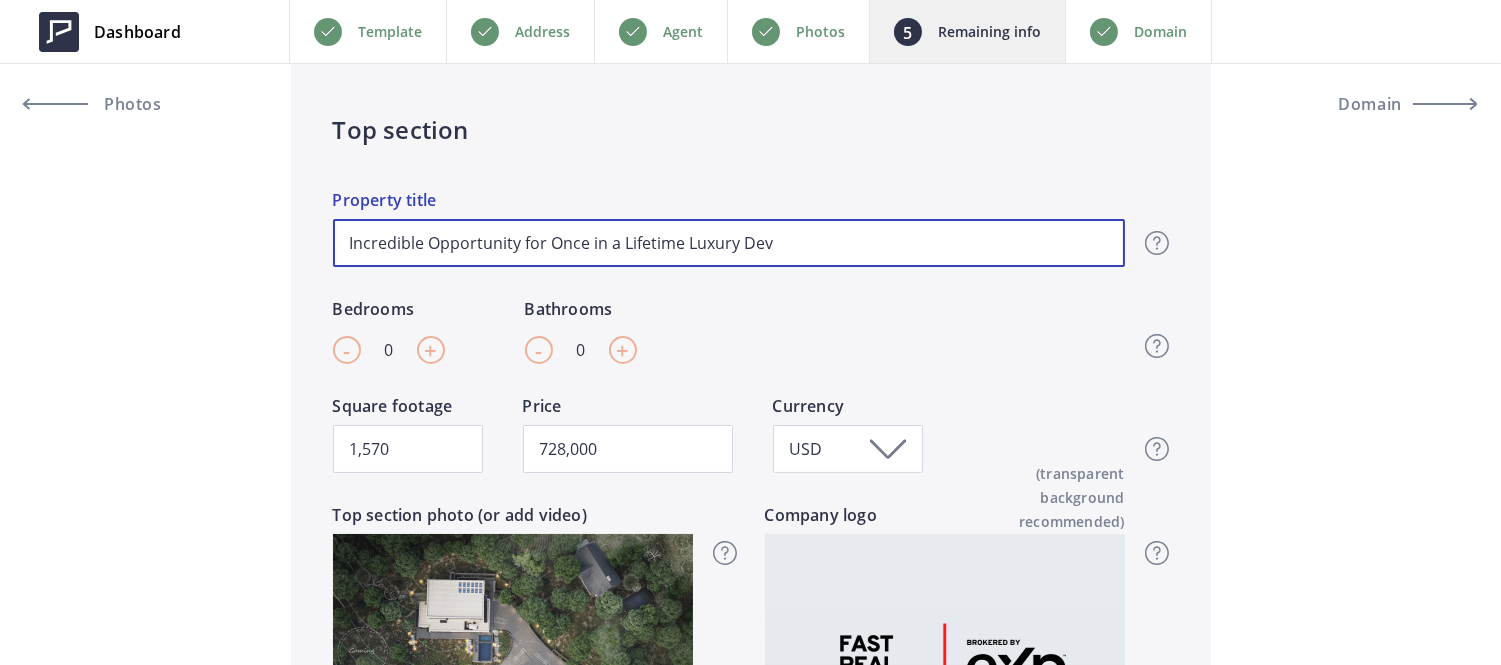 drag, startPoint x: 780, startPoint y: 240, endPoint x: 518, endPoint y: 232, distance: 262.1221 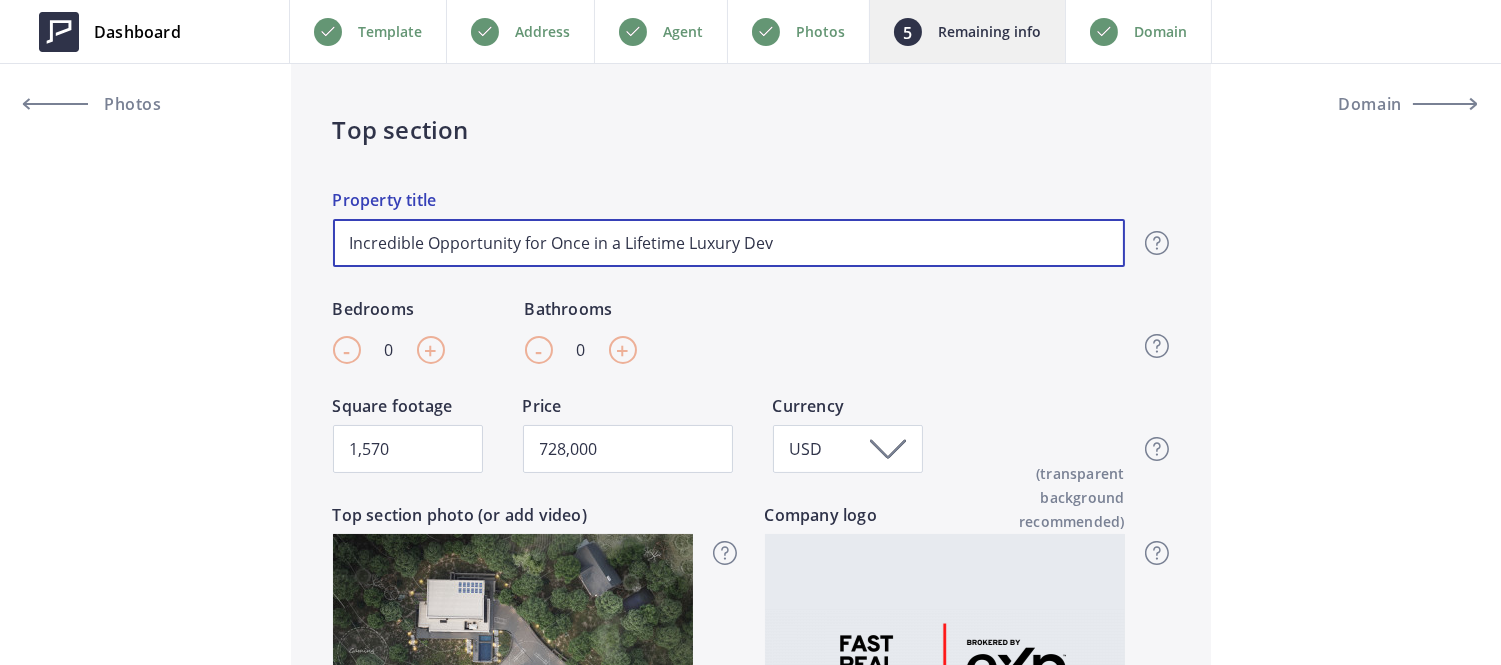 click on "Incredible Opportunity for Once in a Lifetime Luxury Dev" at bounding box center (729, 243) 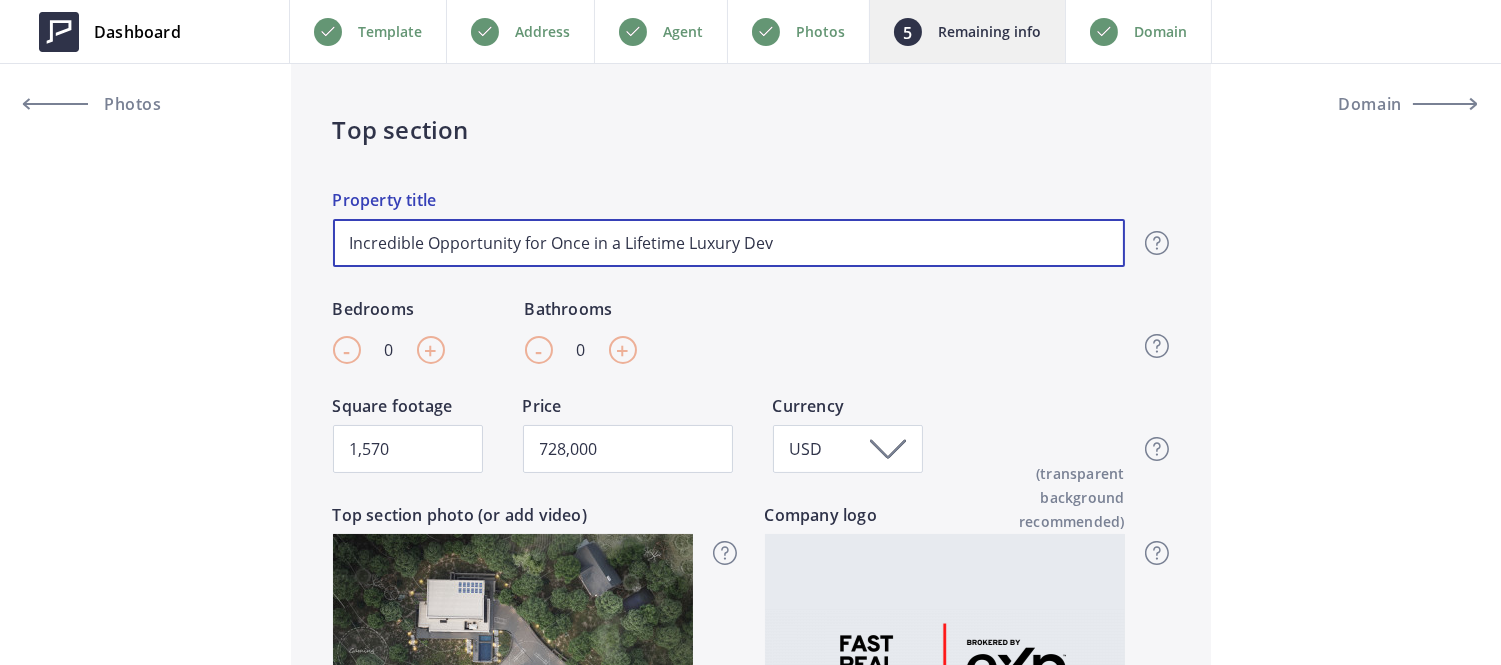 type on "Incredible Opportunity" 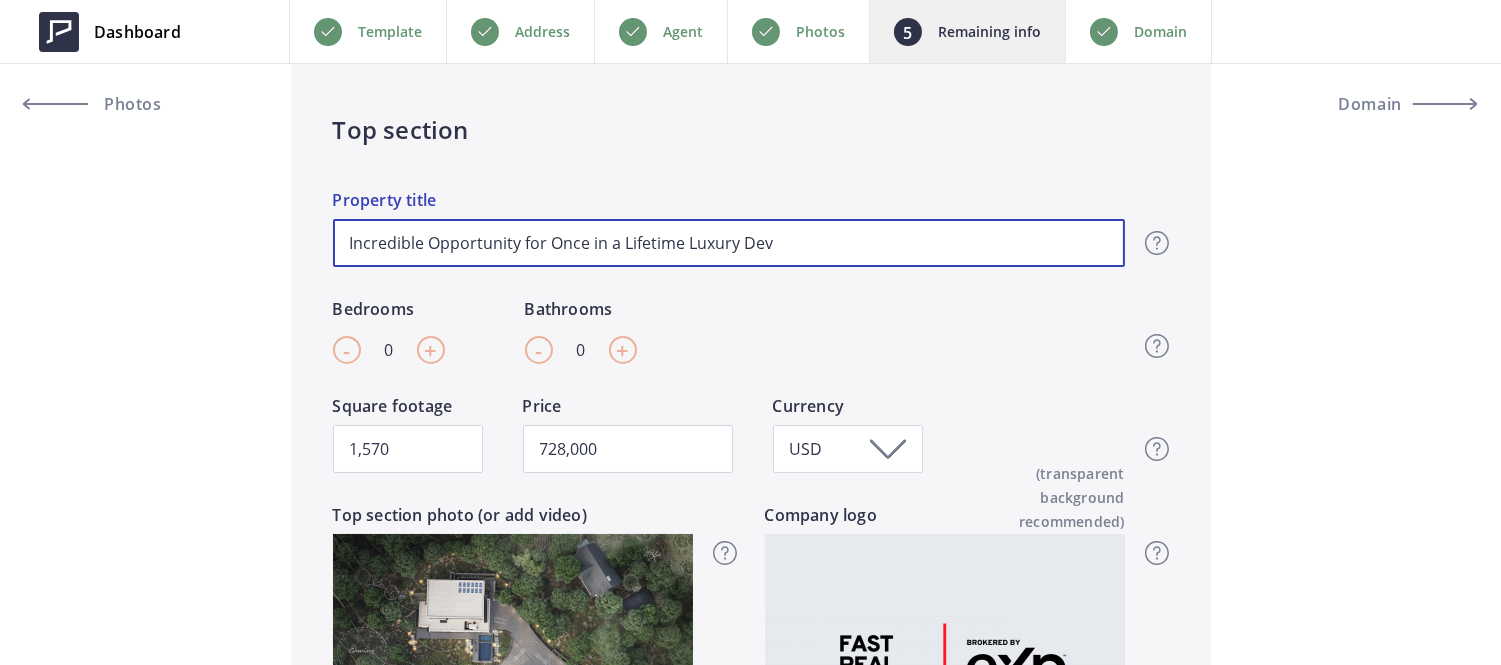 type on "728,000" 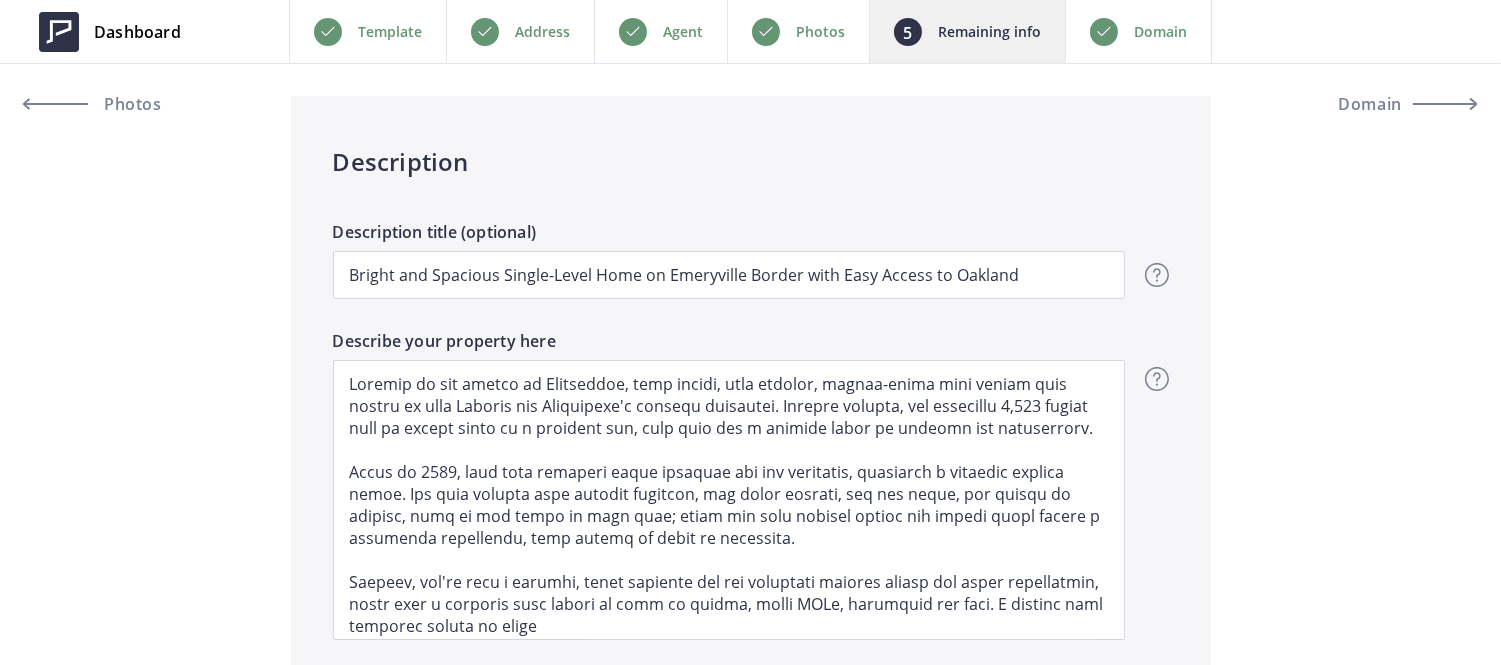 scroll, scrollTop: 1241, scrollLeft: 0, axis: vertical 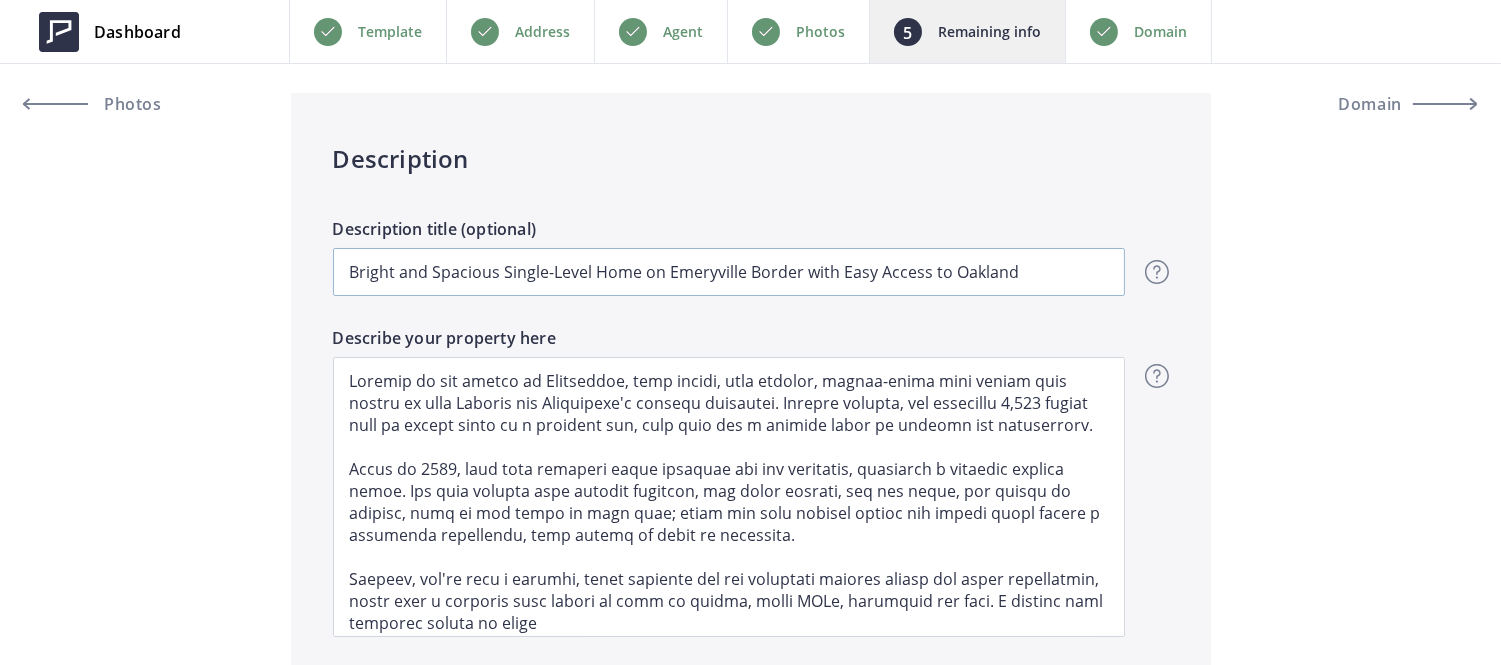 type on "Incredible Opportunity" 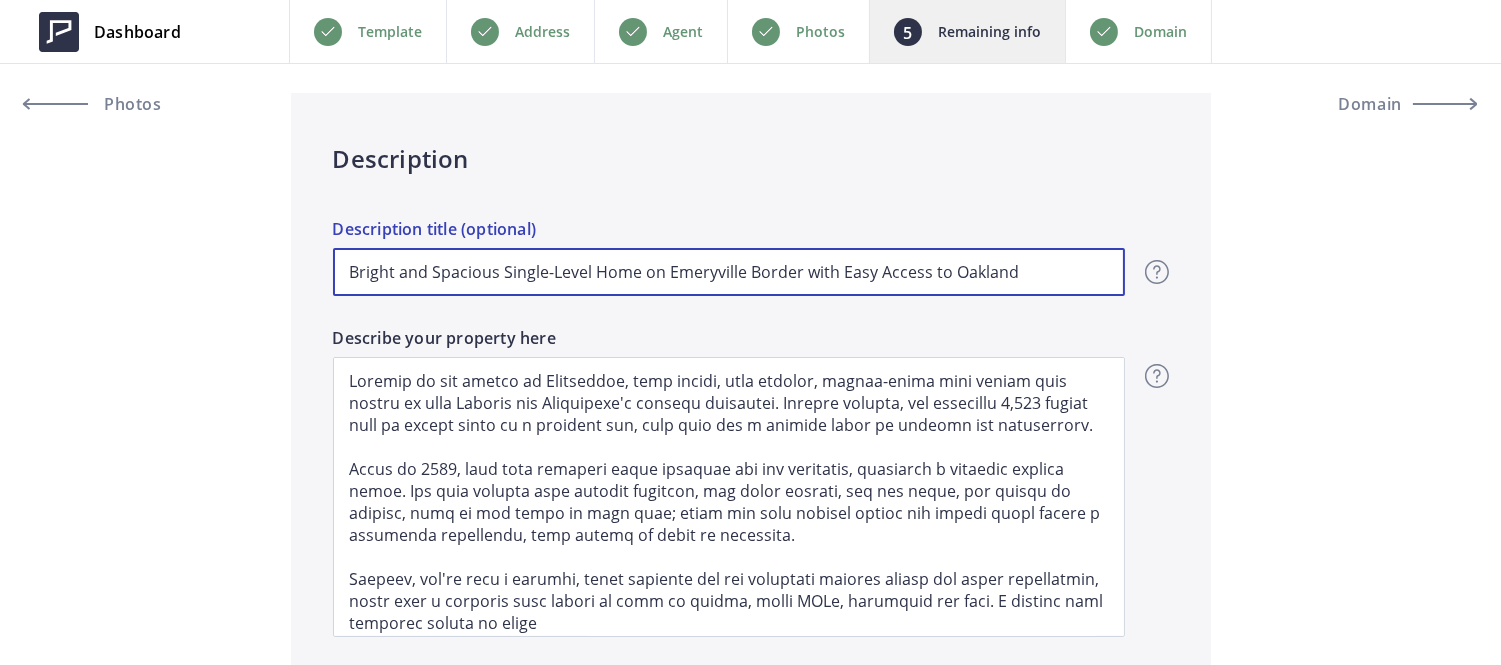 click on "Bright and Spacious Single-Level Home on Emeryville Border with Easy Access to Oakland" at bounding box center [729, 272] 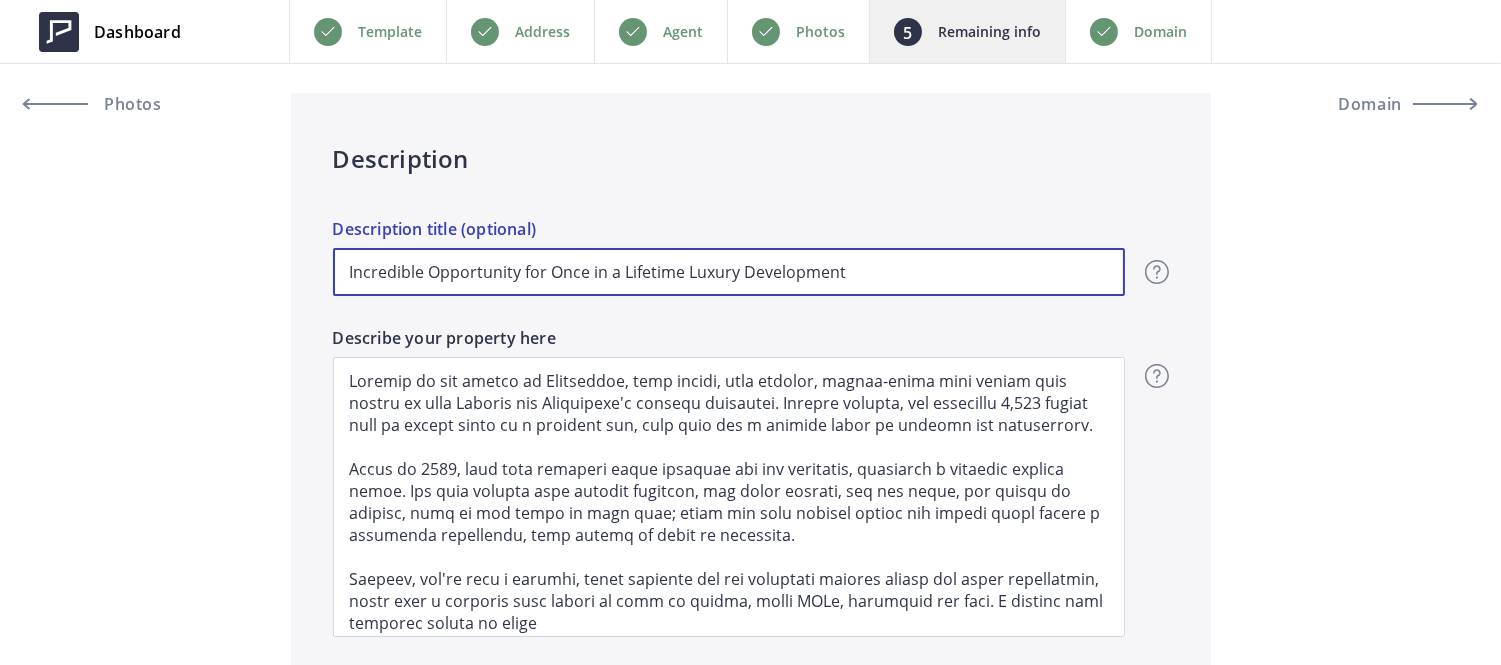 drag, startPoint x: 546, startPoint y: 271, endPoint x: 320, endPoint y: 223, distance: 231.04112 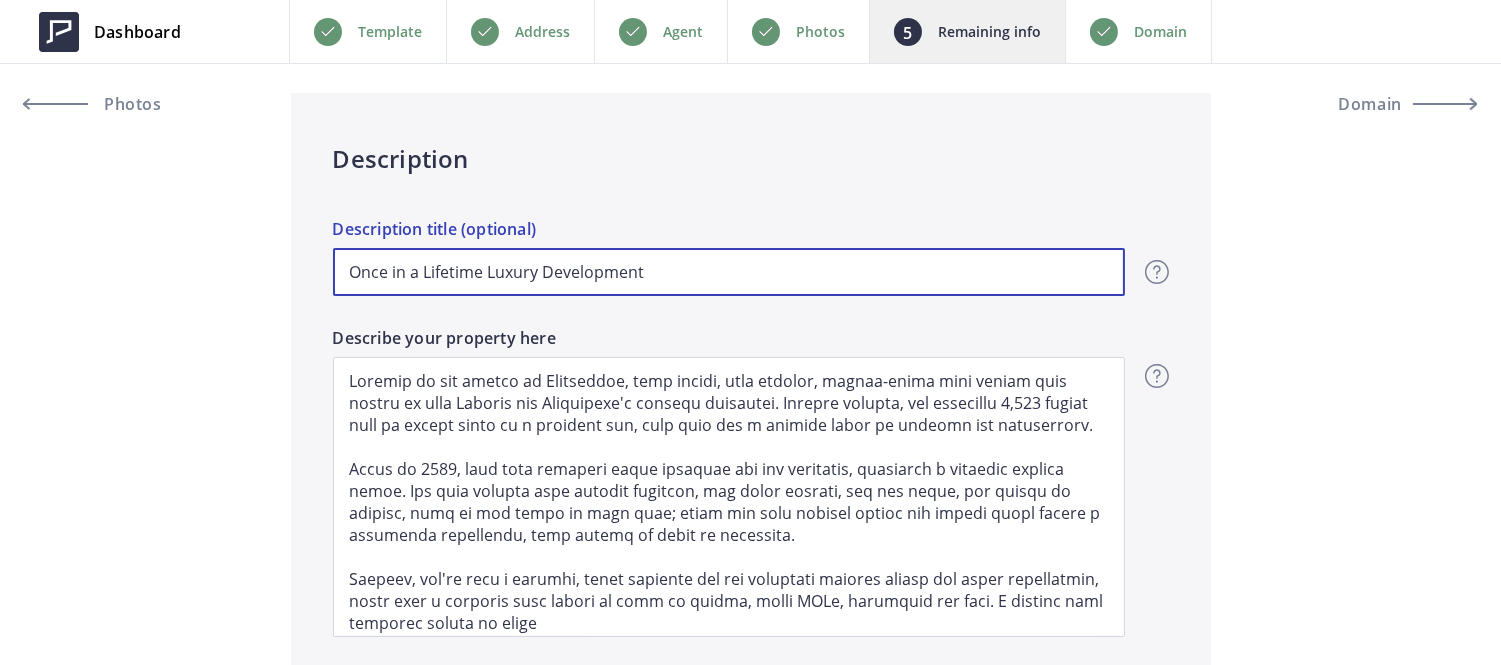 drag, startPoint x: 667, startPoint y: 280, endPoint x: 342, endPoint y: 255, distance: 325.9601 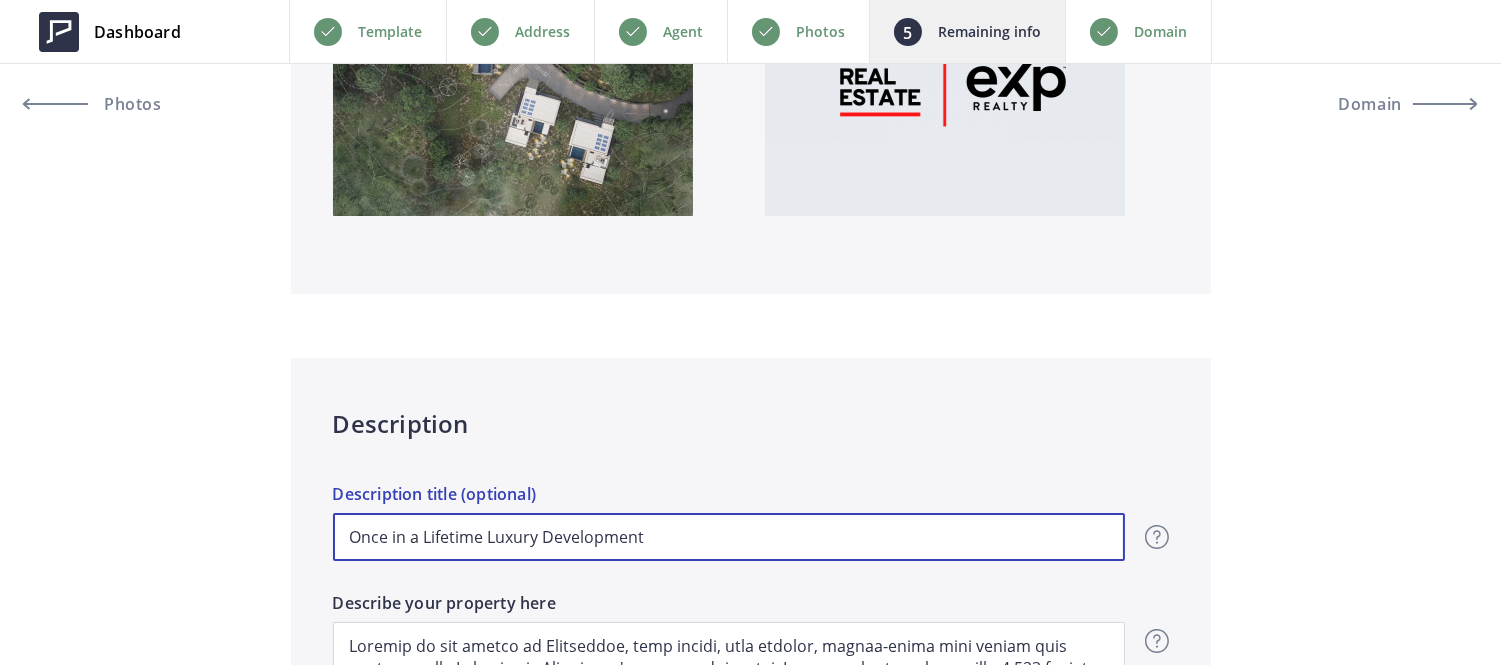 scroll, scrollTop: 978, scrollLeft: 0, axis: vertical 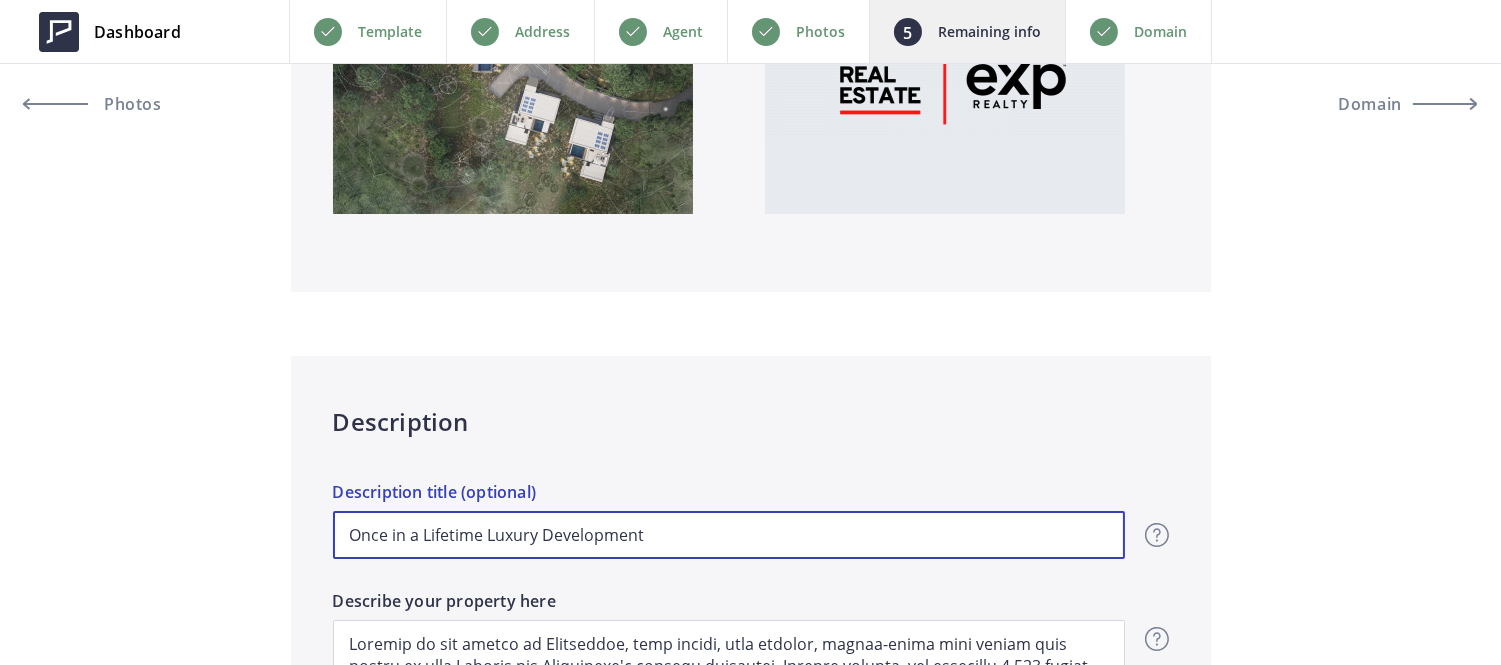 type on "728,000" 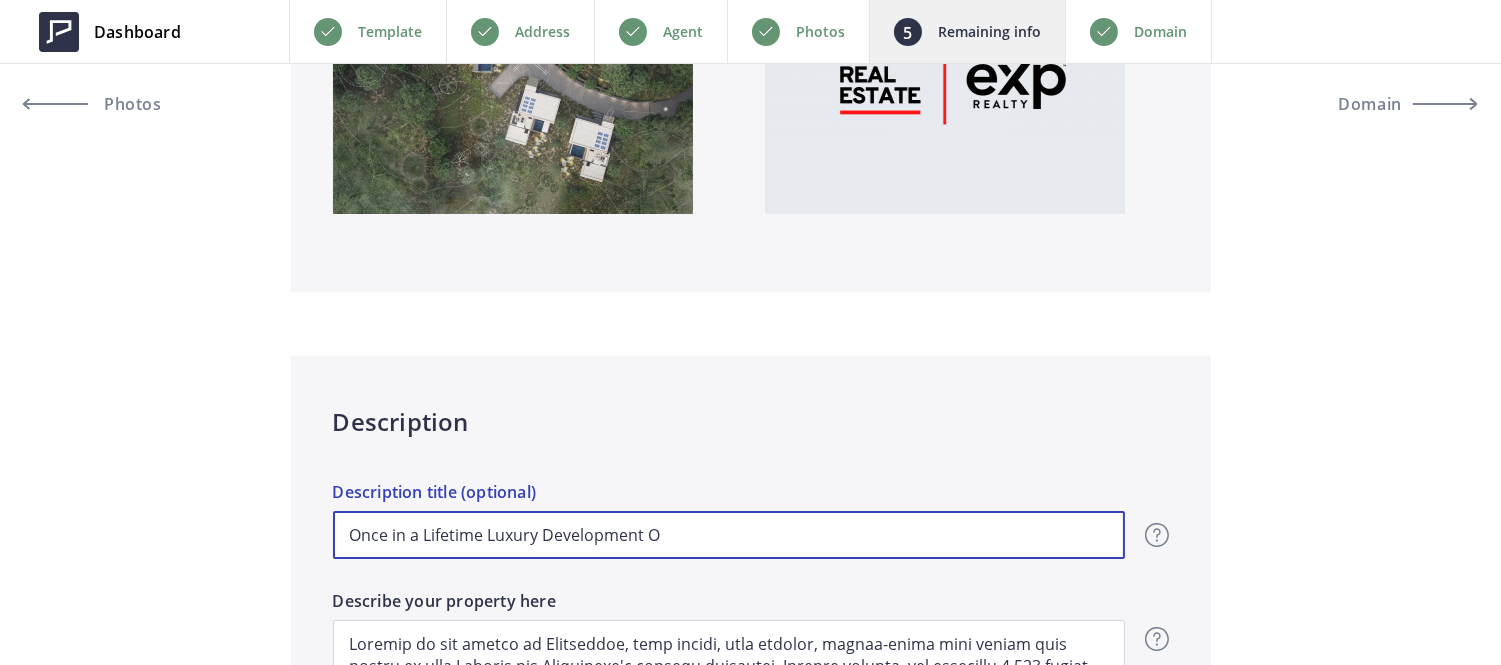 type on "728,000" 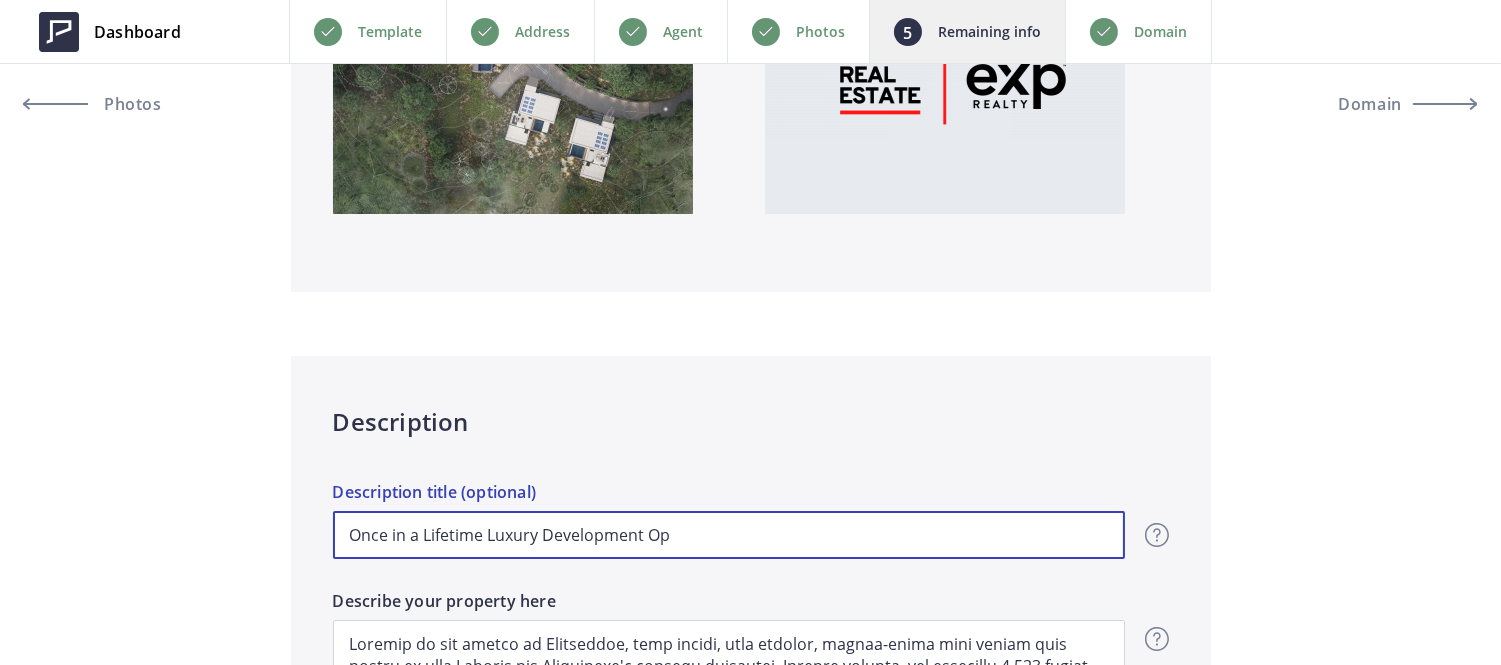 type on "728,000" 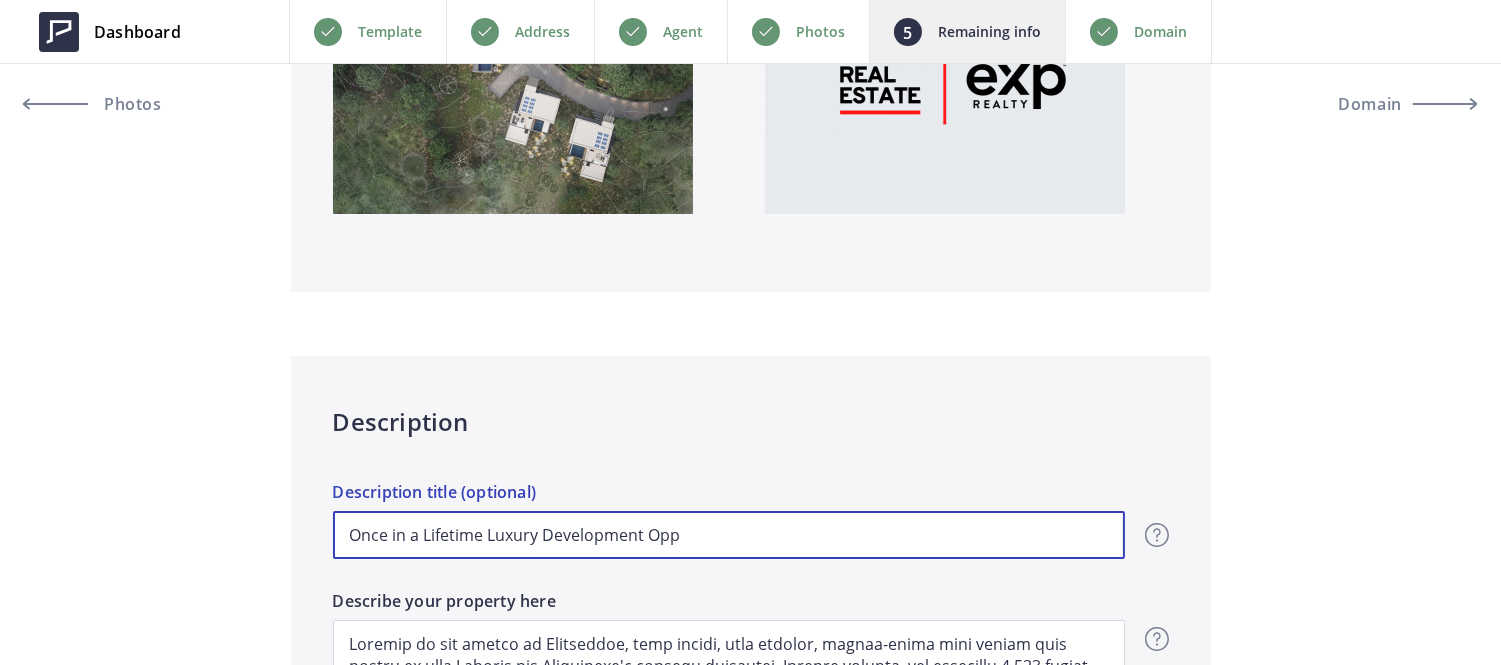 type on "728,000" 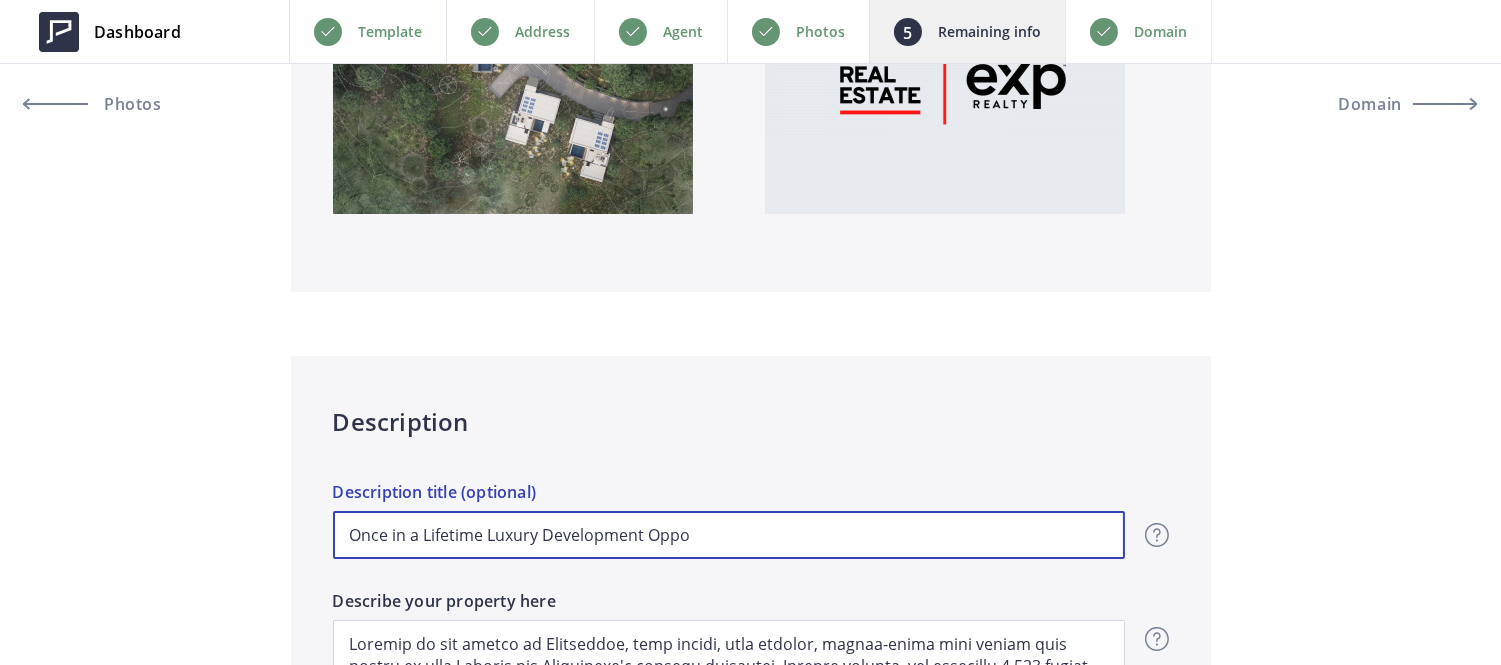 type on "728,000" 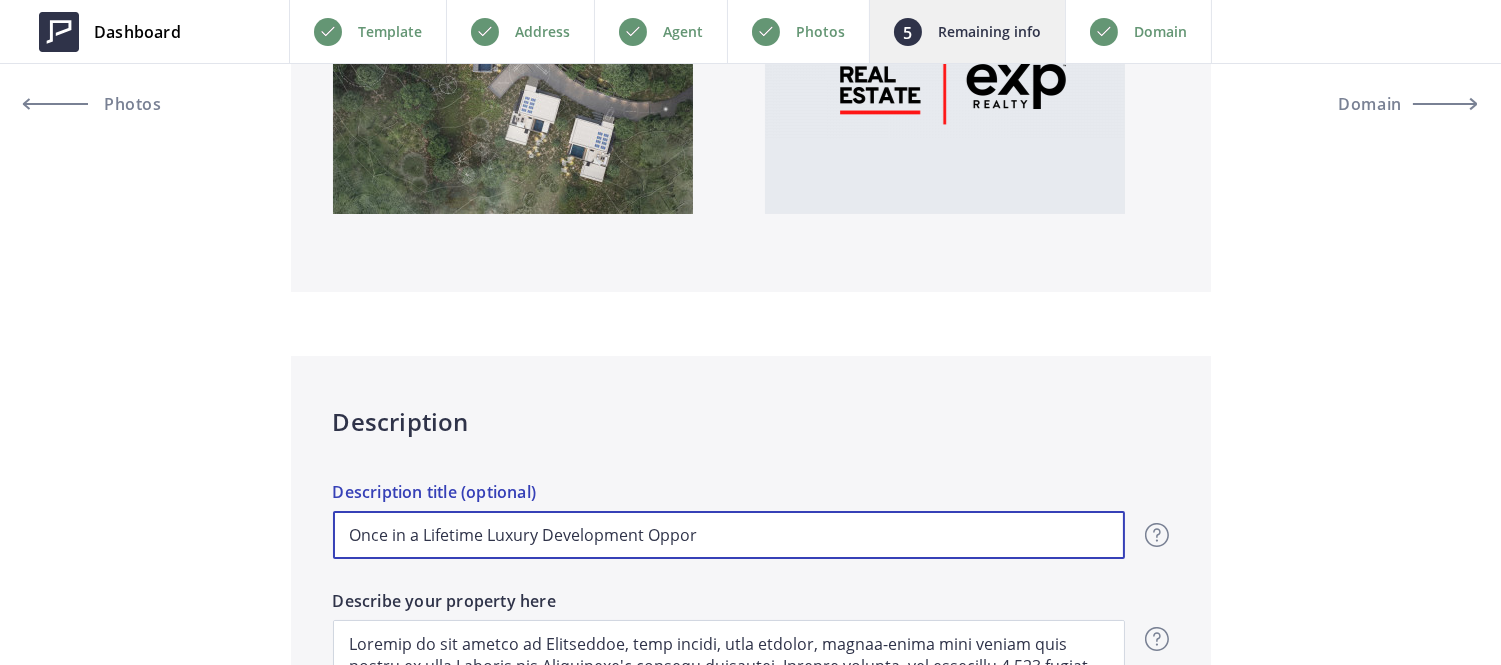 type on "728,000" 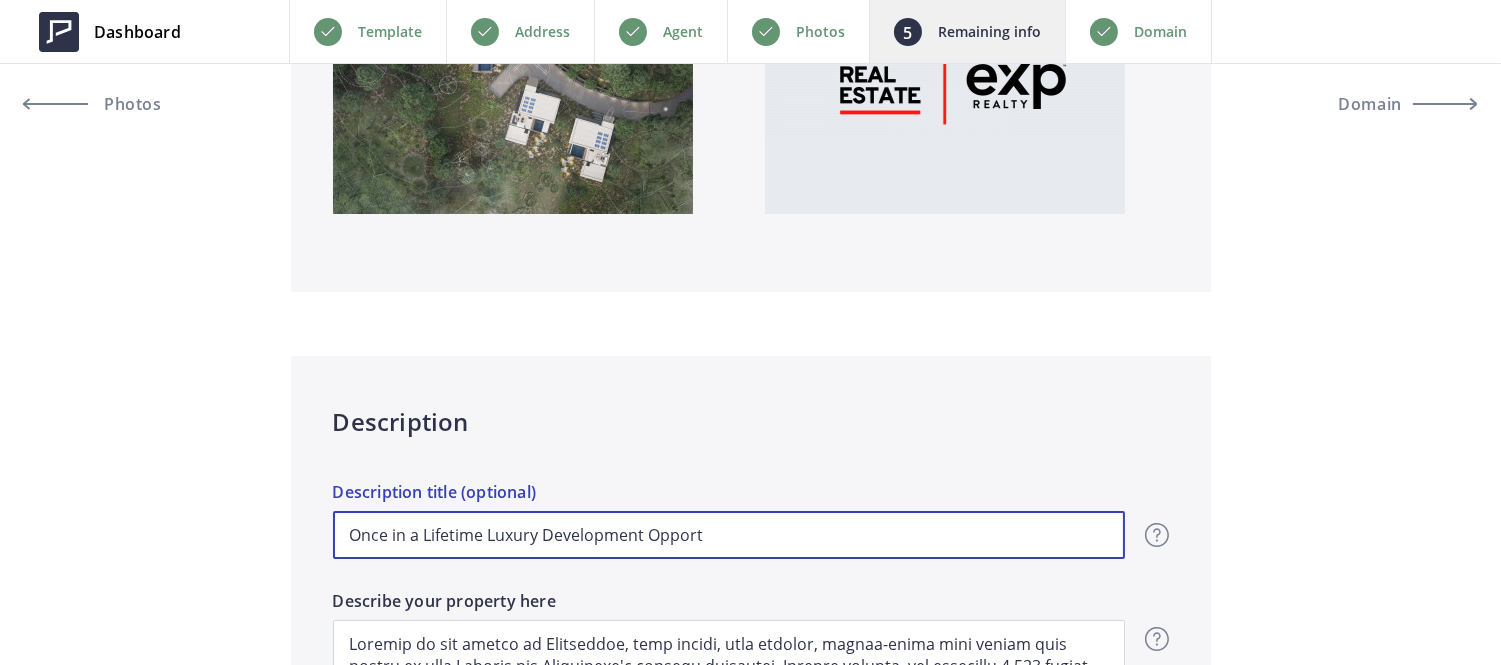 type on "728,000" 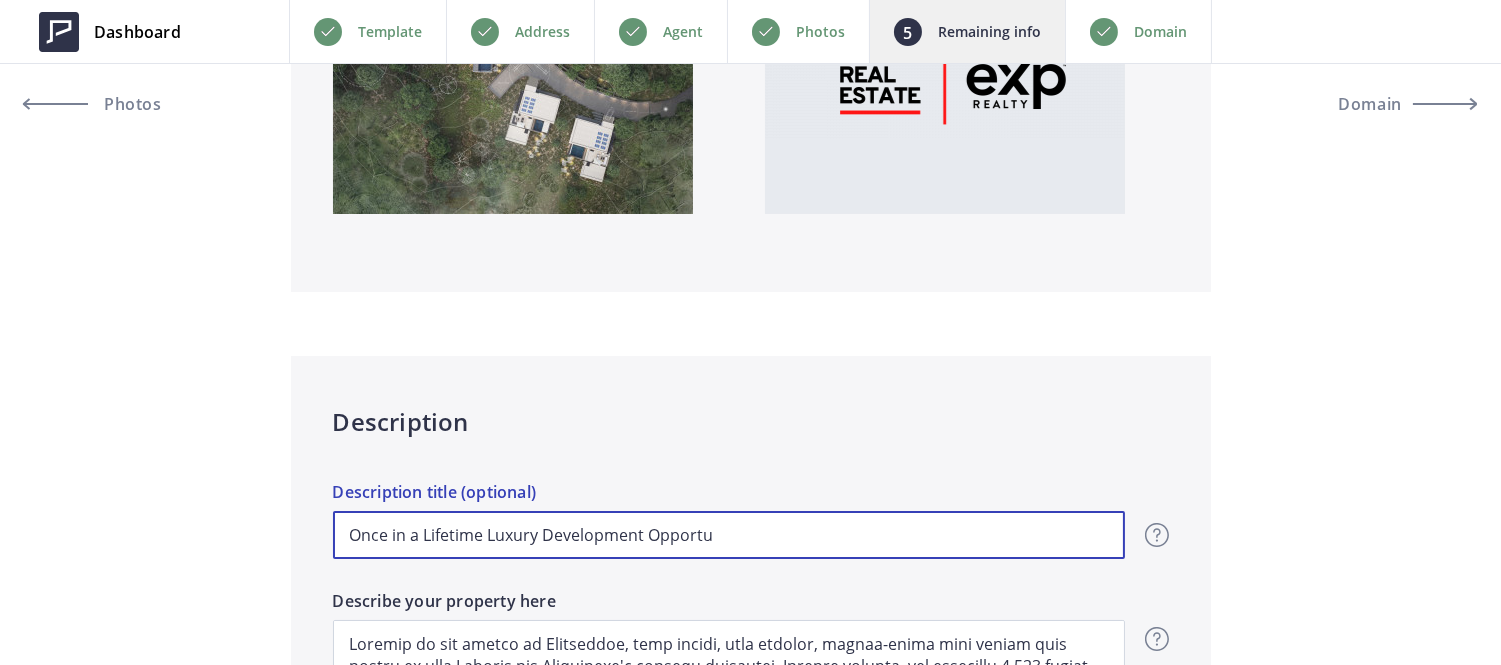 type on "728,000" 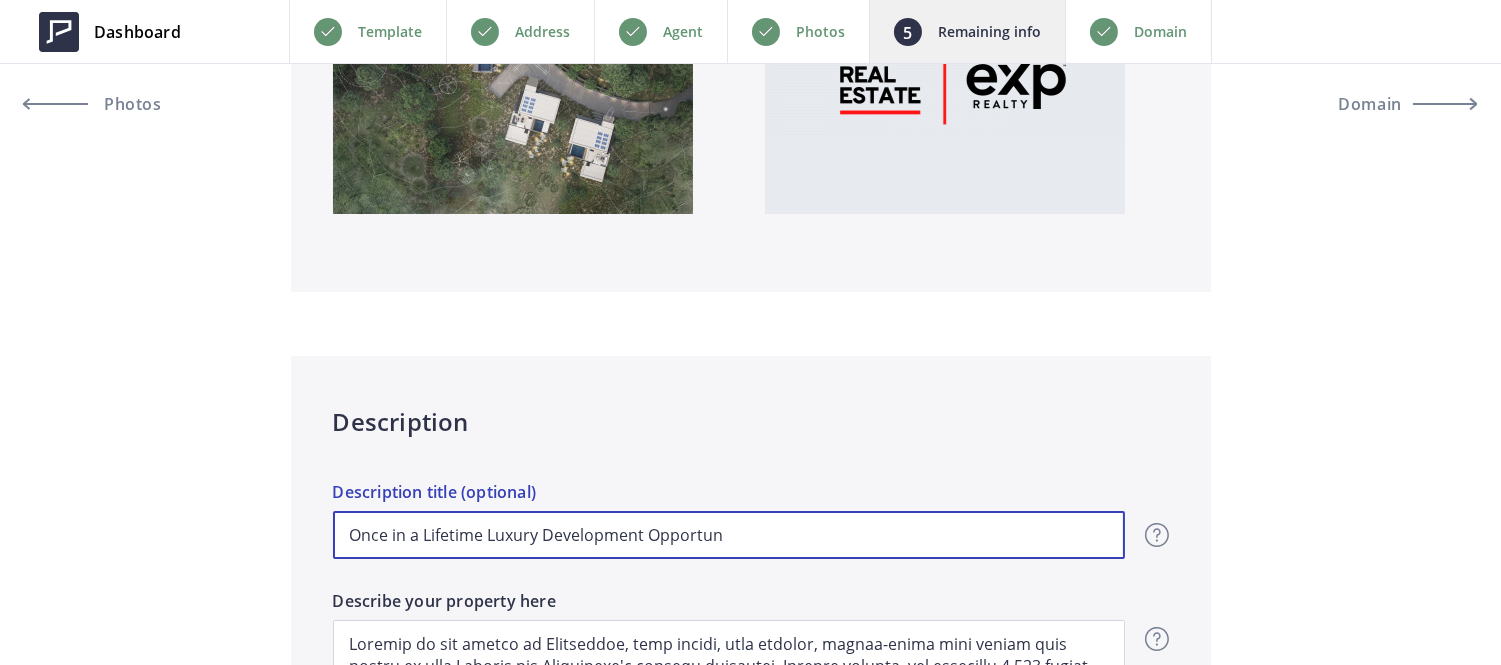 type on "728,000" 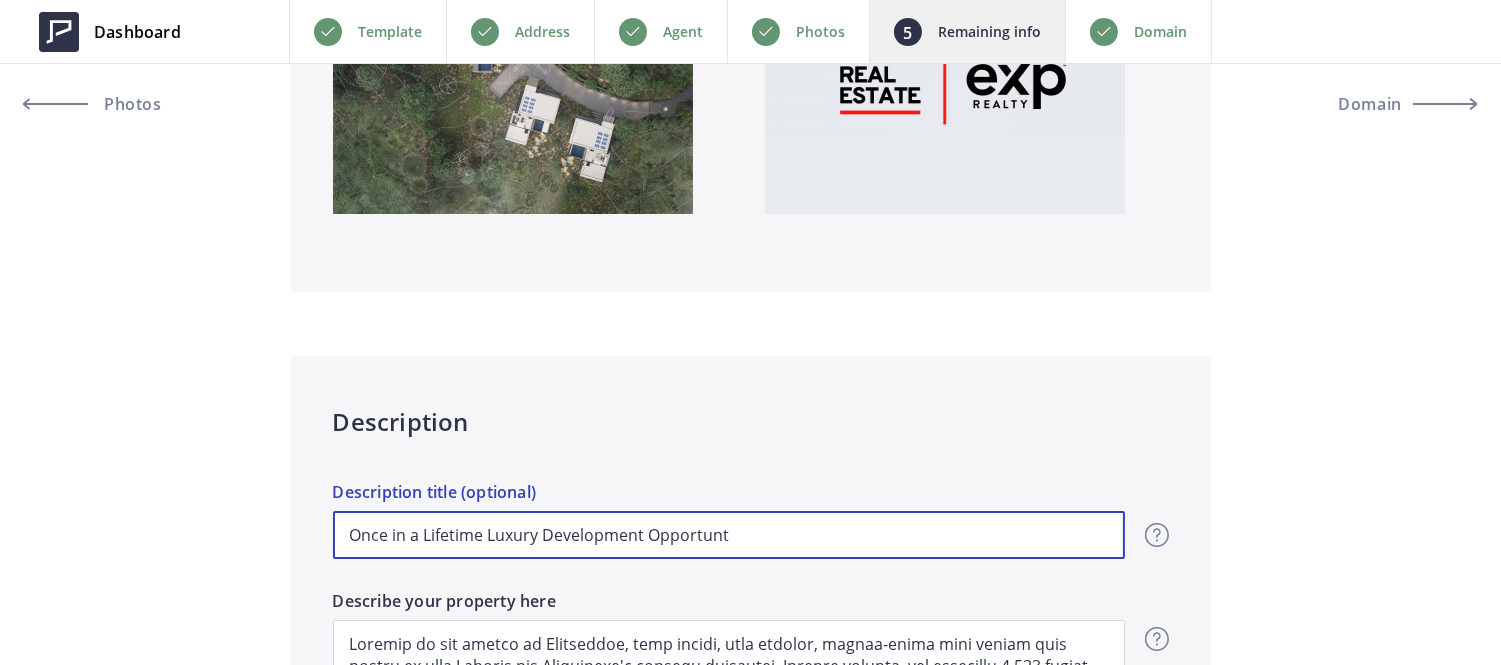 type on "728,000" 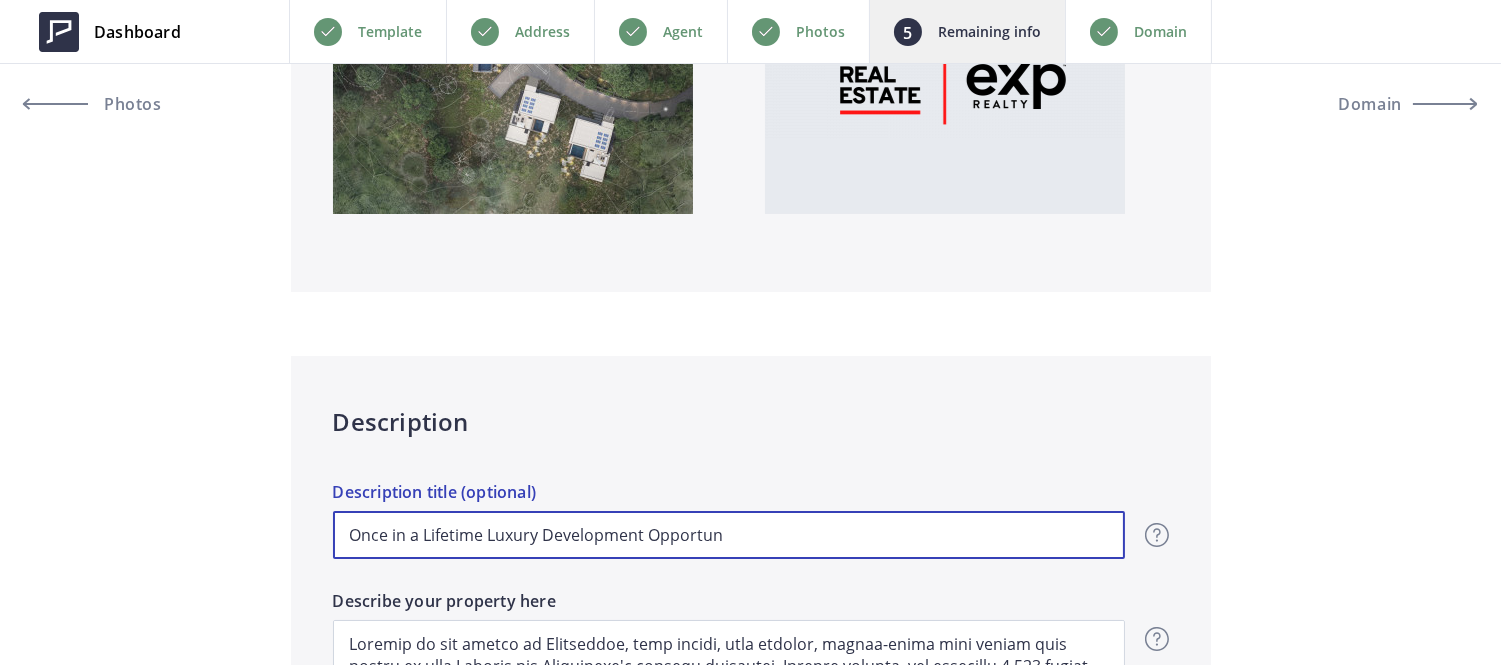 type on "728,000" 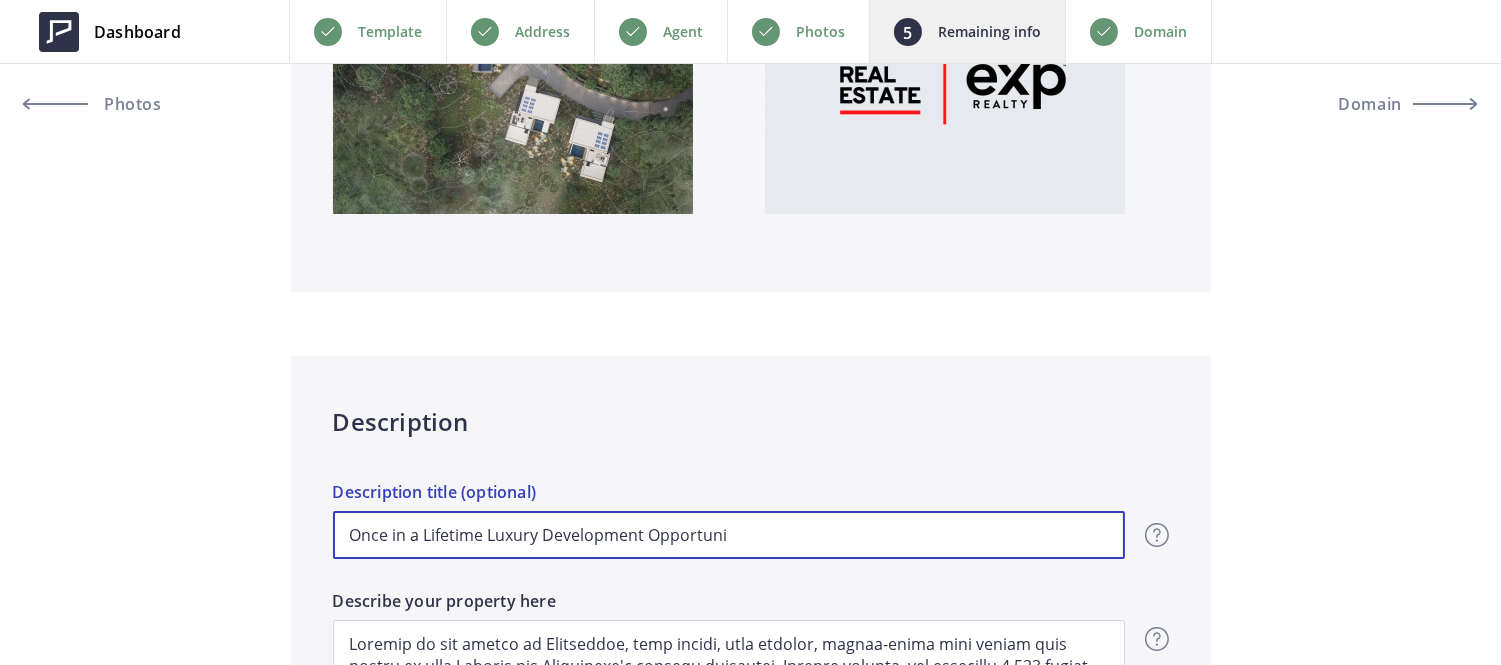 type on "728,000" 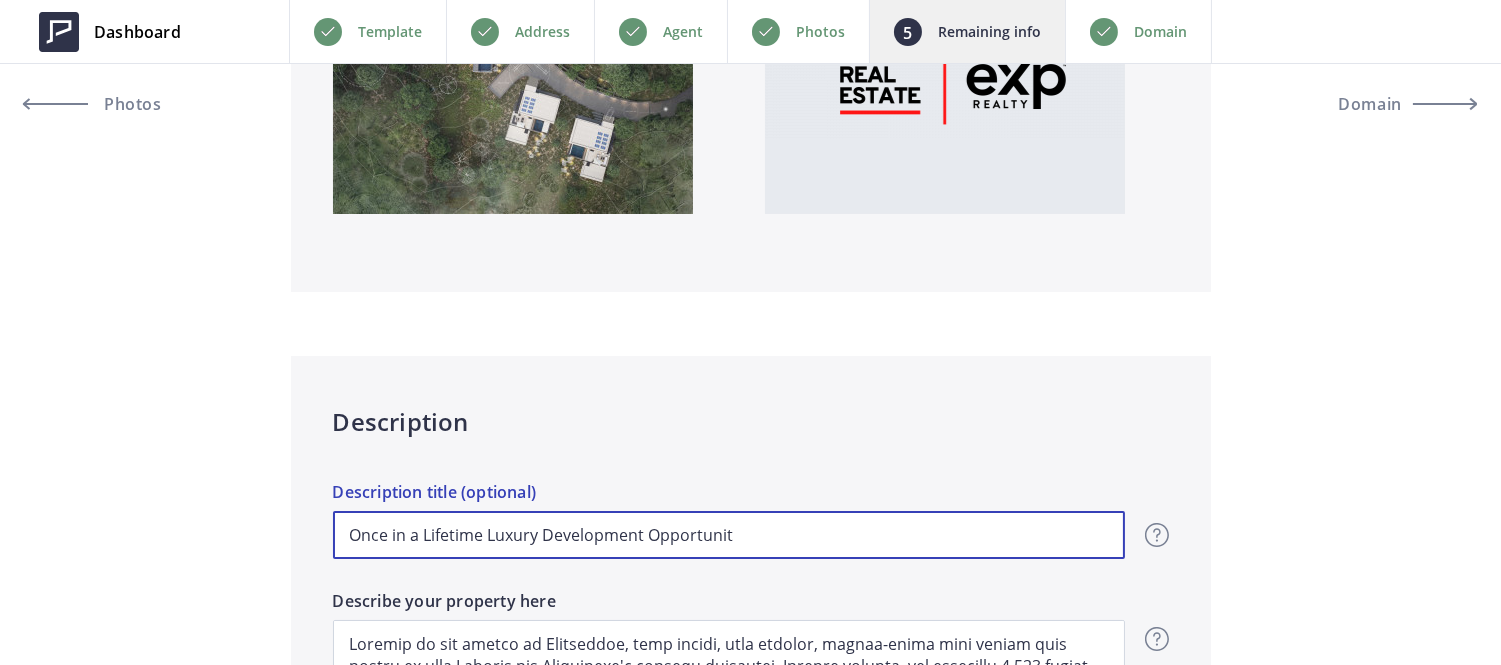 type on "728,000" 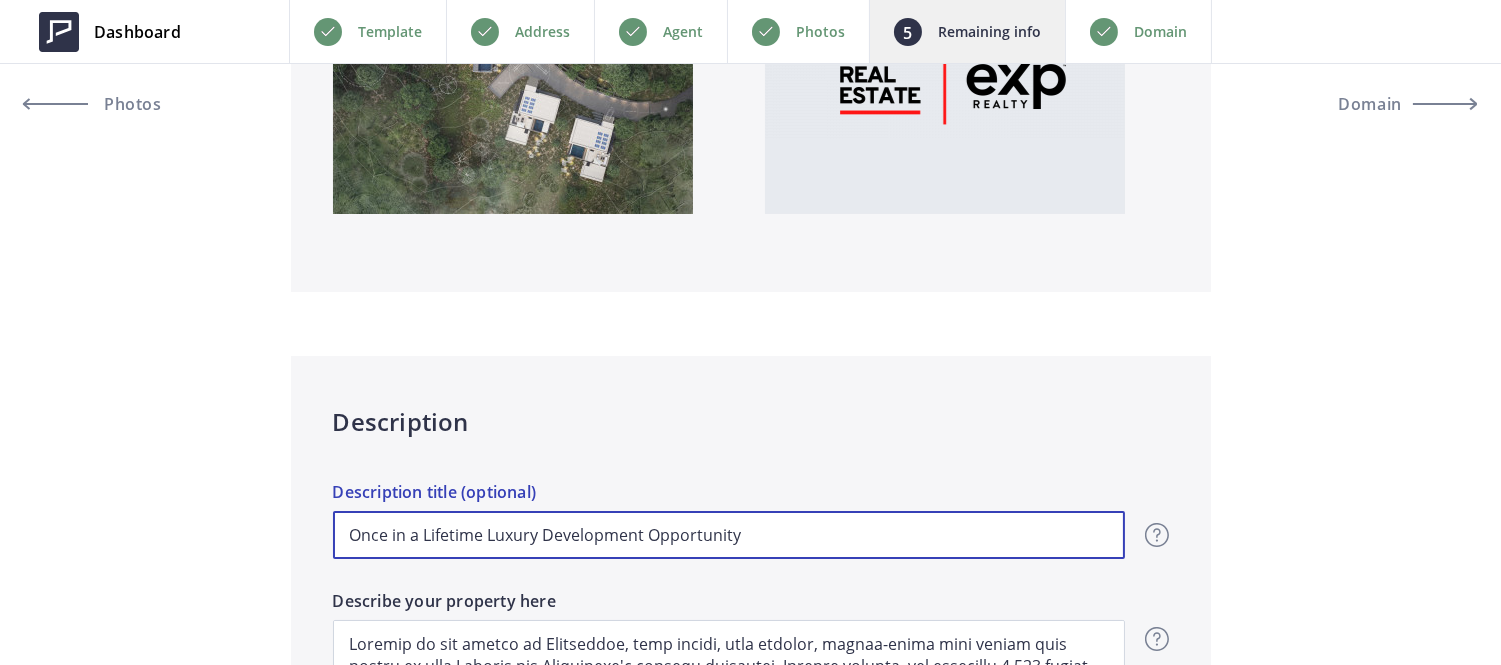 click on "Once in a Lifetime Luxury Development Opportunity" at bounding box center (729, 535) 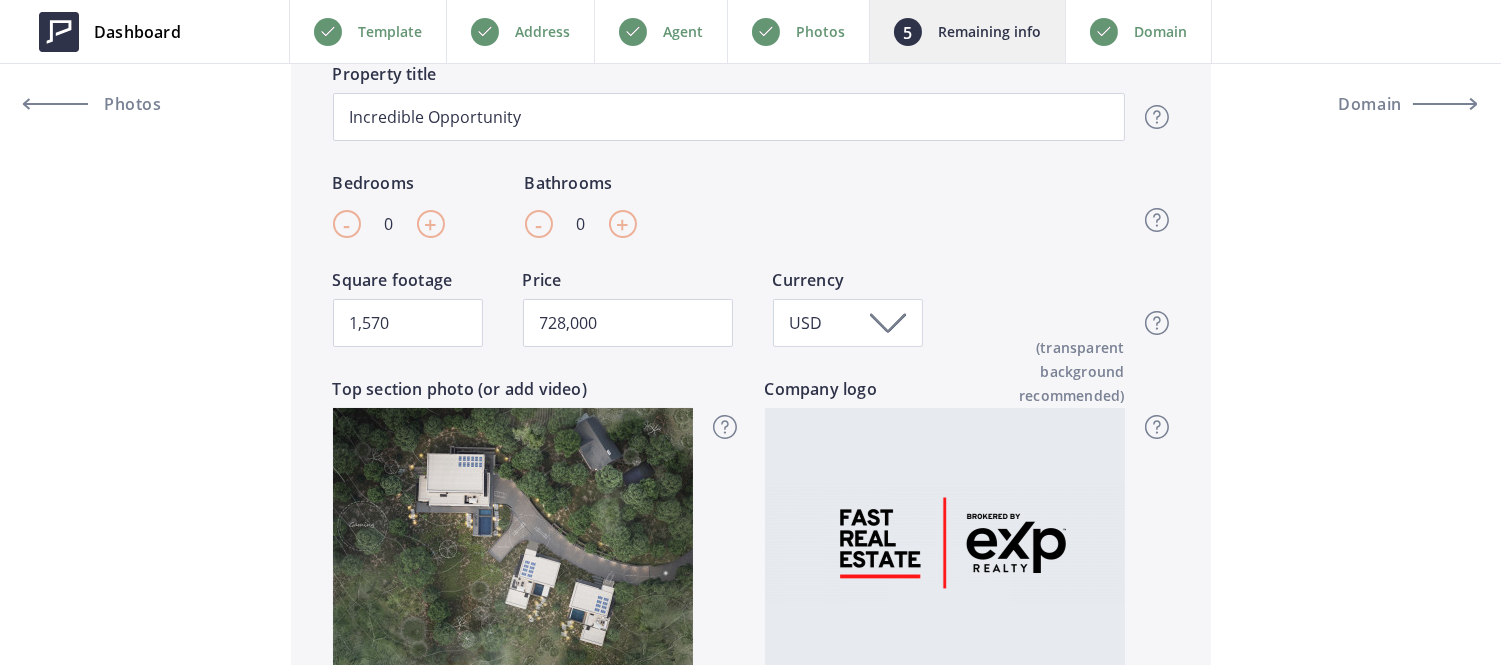 scroll, scrollTop: 328, scrollLeft: 0, axis: vertical 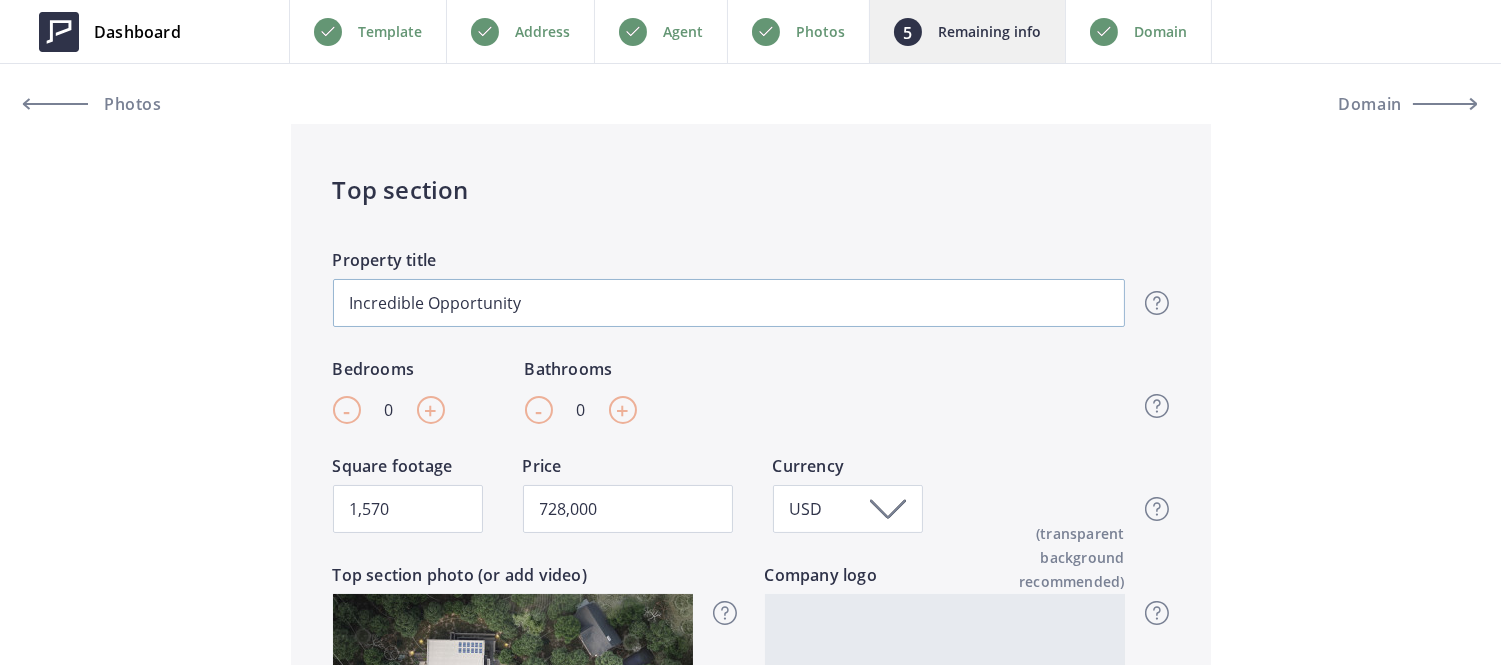 type 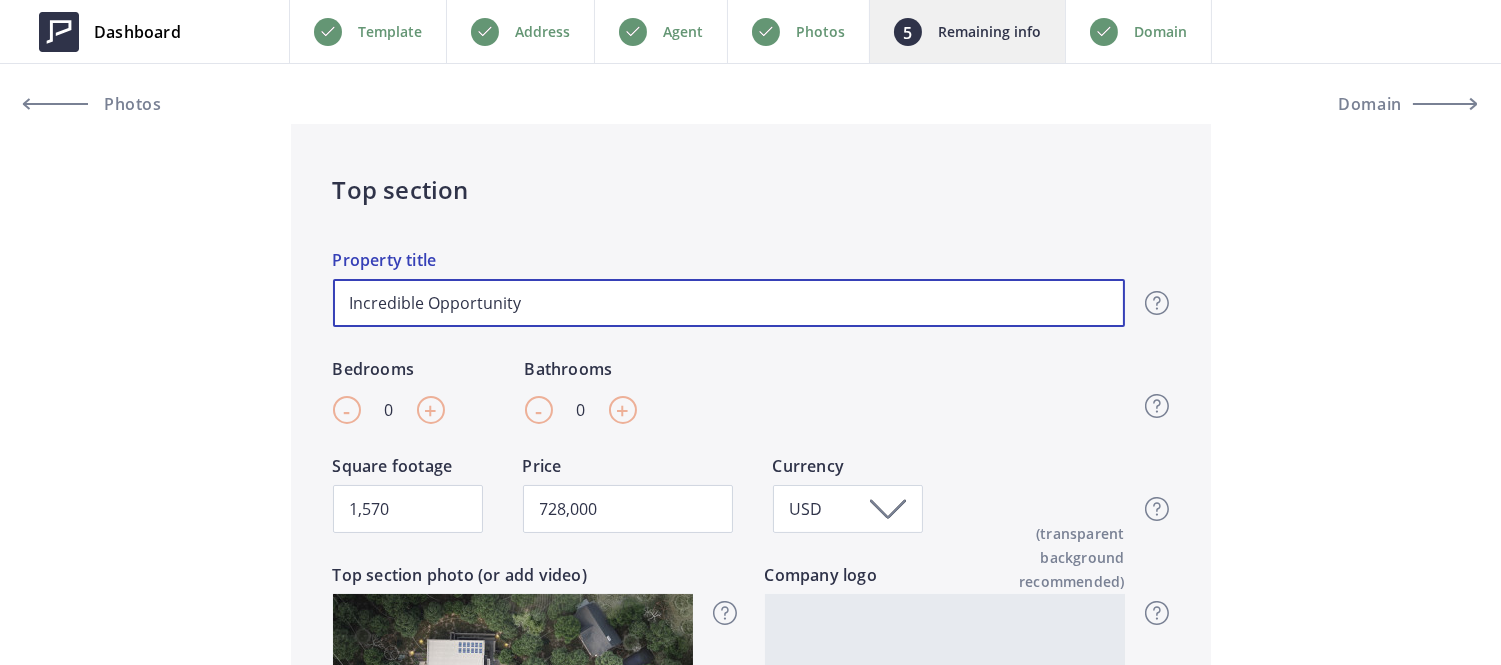 click on "Incredible Opportunity" at bounding box center (729, 303) 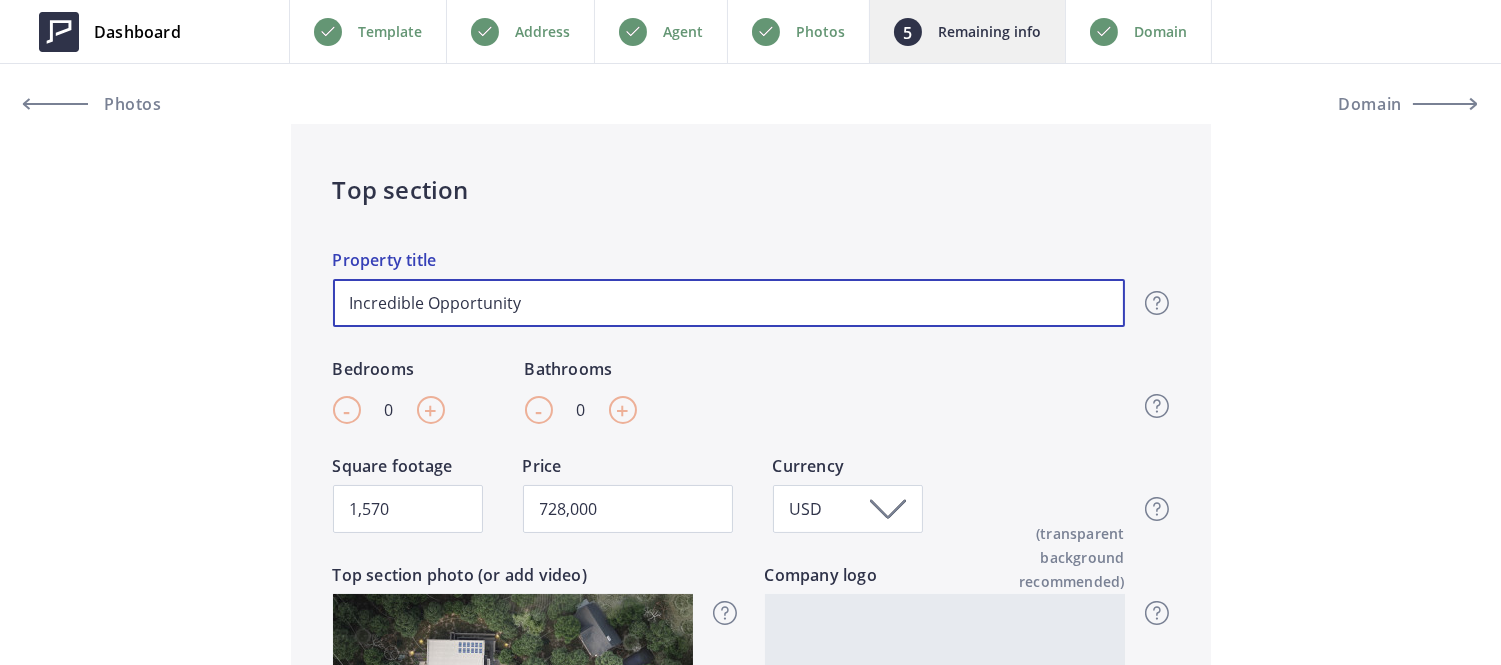 click on "Incredible Opportunity" at bounding box center (729, 303) 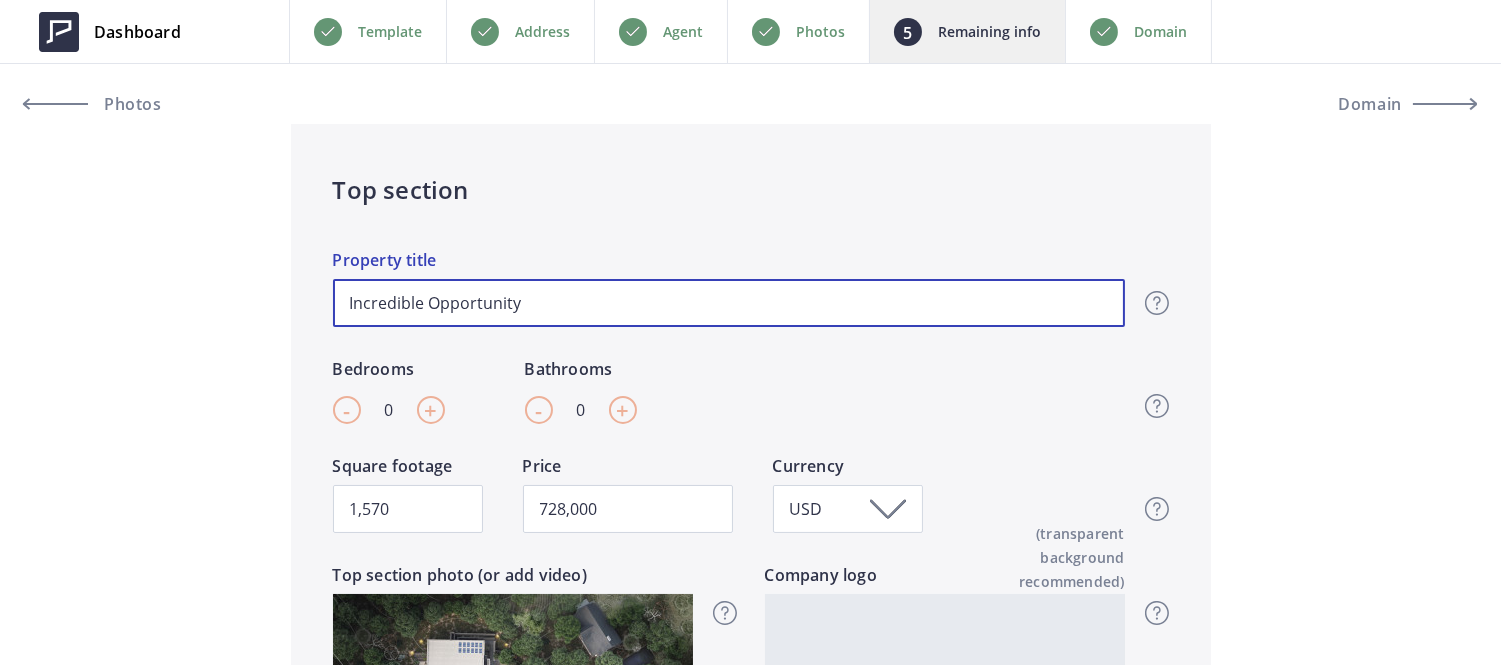 paste on "Once in a Lifetime Luxury Development" 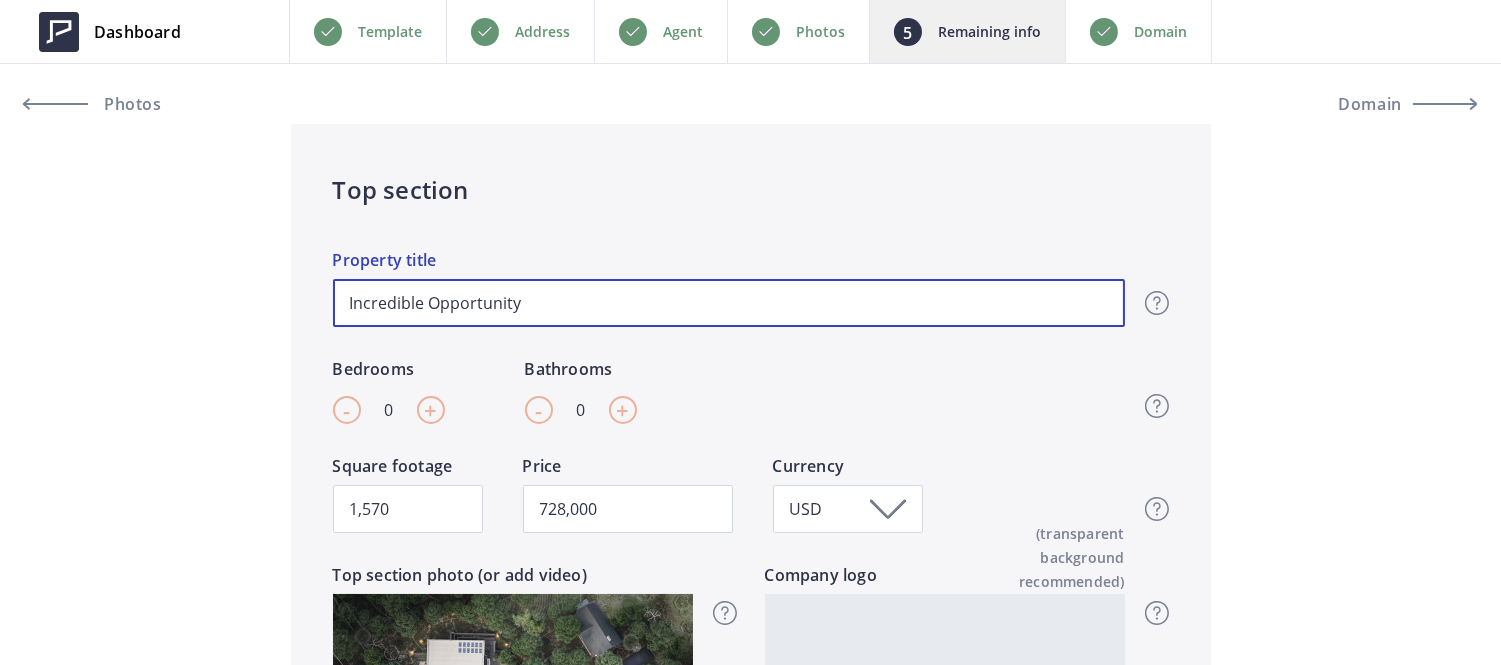 type on "Once in a Lifetime Luxury Development Opportunity" 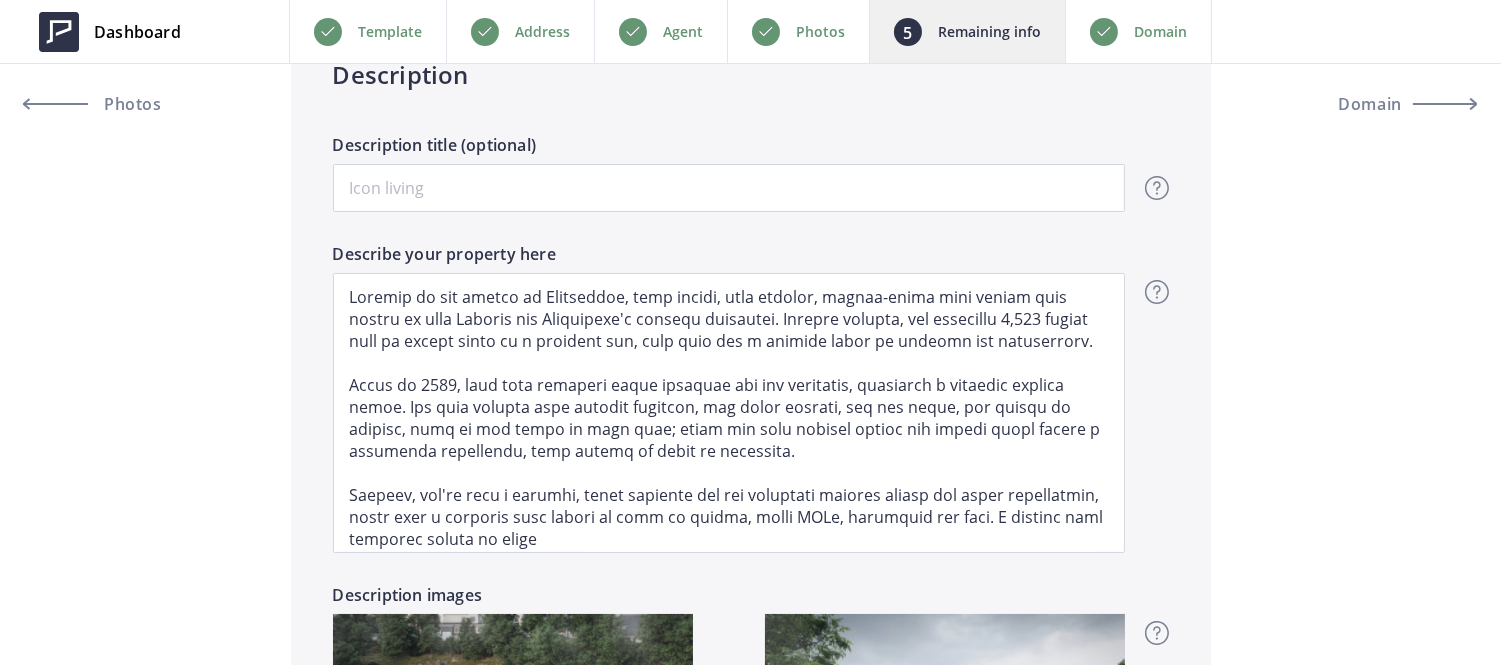 scroll, scrollTop: 1326, scrollLeft: 0, axis: vertical 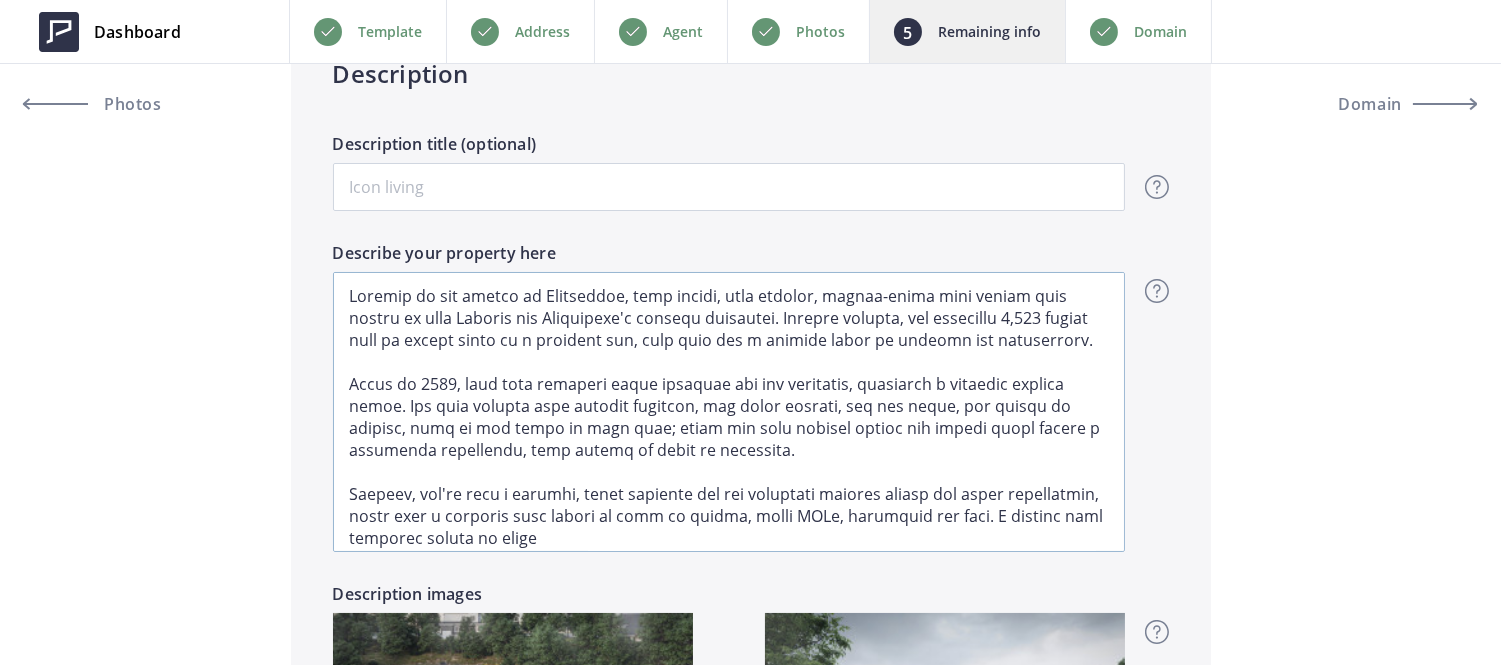 type on "Once in a Lifetime Luxury Development Opportunity" 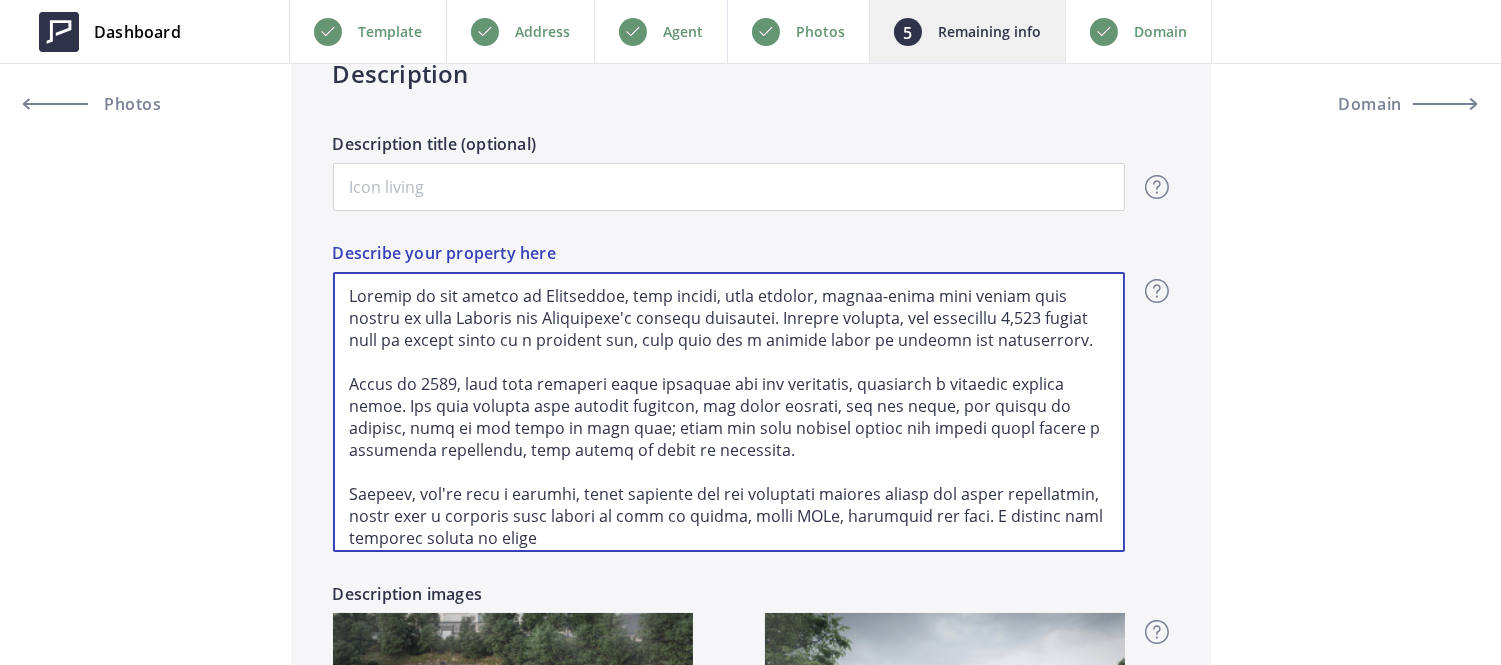 scroll, scrollTop: 96, scrollLeft: 0, axis: vertical 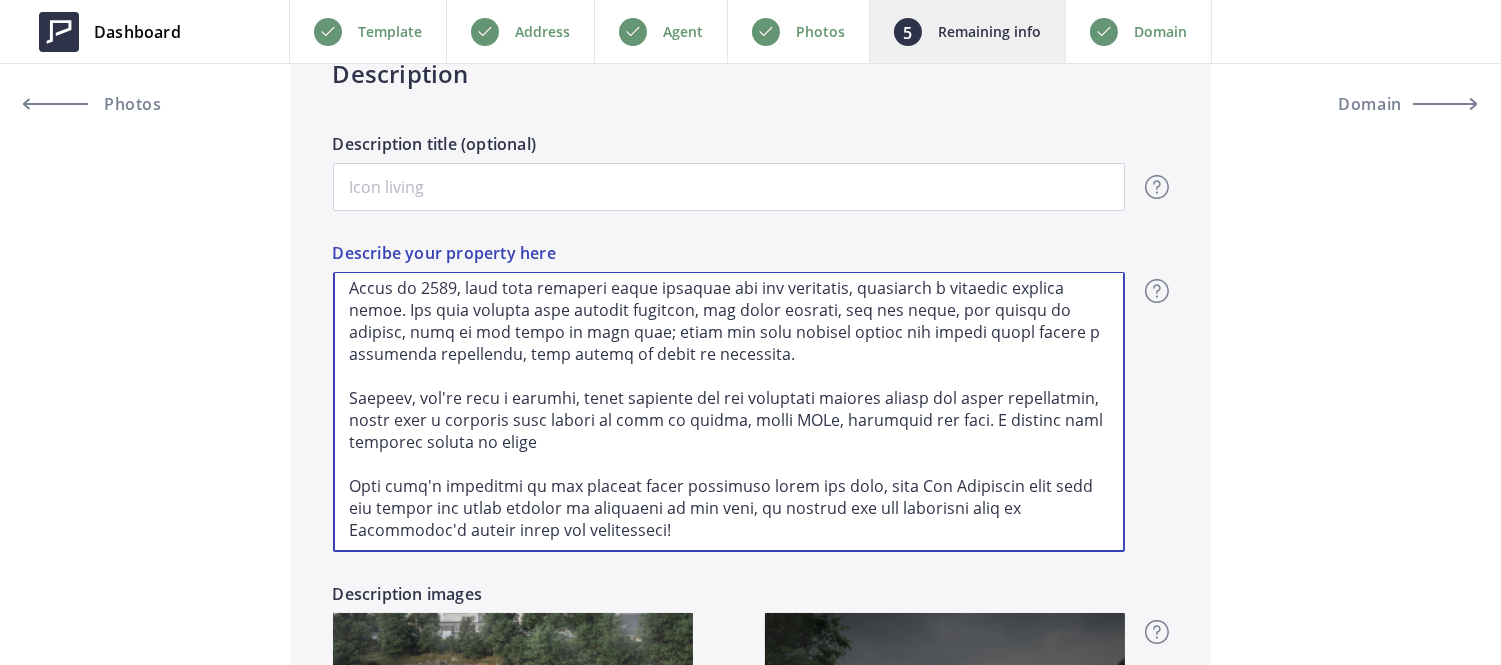 drag, startPoint x: 344, startPoint y: 294, endPoint x: 967, endPoint y: 631, distance: 708.30646 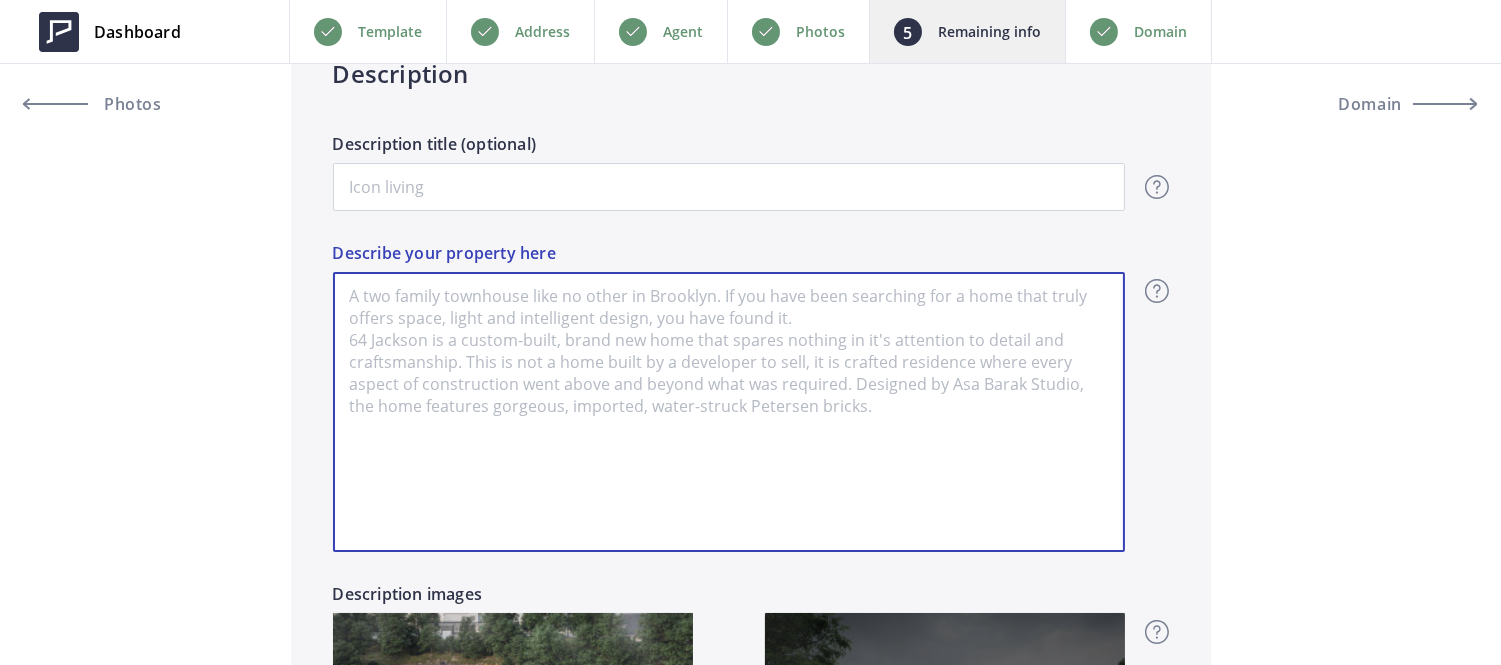 scroll, scrollTop: 0, scrollLeft: 0, axis: both 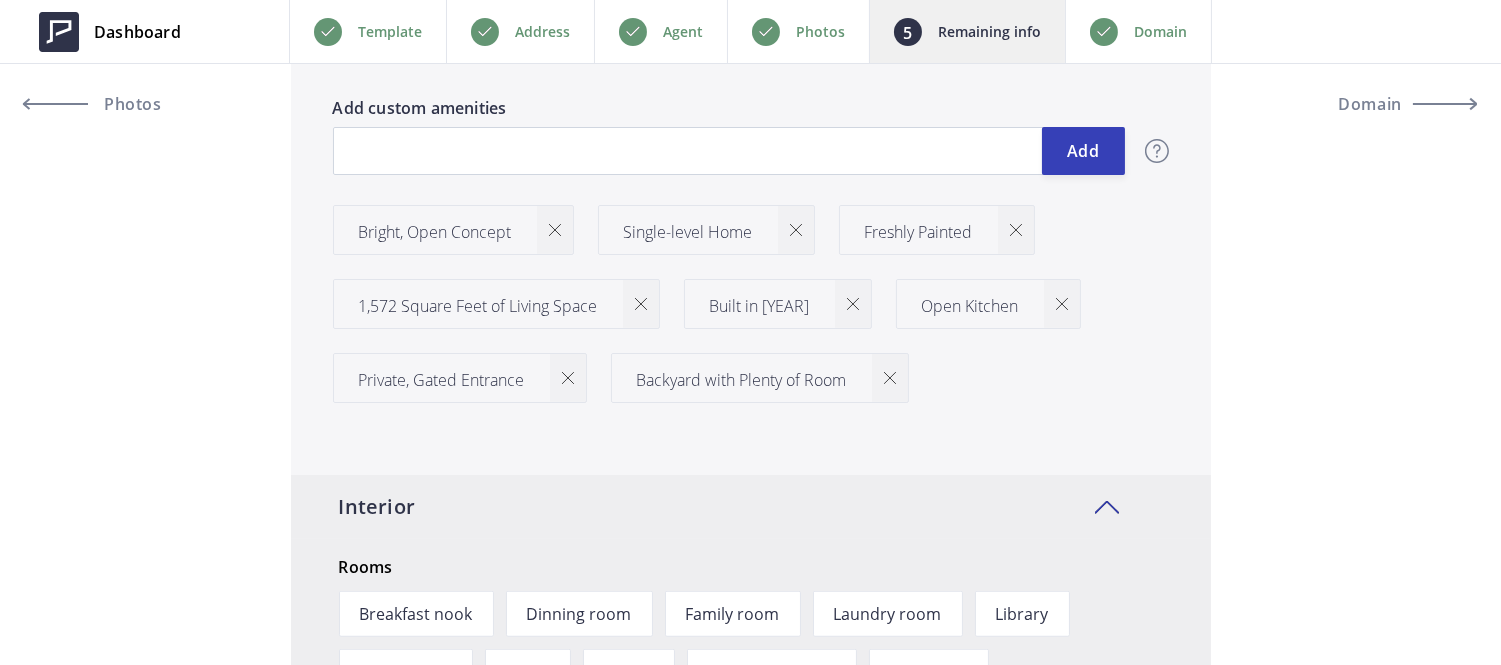 type 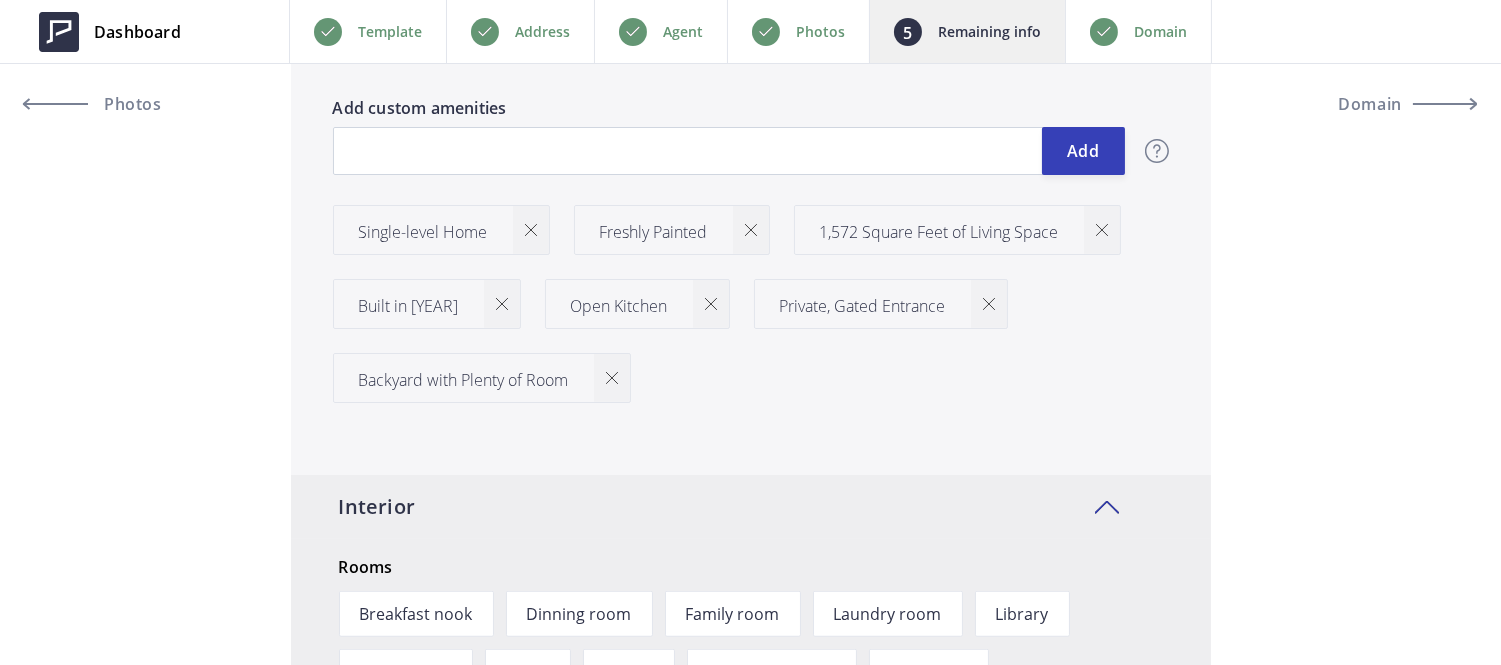 click at bounding box center [531, 230] 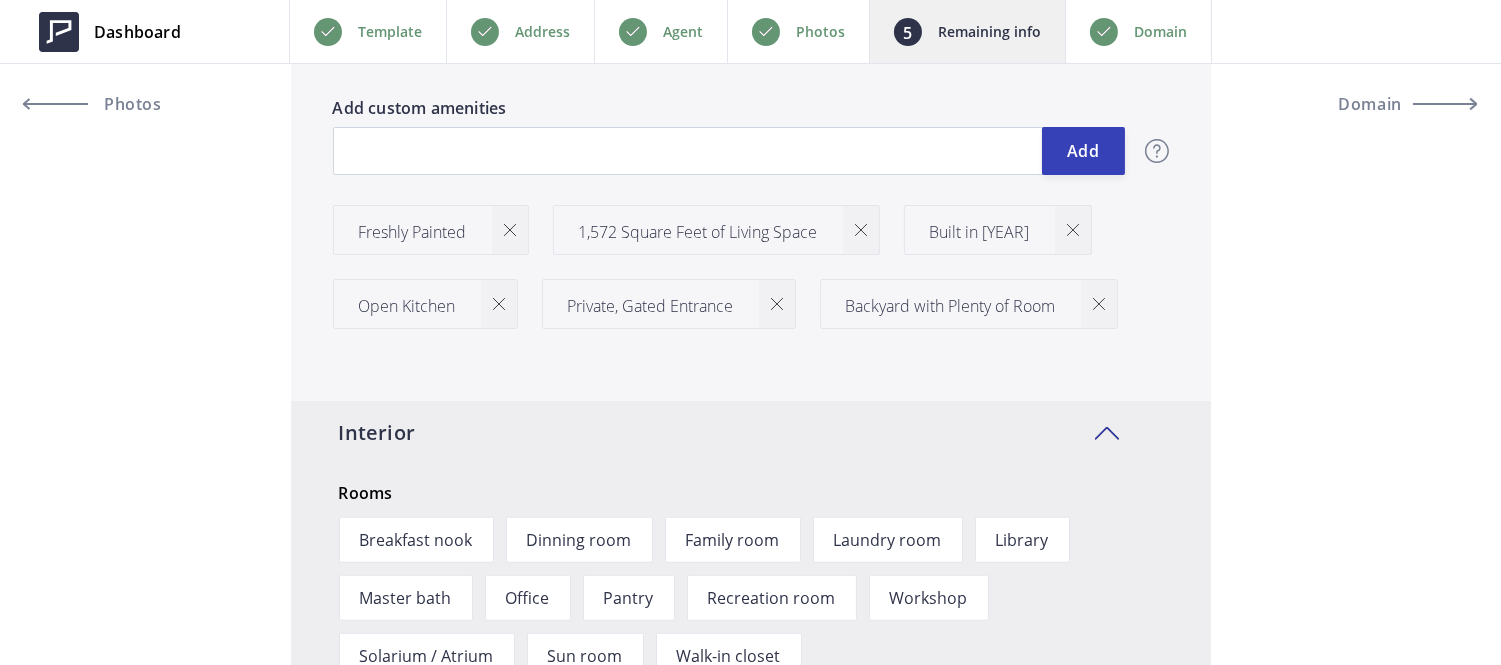 click at bounding box center (510, 230) 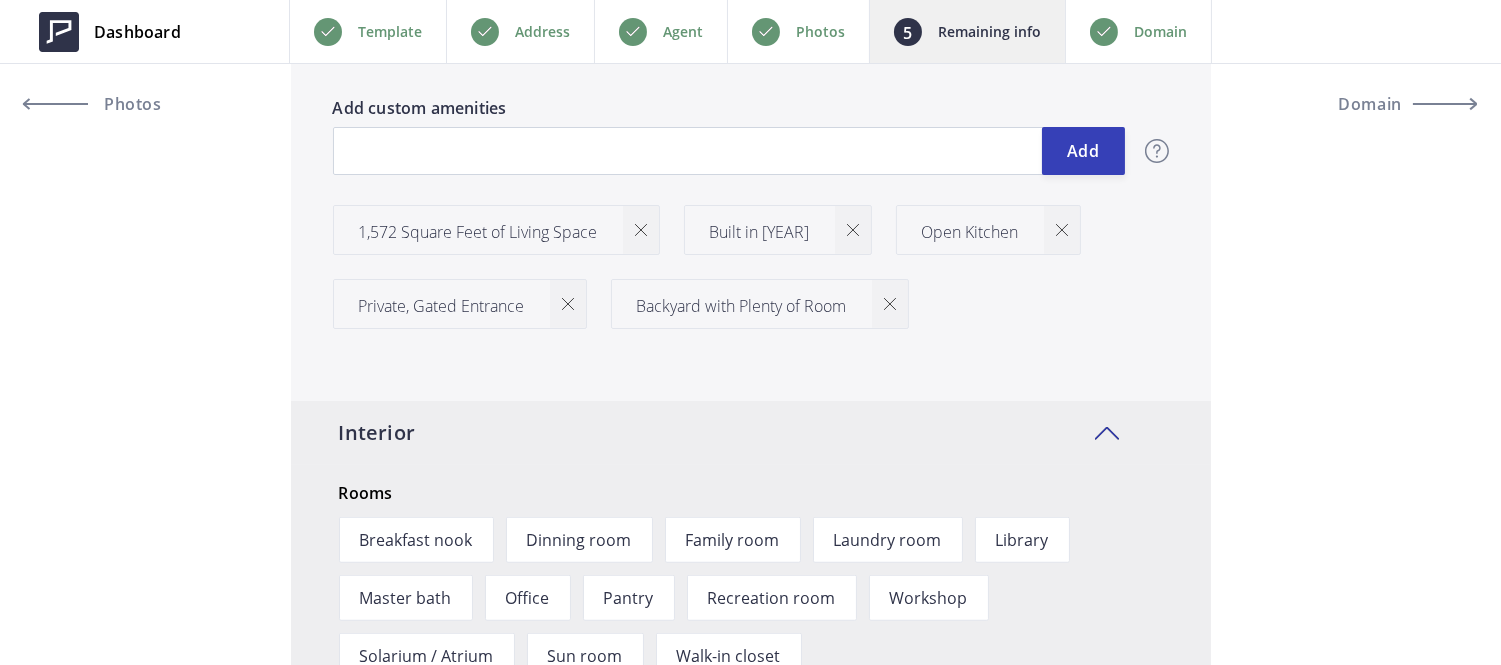 click at bounding box center (641, 230) 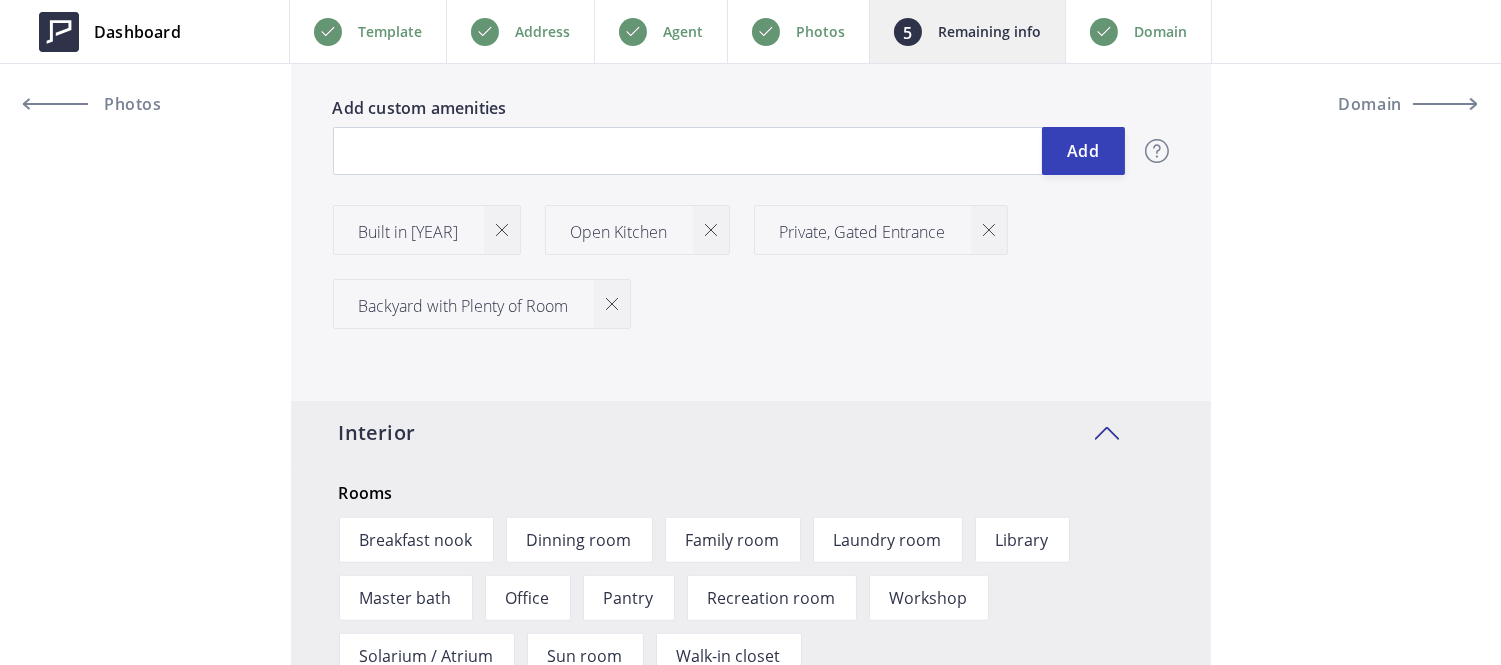 click at bounding box center [502, 230] 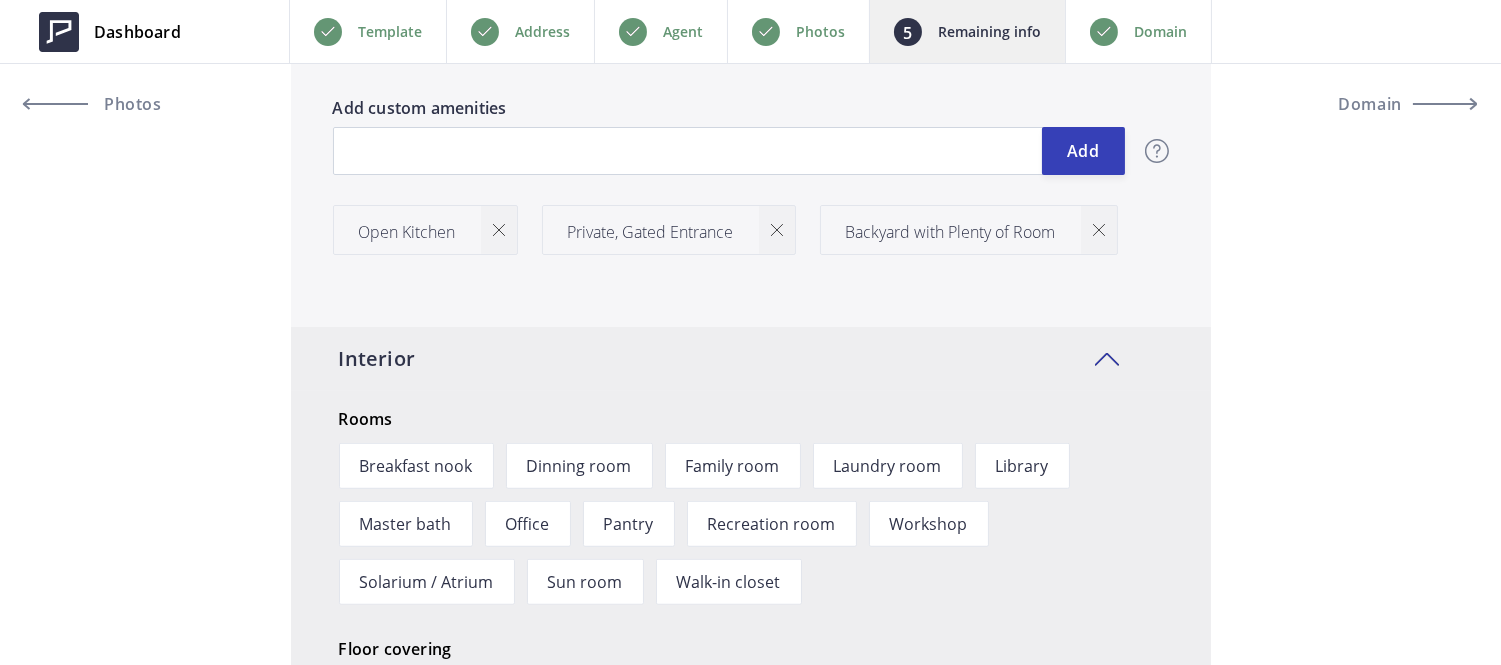 click at bounding box center (499, 230) 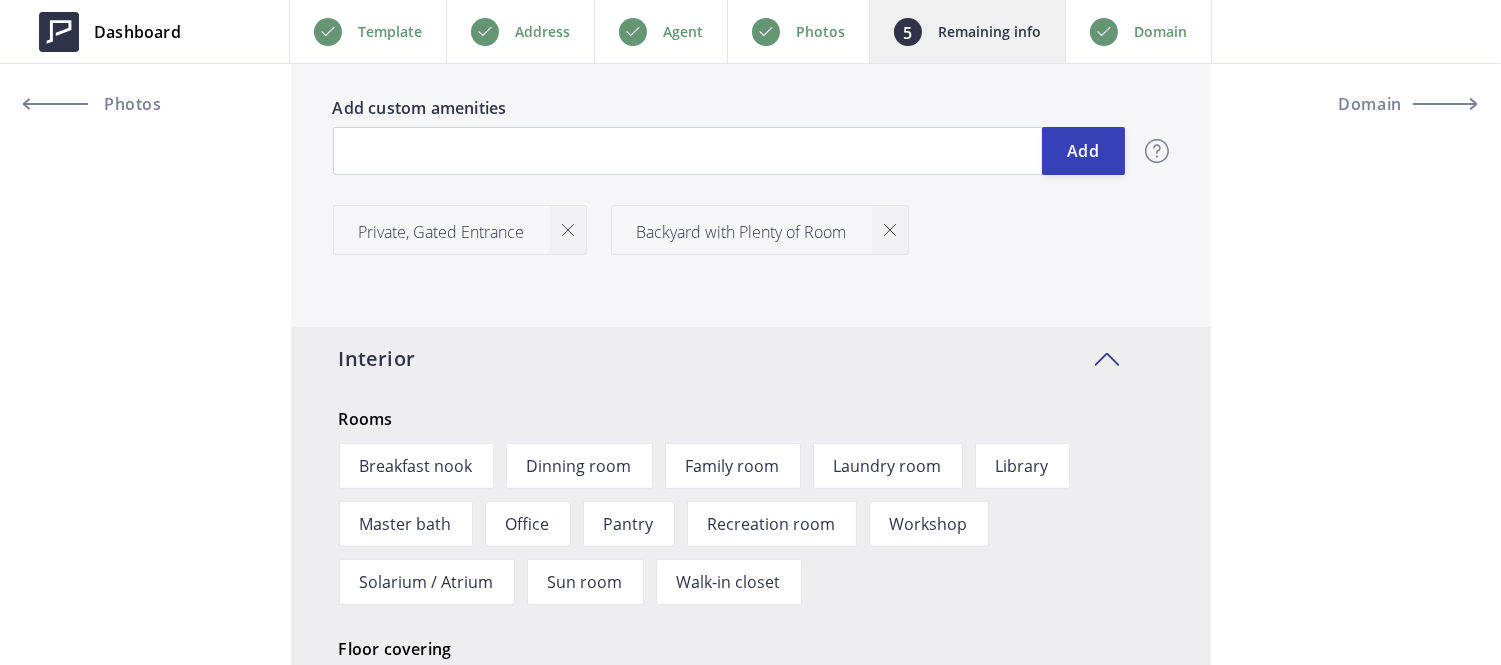 click at bounding box center [568, 230] 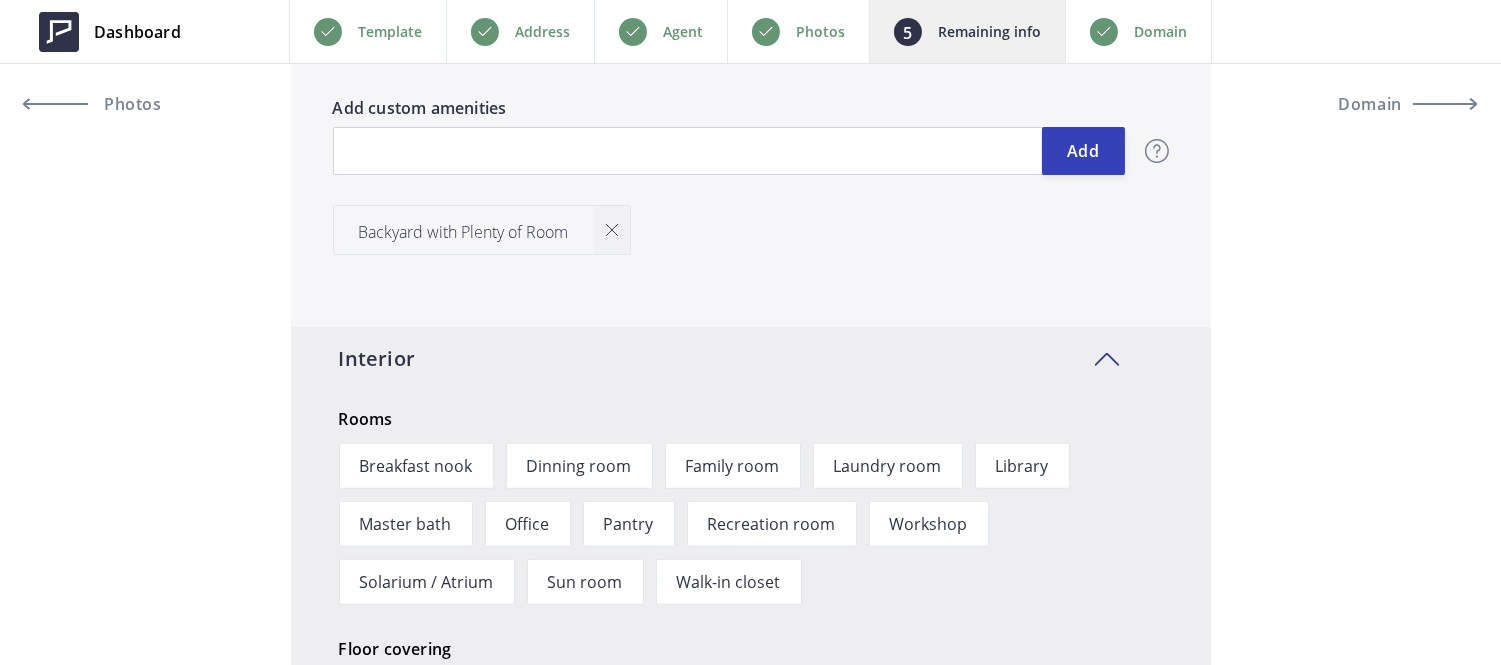click at bounding box center (612, 230) 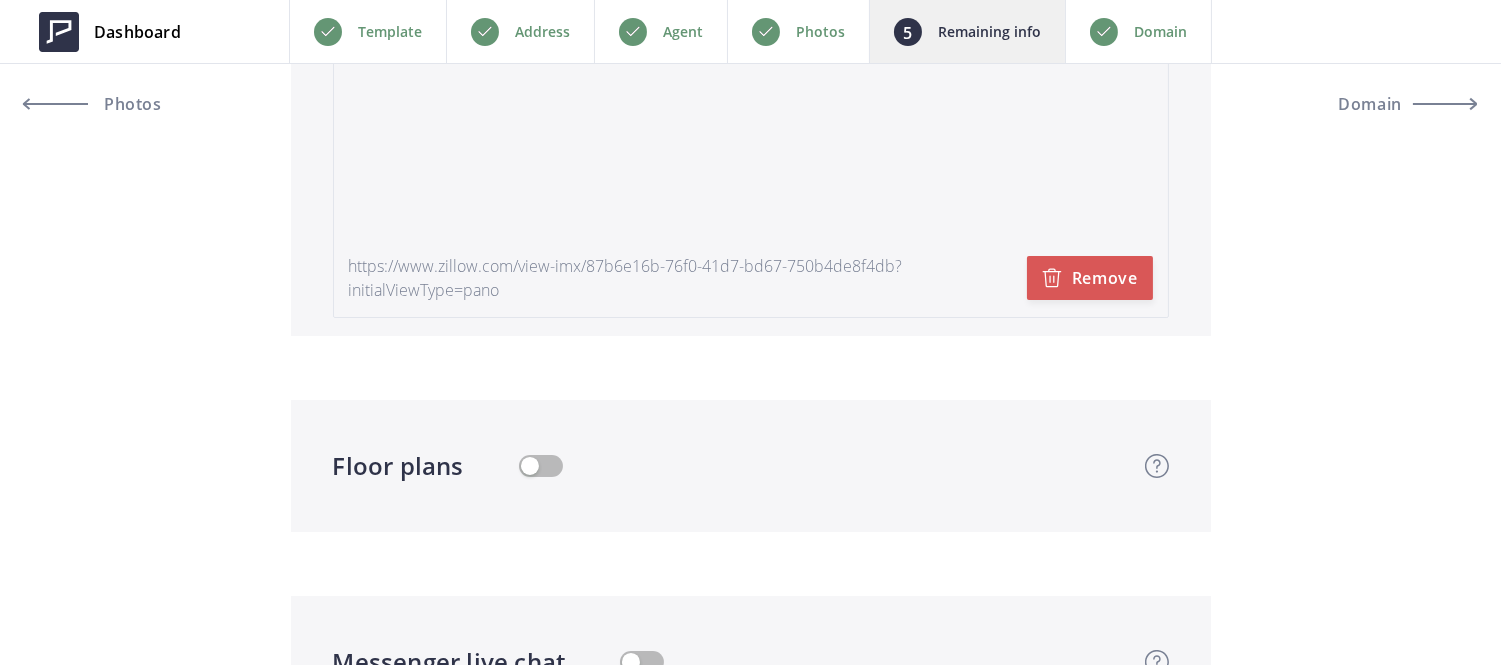 scroll, scrollTop: 4398, scrollLeft: 0, axis: vertical 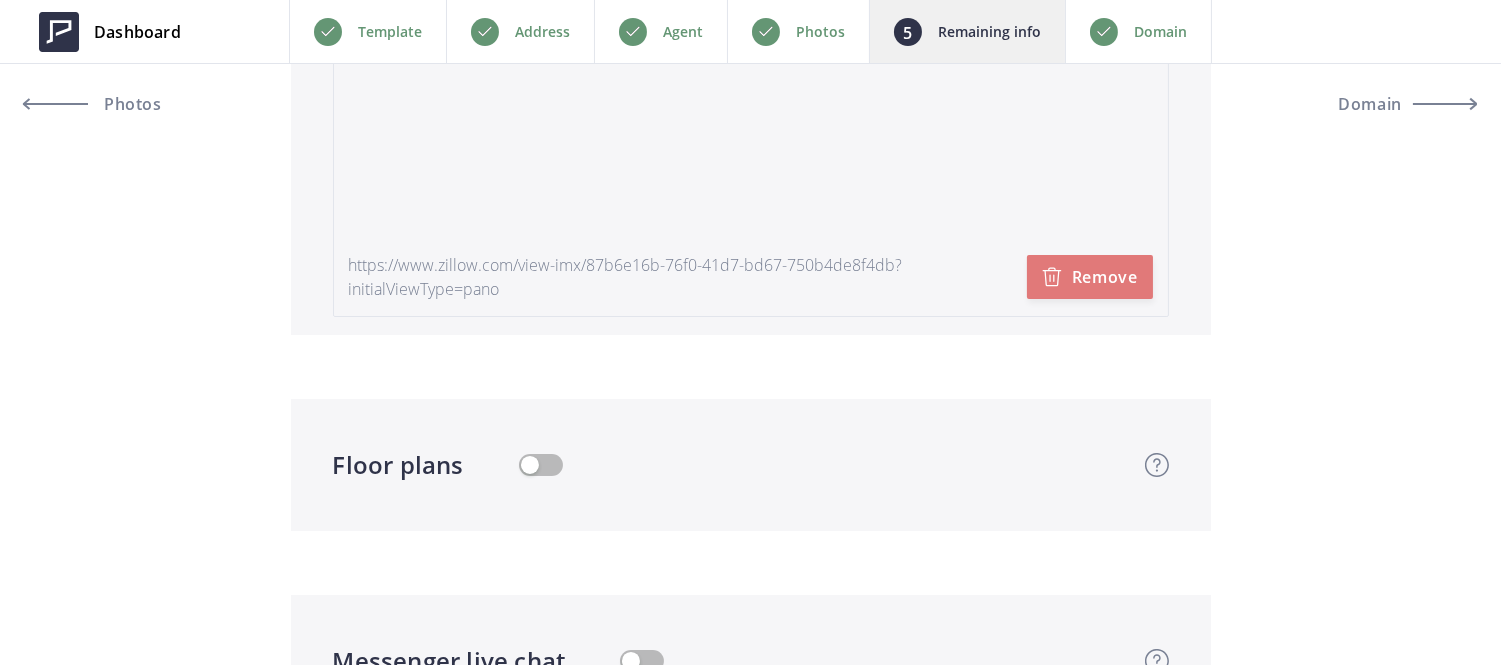 click on "Remove" at bounding box center (1090, 277) 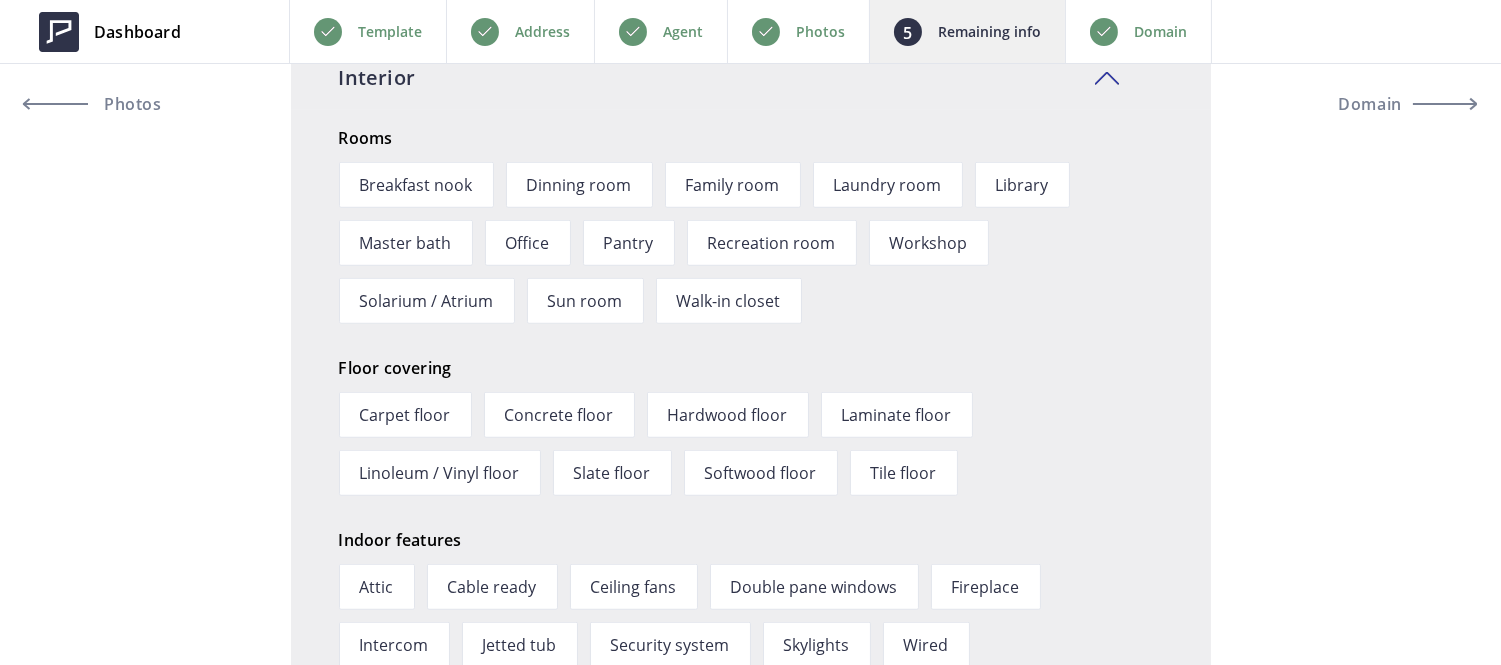 scroll, scrollTop: 2608, scrollLeft: 0, axis: vertical 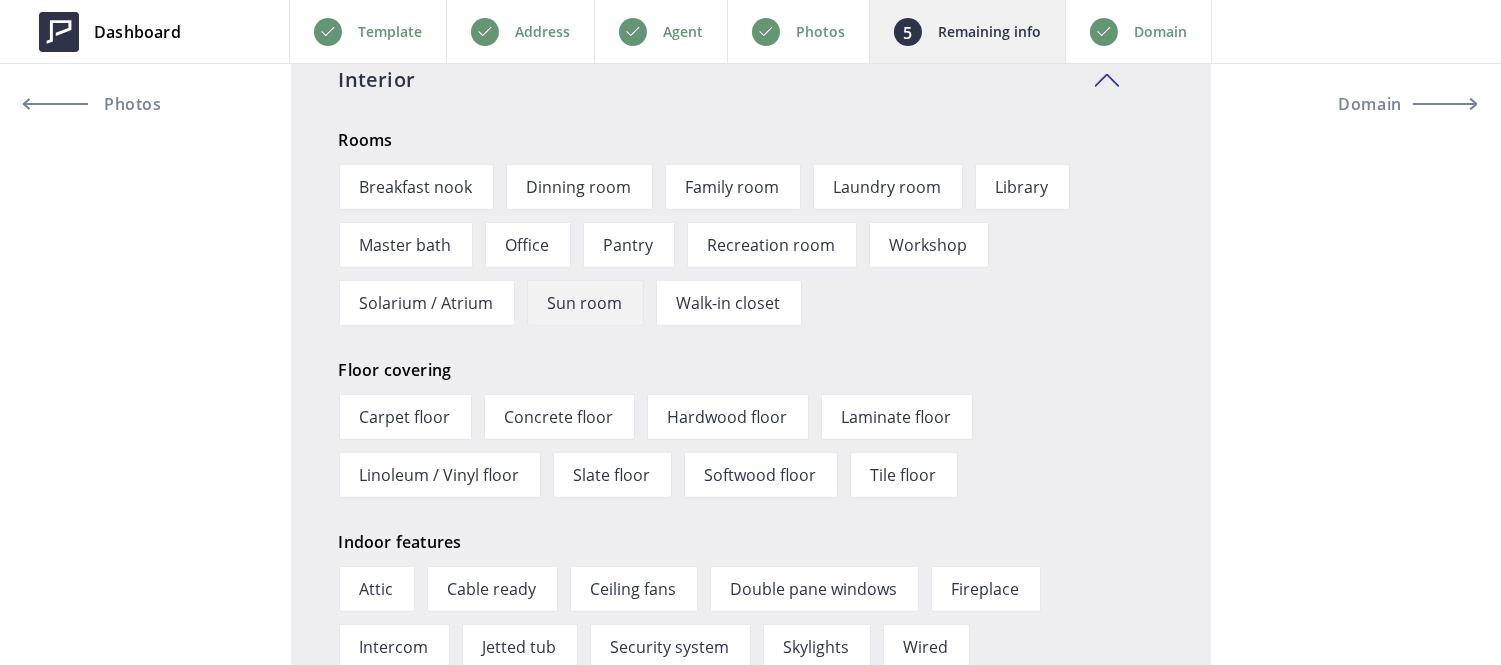 click on "Rooms   Breakfast nook Dinning room Family room Laundry room Library Master bath Office Pantry Recreation room Workshop Solarium / Atrium Sun room Walk-in closet   Floor covering   Carpet floor Concrete floor Hardwood floor Laminate floor Linoleum / Vinyl floor Slate floor Softwood floor Tile floor   Indoor features   Attic Cable ready Ceiling fans Double pane windows Fireplace Intercom Jetted tub Security system Skylights Wired" at bounding box center (751, 407) 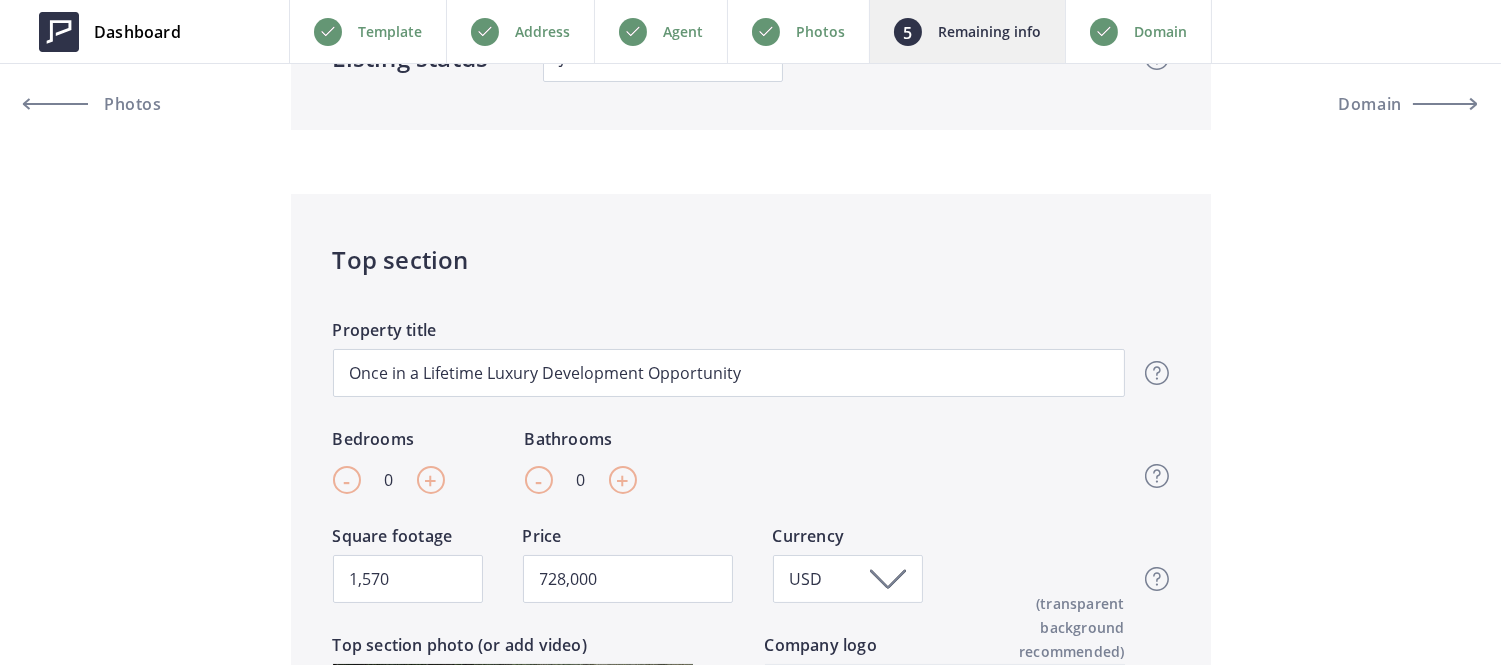 scroll, scrollTop: 257, scrollLeft: 0, axis: vertical 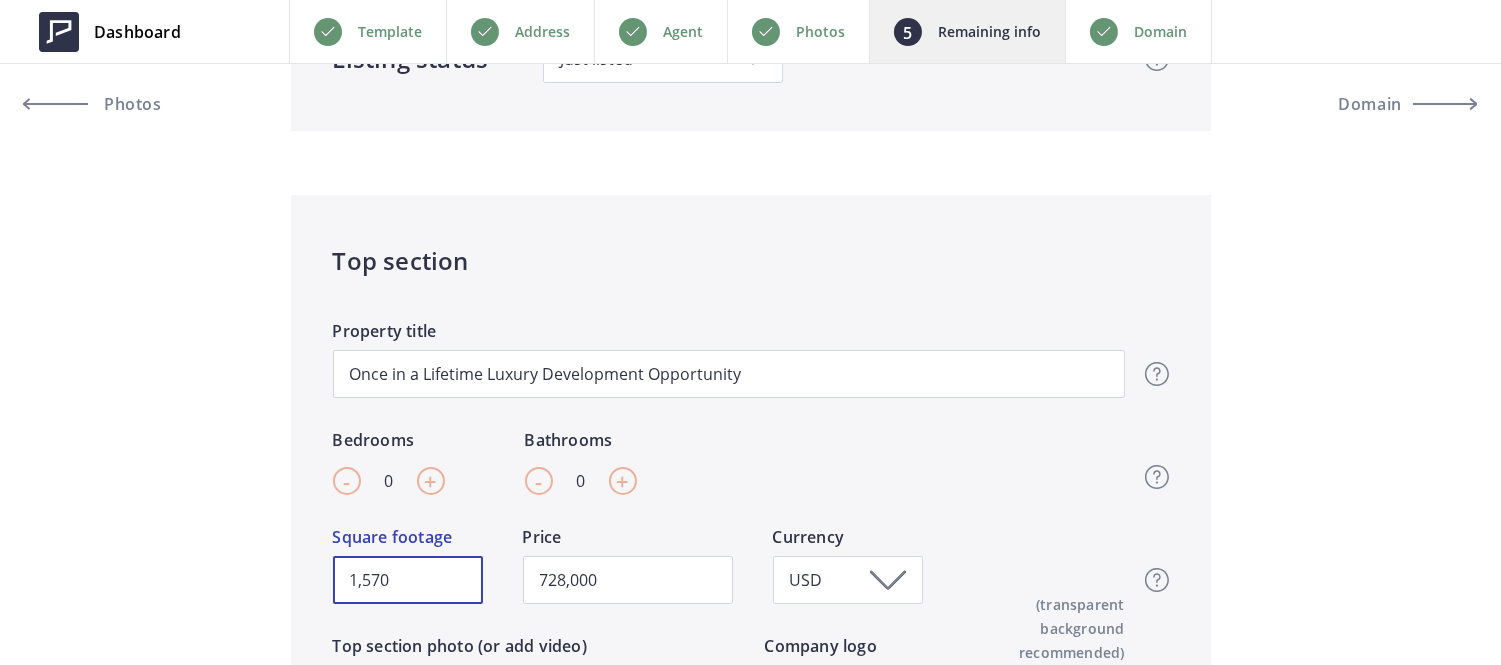 drag, startPoint x: 410, startPoint y: 591, endPoint x: 70, endPoint y: 465, distance: 362.5962 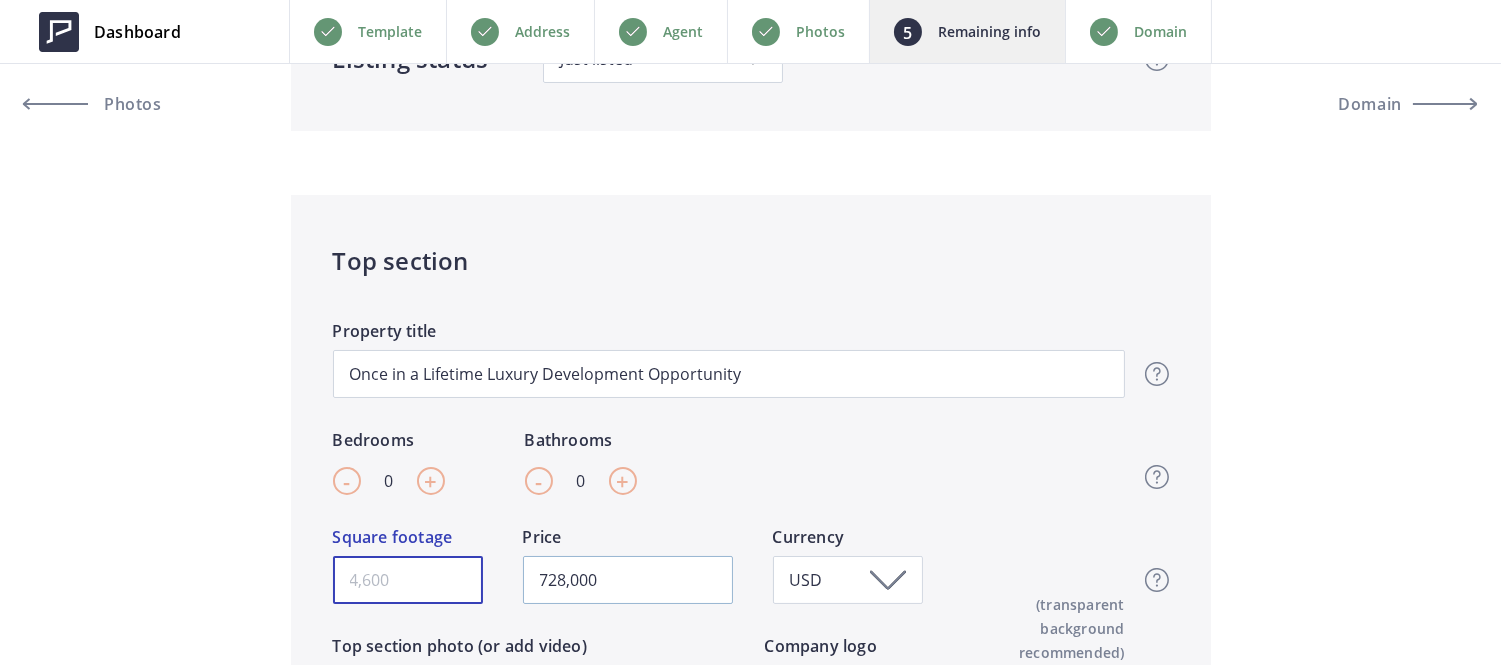 type 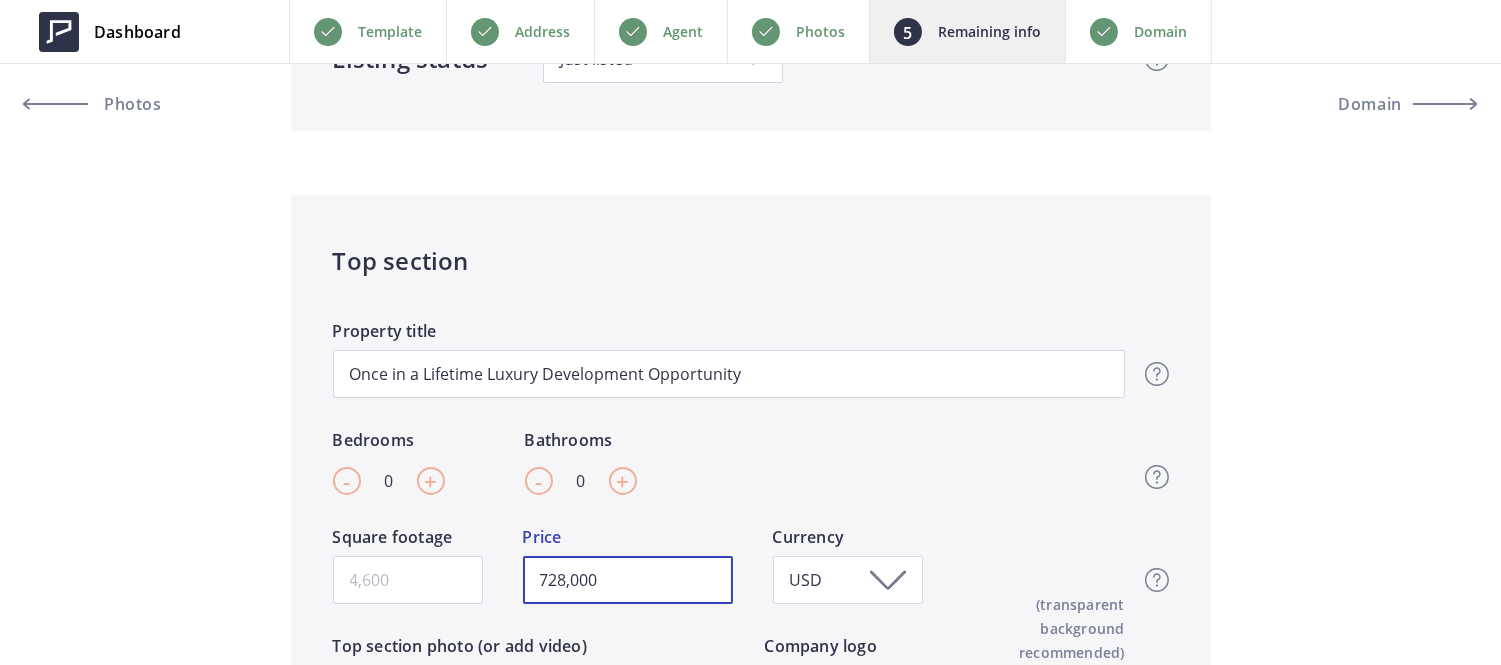 drag, startPoint x: 667, startPoint y: 592, endPoint x: 332, endPoint y: 496, distance: 348.48386 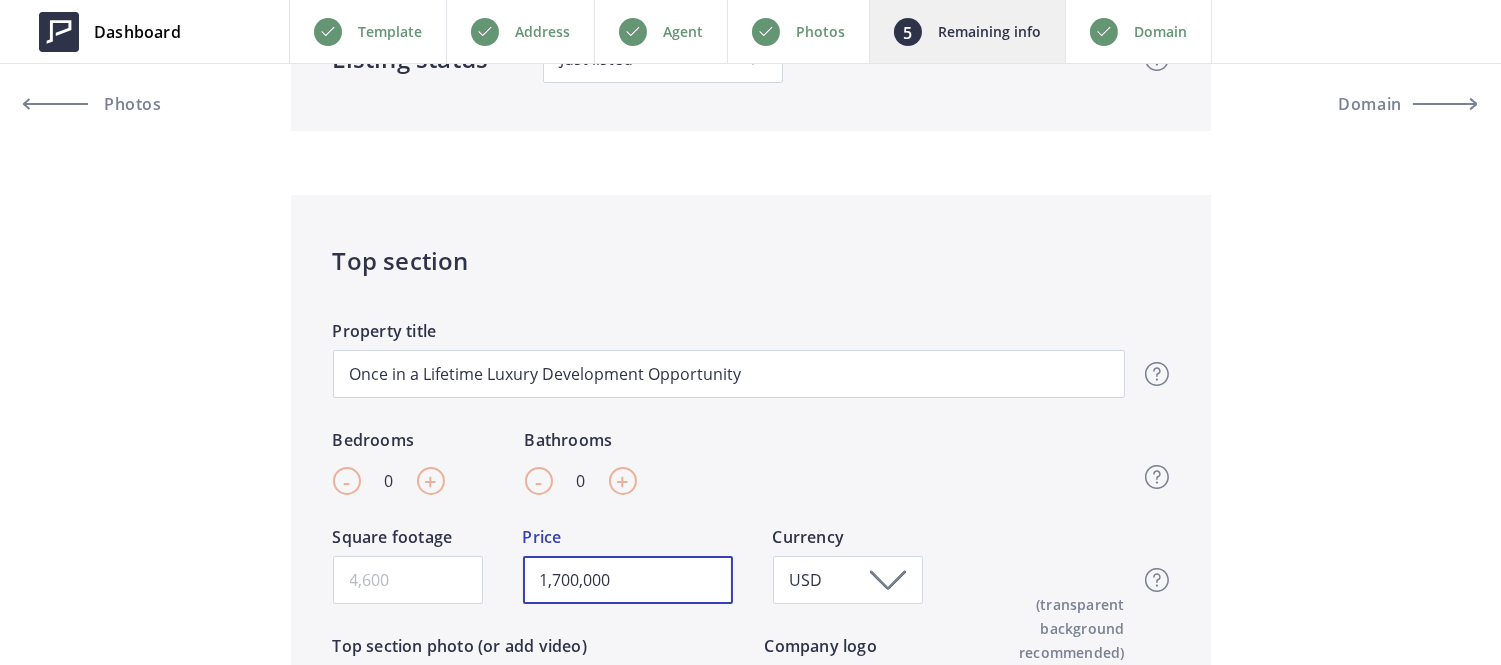 type on "1,700,000" 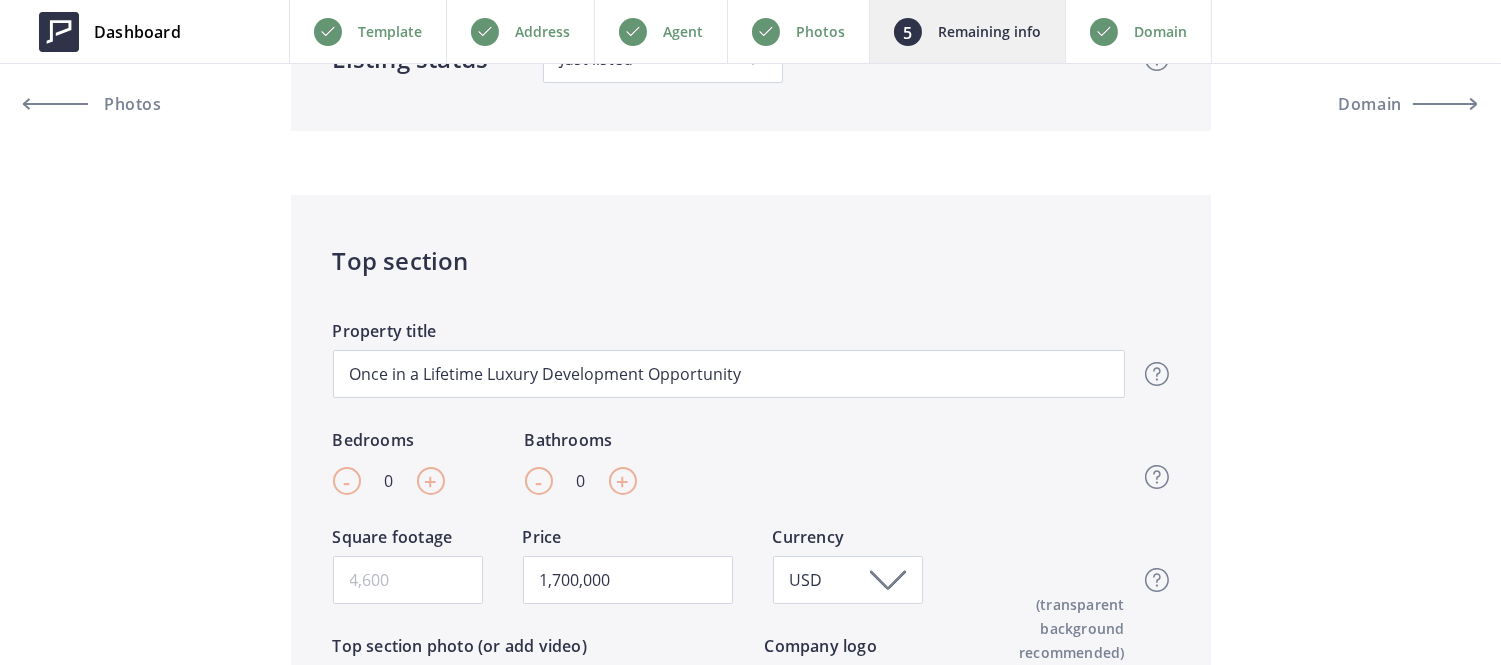click on "Top section   Once in a Lifetime Luxury Development Opportunity     Property title       Top section title   It’s the first piece of information visitors see when they open up your website. We recommend a short and catchy phrase.     -   0   +   Bedrooms   -   0   +   Bathrooms       Top section - Beds & Baths   Please enter the amount of bedrooms and bathrooms your listing has.       Square footage   1,700,000   Price   USD       Currency       Top section - Square footage & Price   Please enter the amount square footage and price for your listing.       Change photo   Add video   Crop & resize       Top section photo (or add video)   Pridėkite objekto nuotrauką arba video, kuris bus rodomas puslapio viršuje. Turite objekto video? Užvedę pele ant nuotraukos paspauskite "Pridėti video" tam, kad pridėtumėte YouTube ar Vimeo video.     Top section photo (or add video)     Preview     Company logo (transparent background recommended)       Top section - Logo" at bounding box center (751, 604) 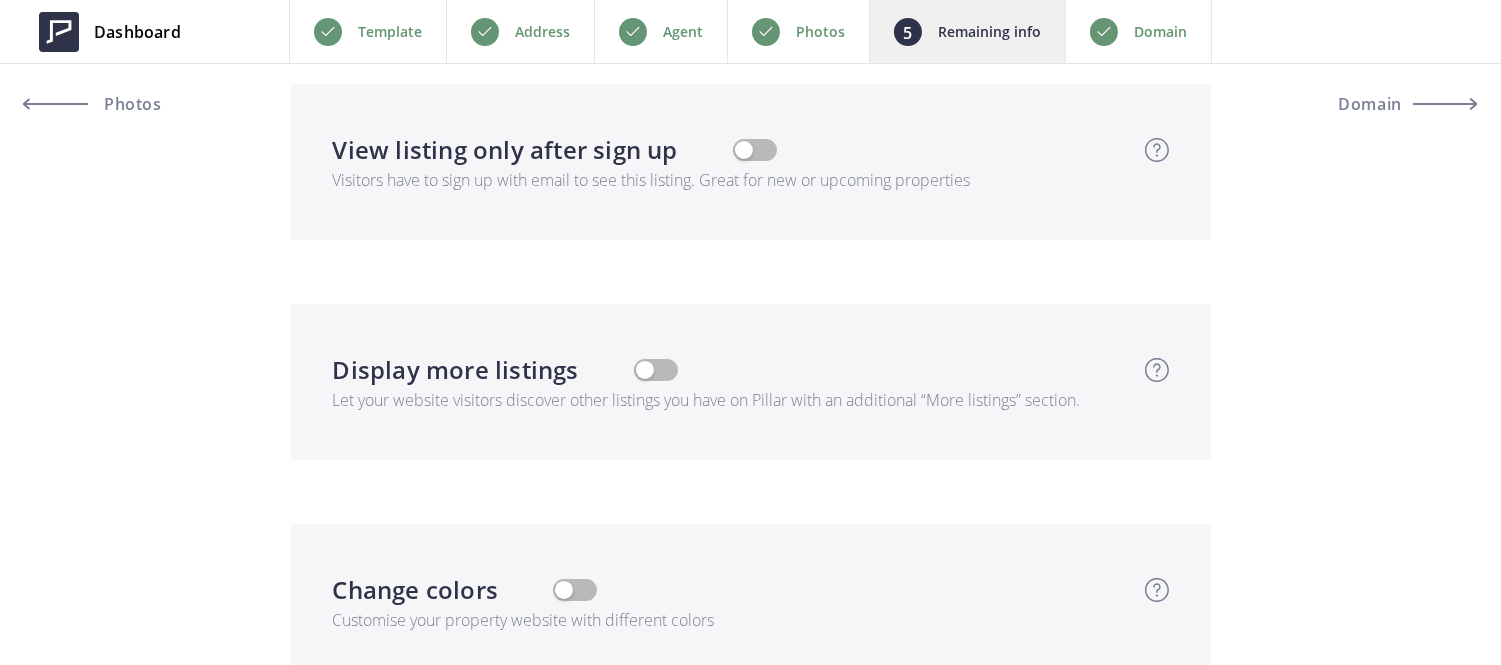 scroll, scrollTop: 5151, scrollLeft: 0, axis: vertical 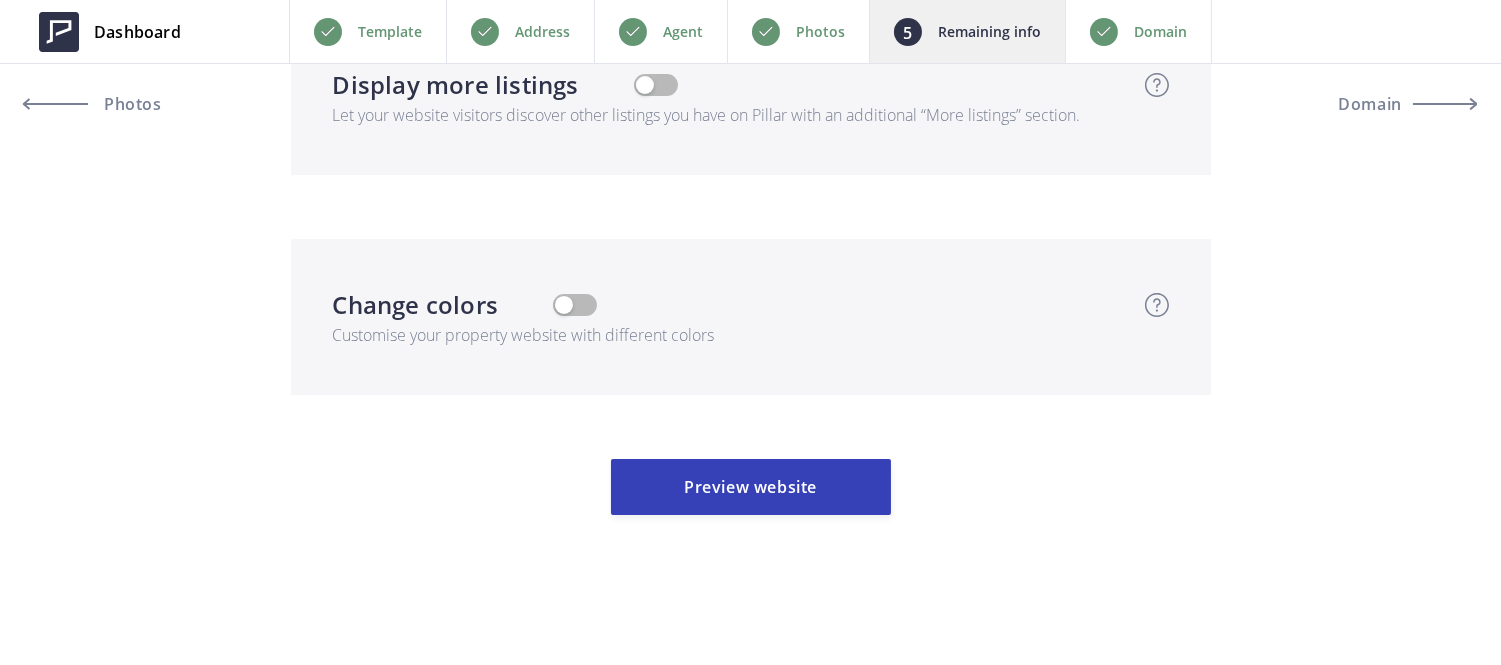click on "Listing status              Just listed         Hide status   Just listed   Active   Price reduced   Pending   Sold     No elements found. Consider changing the search query.   List is empty.         Listing status   Change listing status to Just listed, Active, Price reduced, Pending or Sold to let visitors know what’s the current state of this property. By updating your listing status you can message your contacts and update social media to gain more attention and generate leads     Top section   Once in a Lifetime Luxury Development Opportunity     Property title       Top section title   It’s the first piece of information visitors see when they open up your website. We recommend a short and catchy phrase.     -   0   +   Bedrooms   -   0   +   Bathrooms       Top section - Beds & Baths   Please enter the amount of bedrooms and bathrooms your listing has.       Square footage   1,700,000   Price   USD       Currency       Top section - Square footage & Price         Change photo   Add video" at bounding box center (750, -2256) 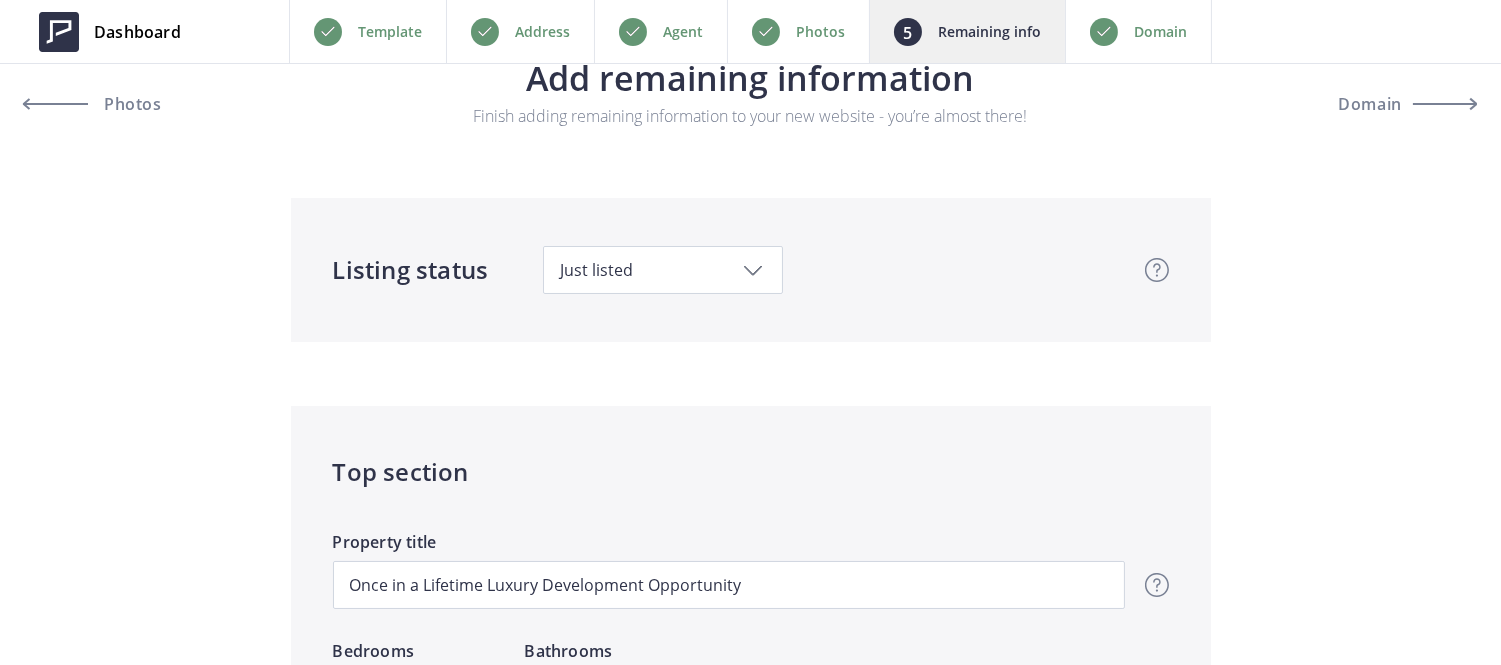 scroll, scrollTop: 0, scrollLeft: 0, axis: both 